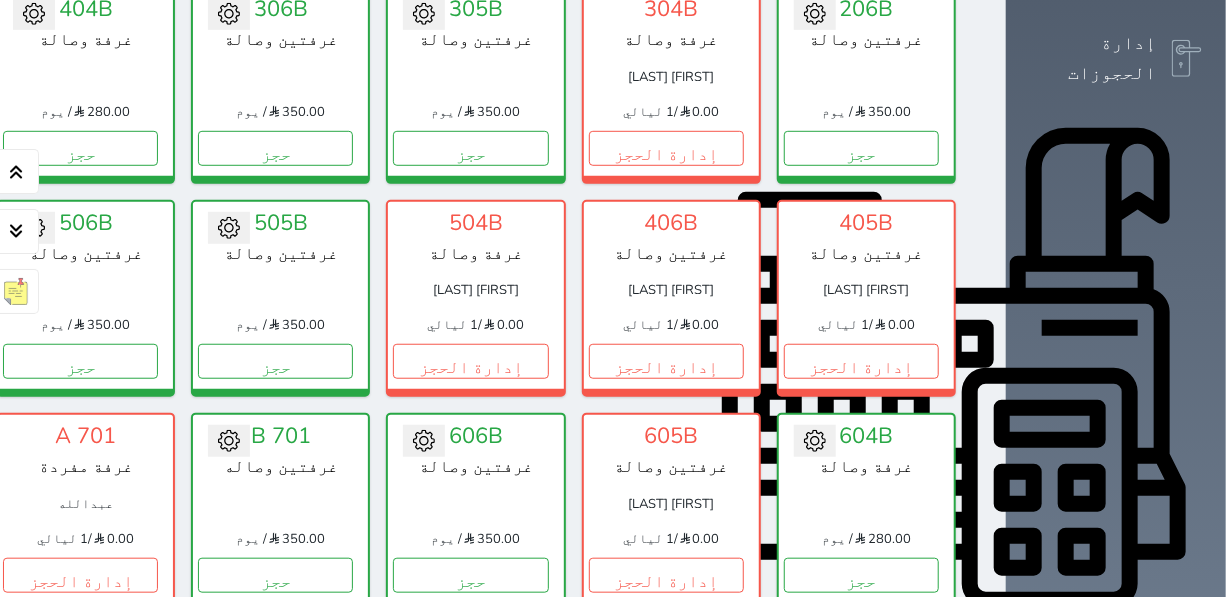scroll, scrollTop: 531, scrollLeft: 0, axis: vertical 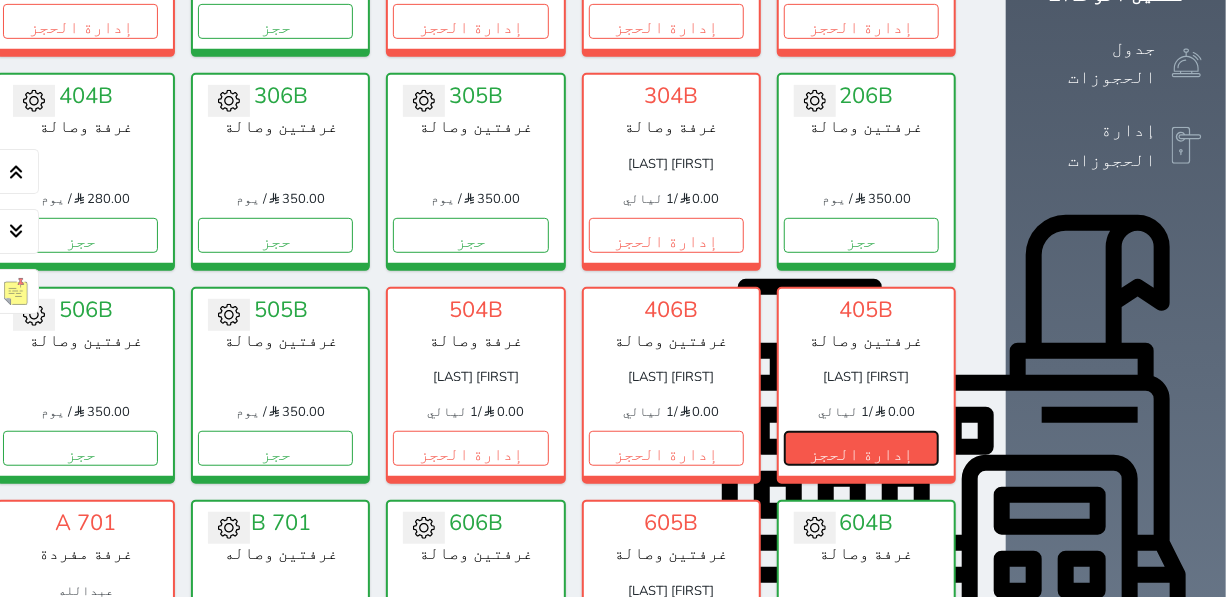 click on "إدارة الحجز" at bounding box center (861, 448) 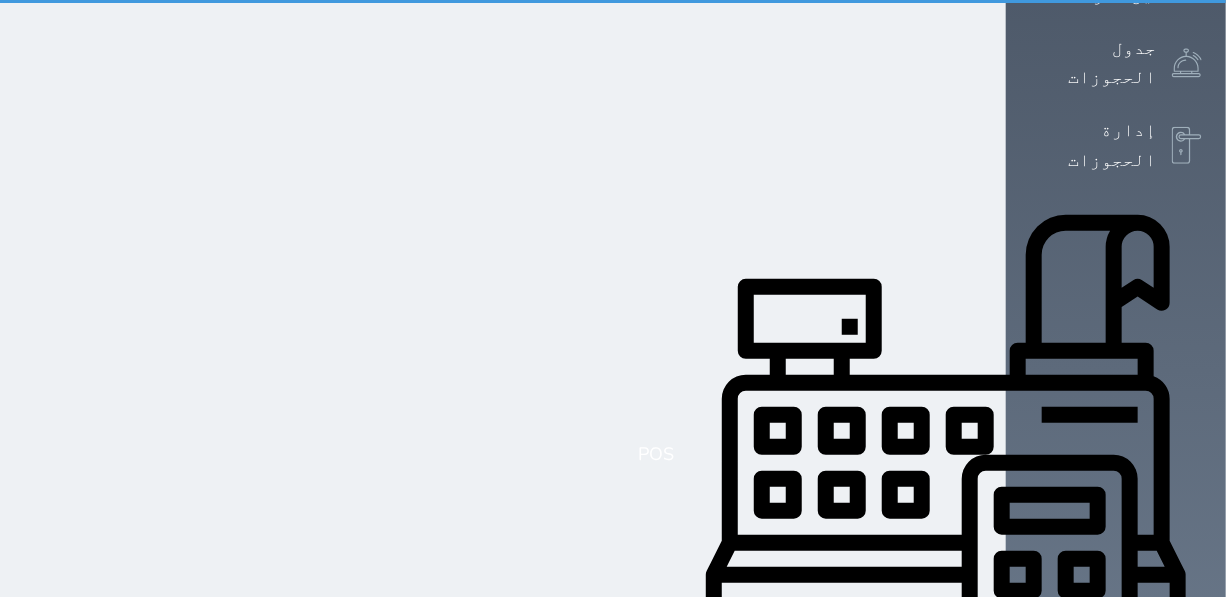 scroll, scrollTop: 0, scrollLeft: 0, axis: both 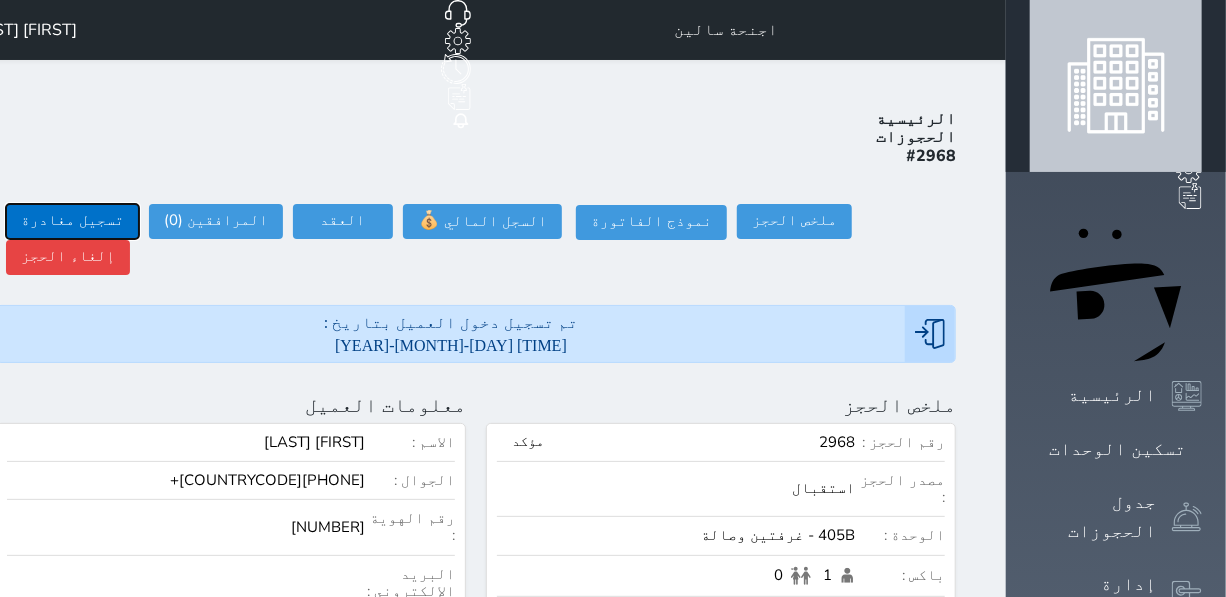 click on "تسجيل مغادرة" at bounding box center (72, 221) 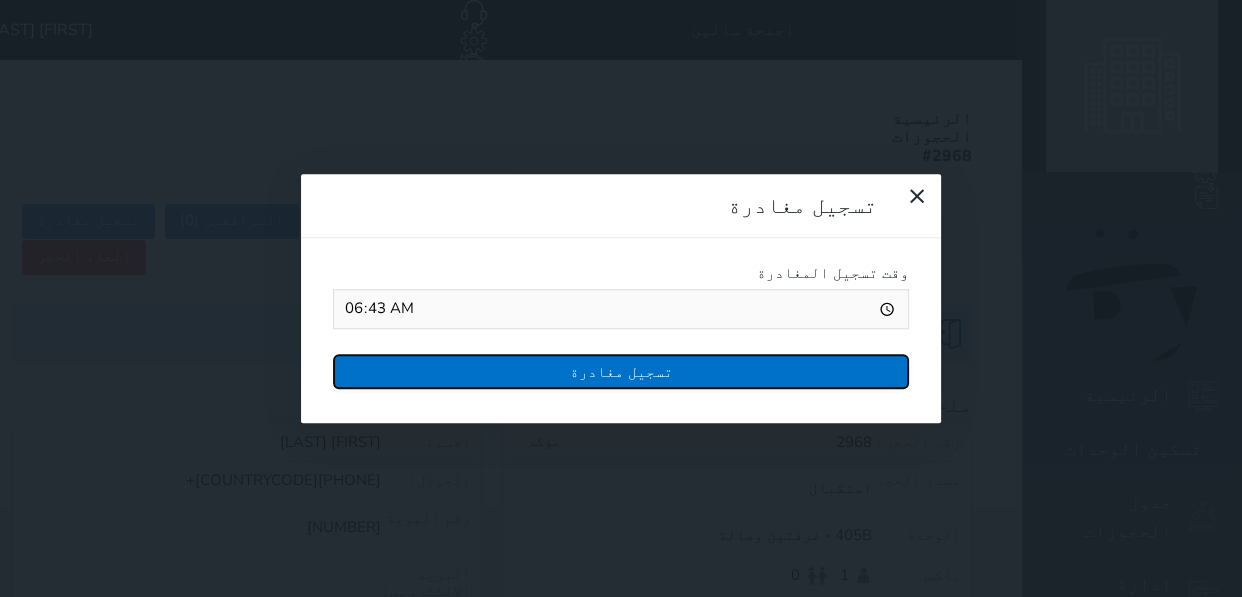 drag, startPoint x: 383, startPoint y: 193, endPoint x: 604, endPoint y: 238, distance: 225.53491 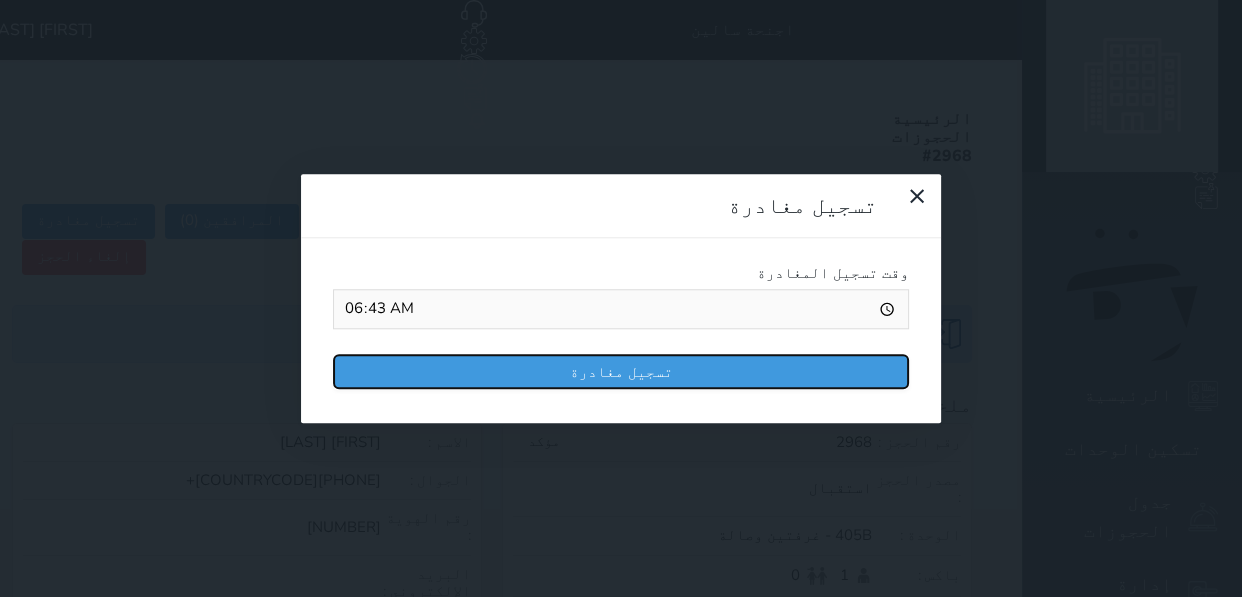 click on "تسجيل مغادرة" at bounding box center (621, 371) 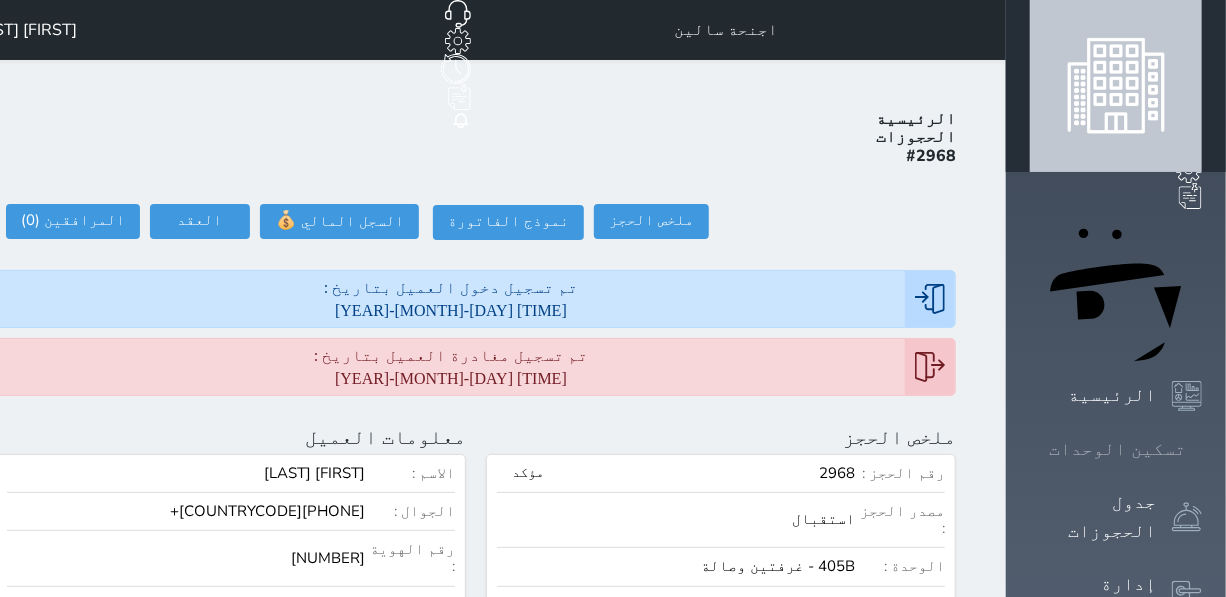 click 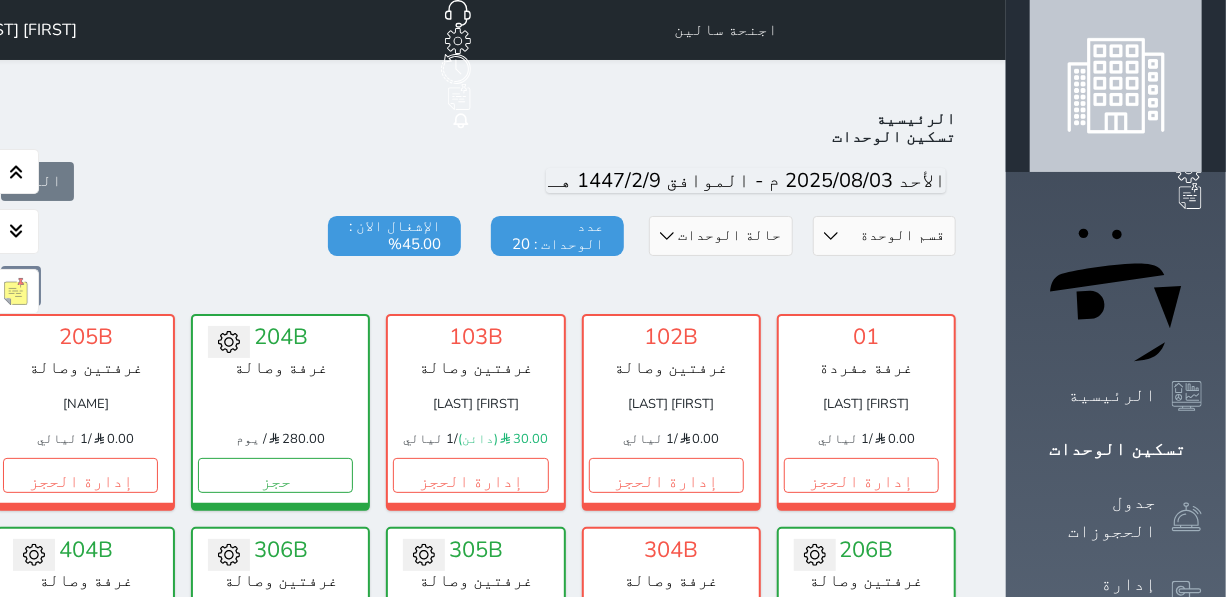 scroll, scrollTop: 77, scrollLeft: 0, axis: vertical 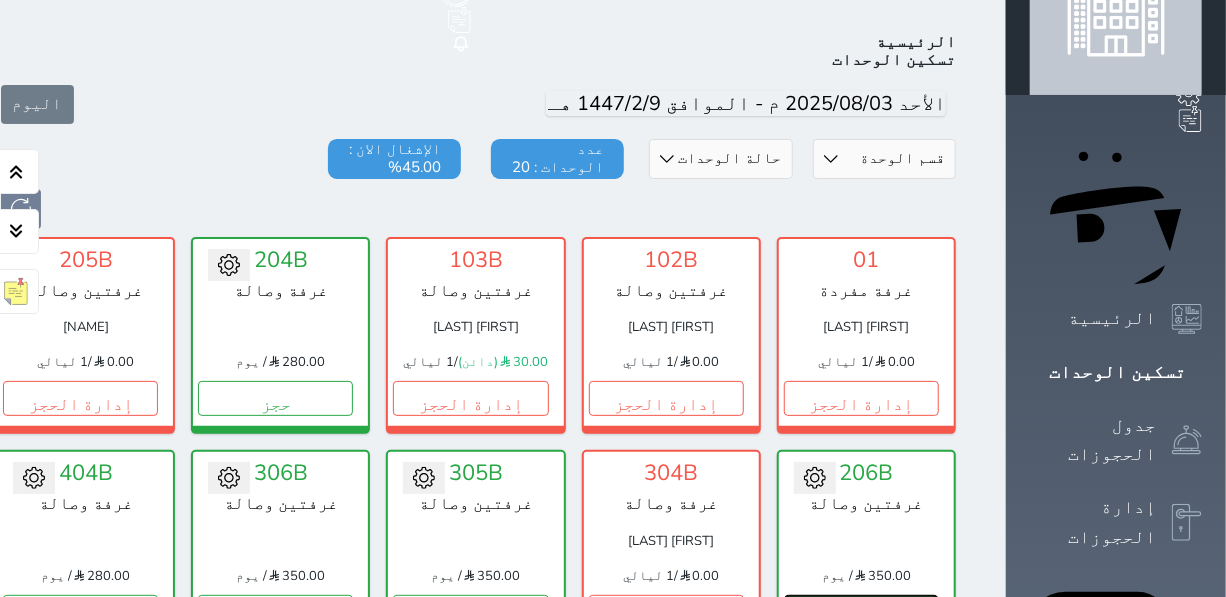click on "حجز" at bounding box center (861, 612) 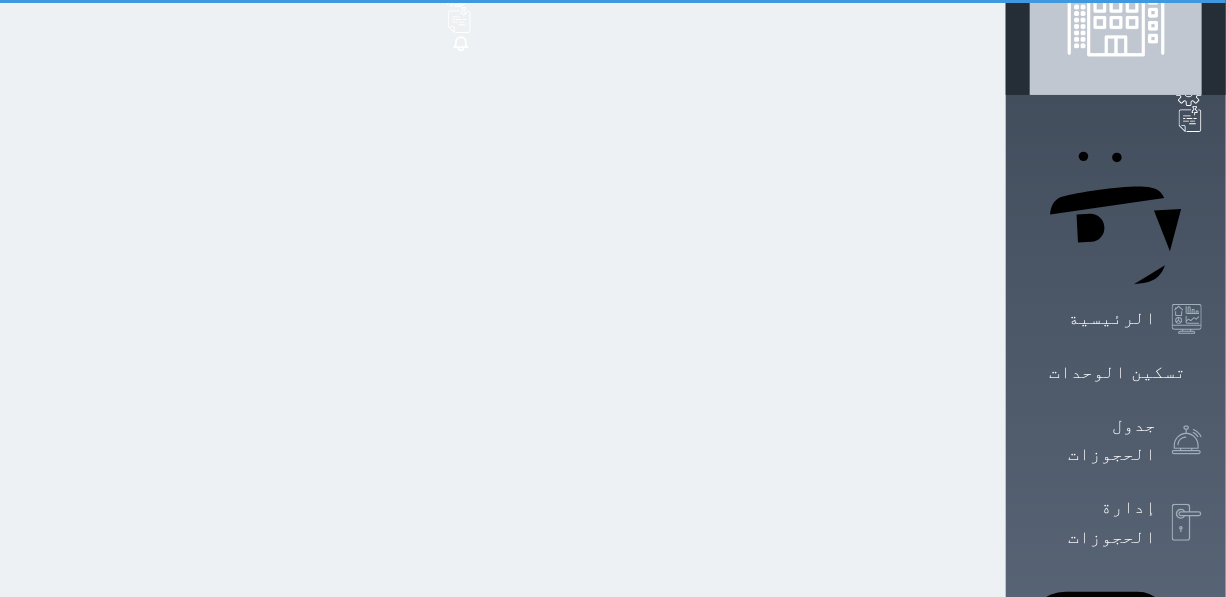 scroll, scrollTop: 18, scrollLeft: 0, axis: vertical 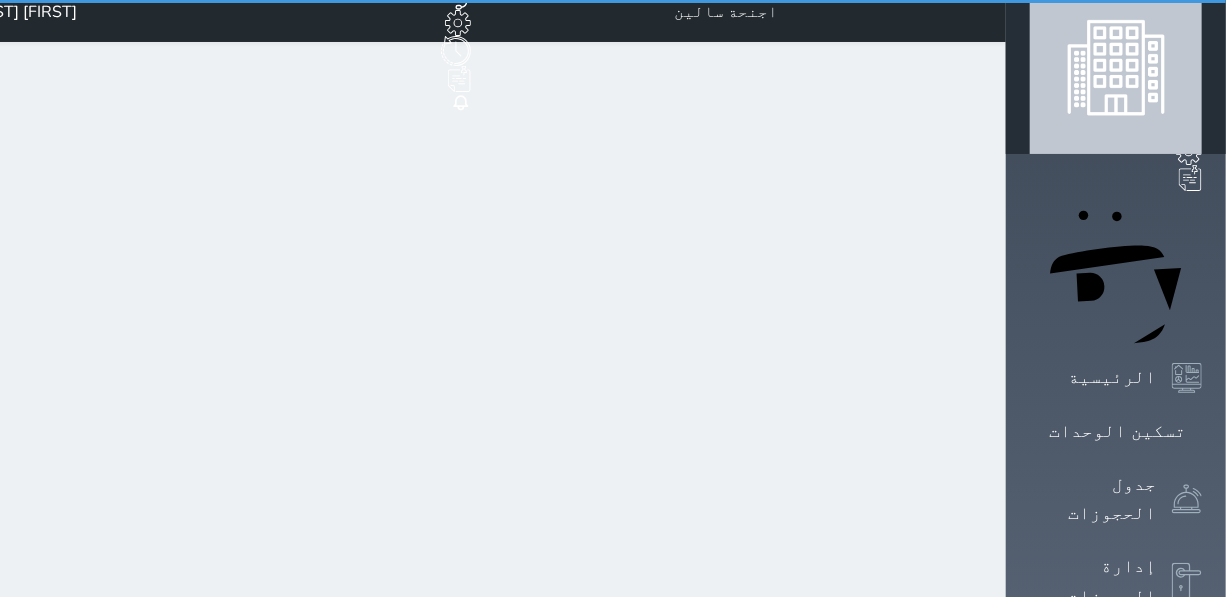 select on "1" 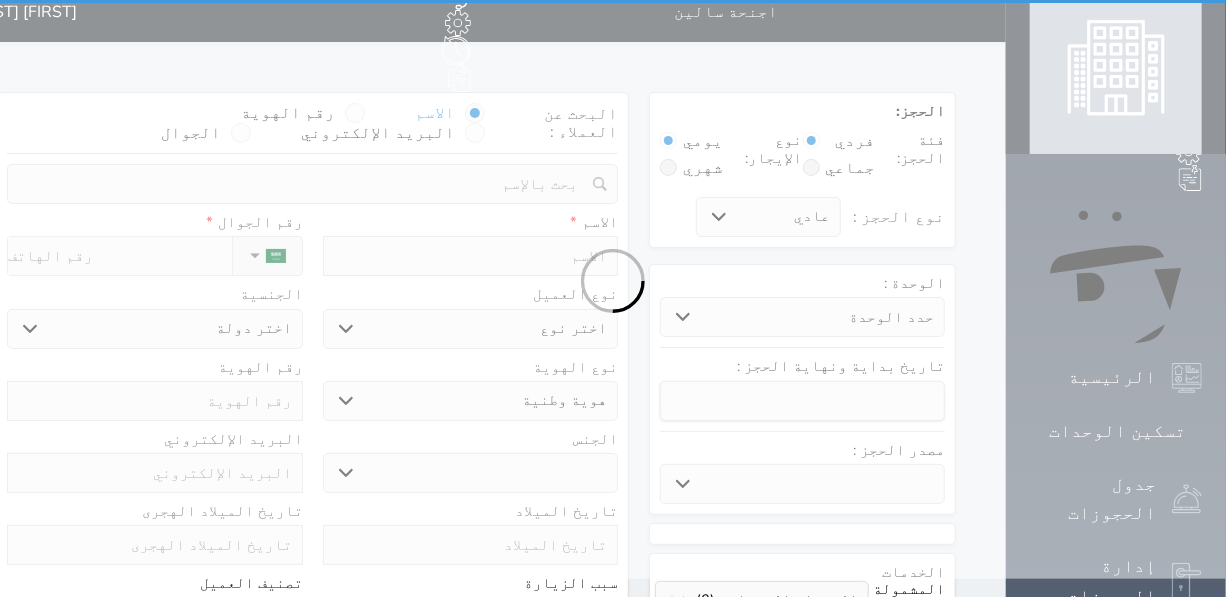 scroll, scrollTop: 0, scrollLeft: 0, axis: both 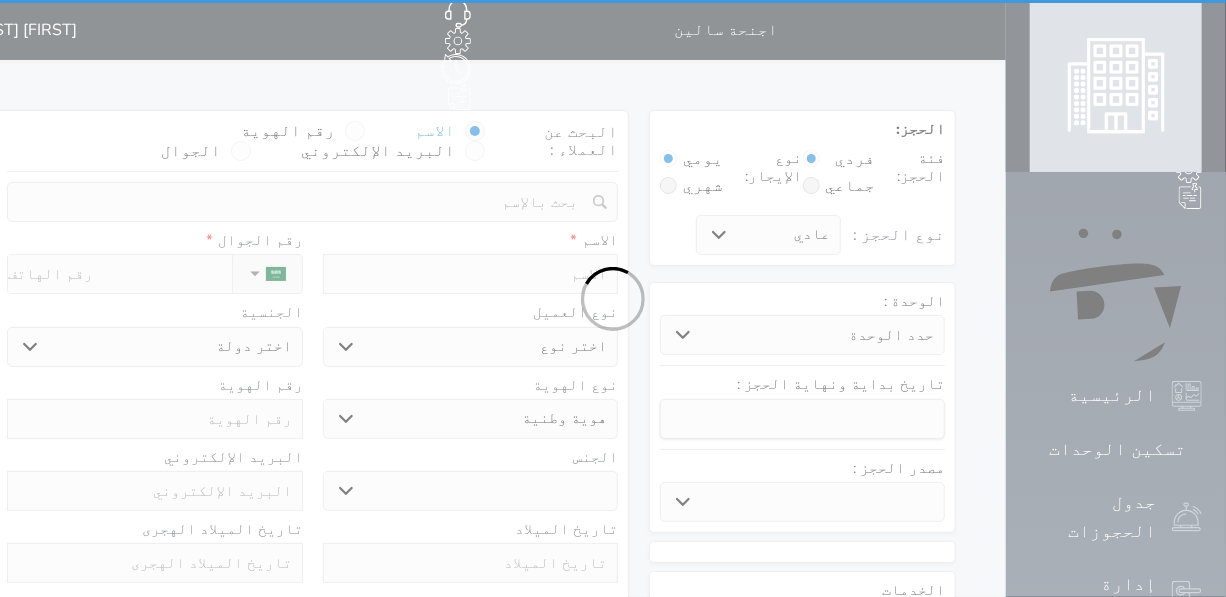 select 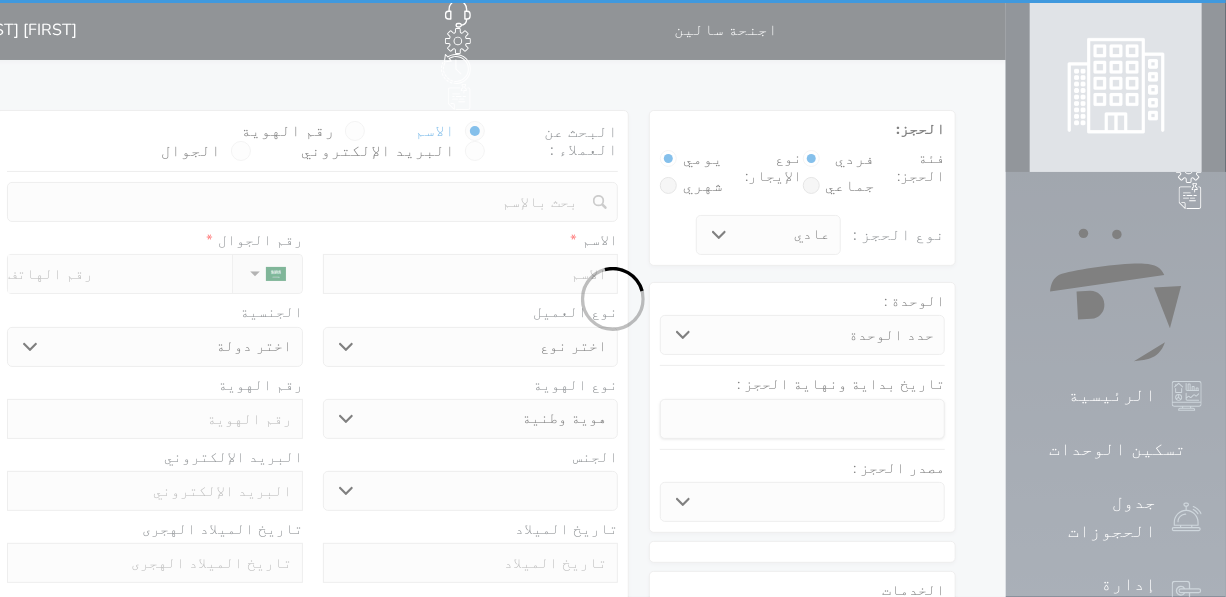 select 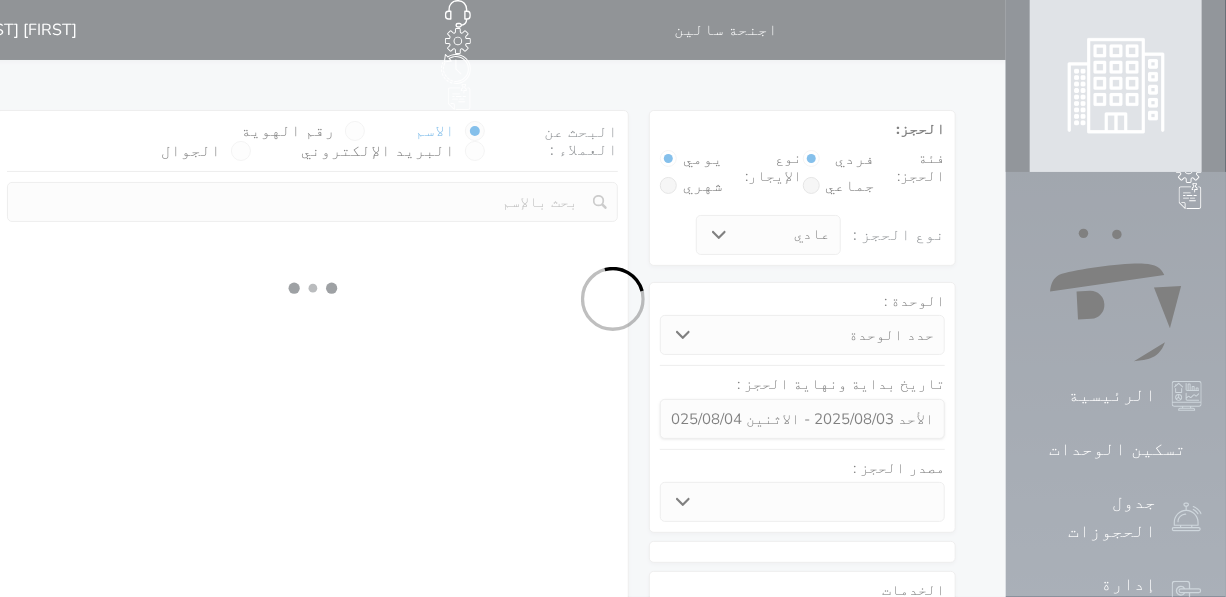 select 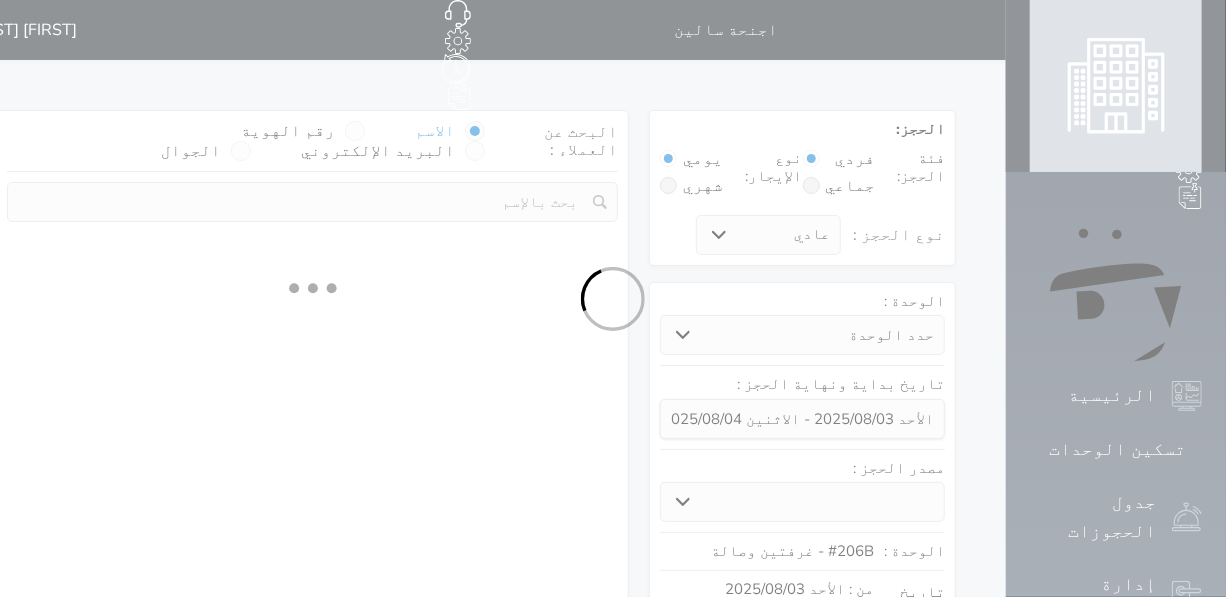 select on "1" 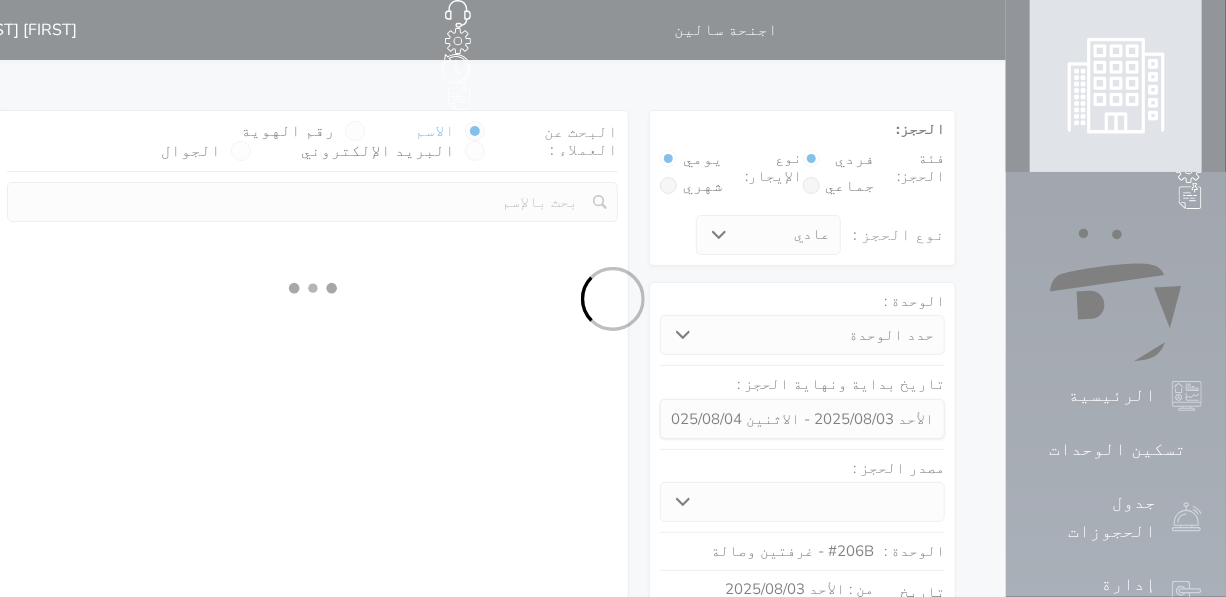 select on "113" 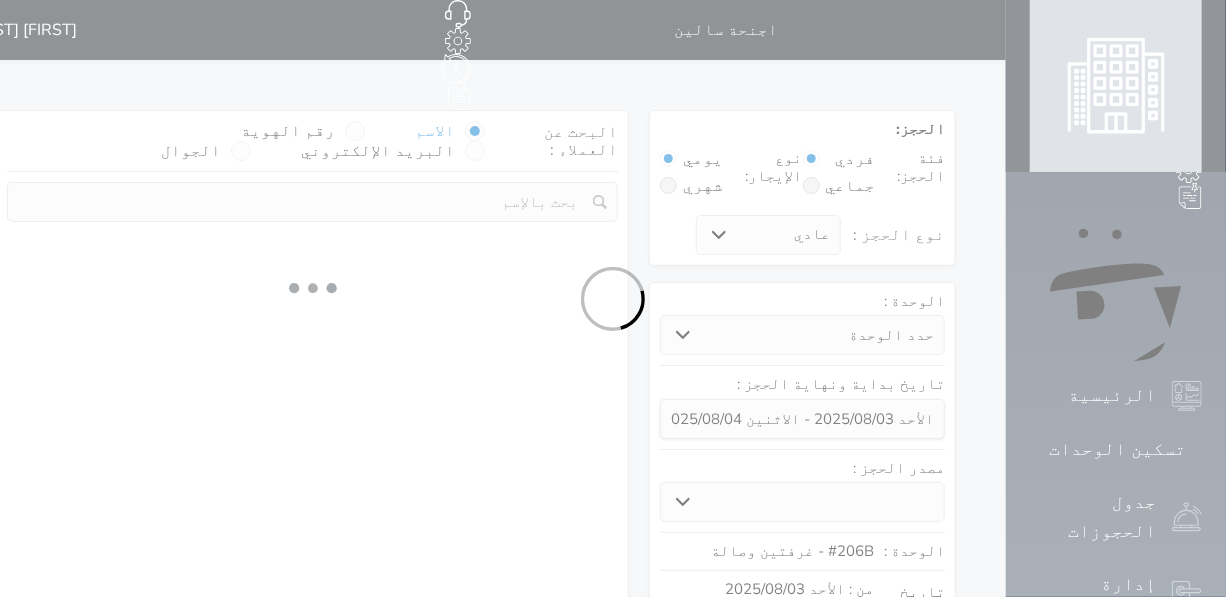 select on "1" 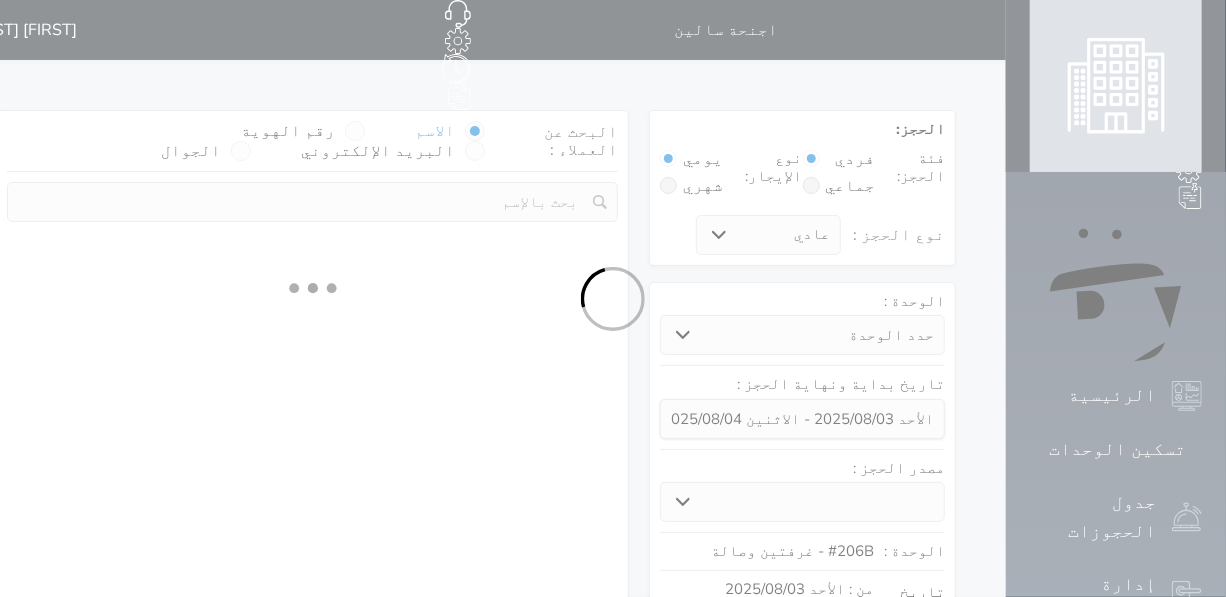 select 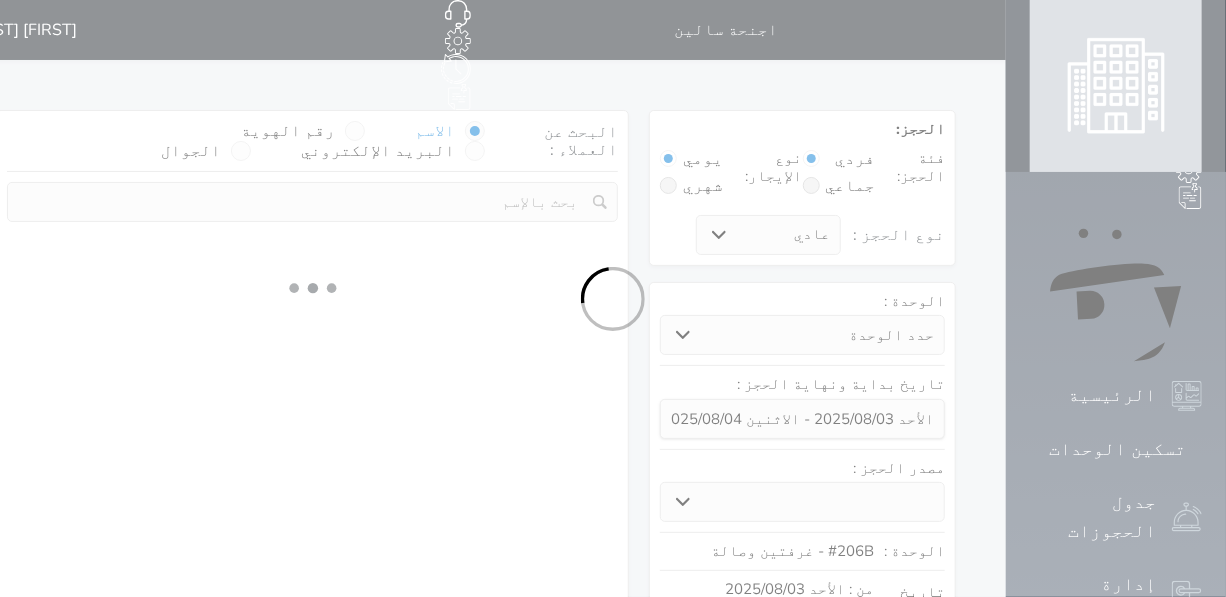 select on "7" 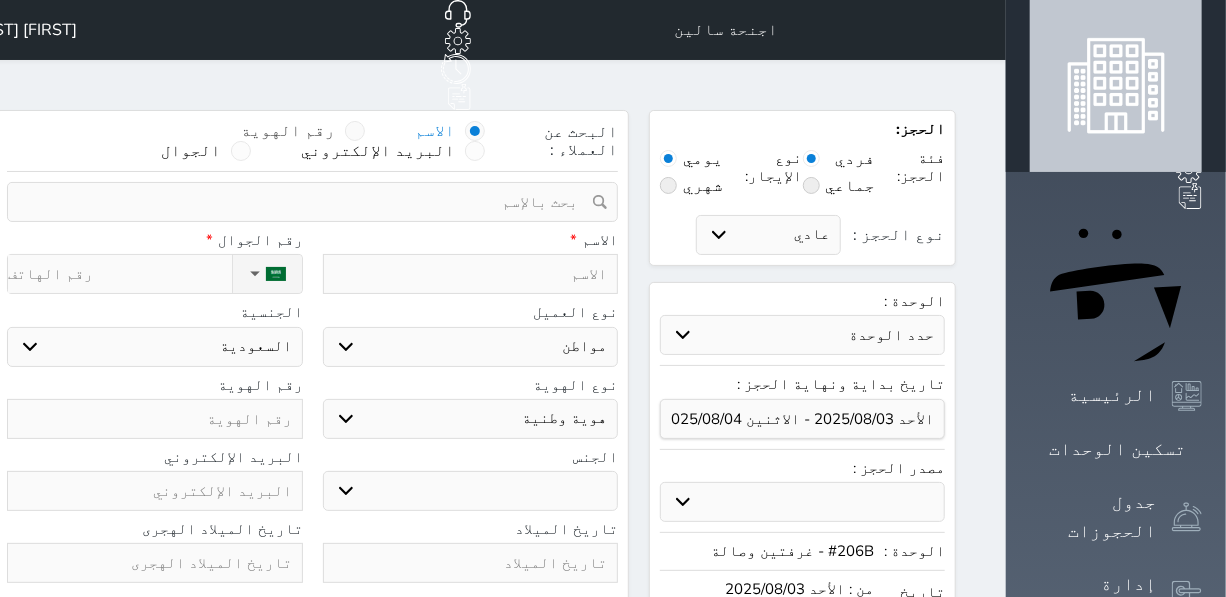 click on "رقم الهوية" at bounding box center (288, 131) 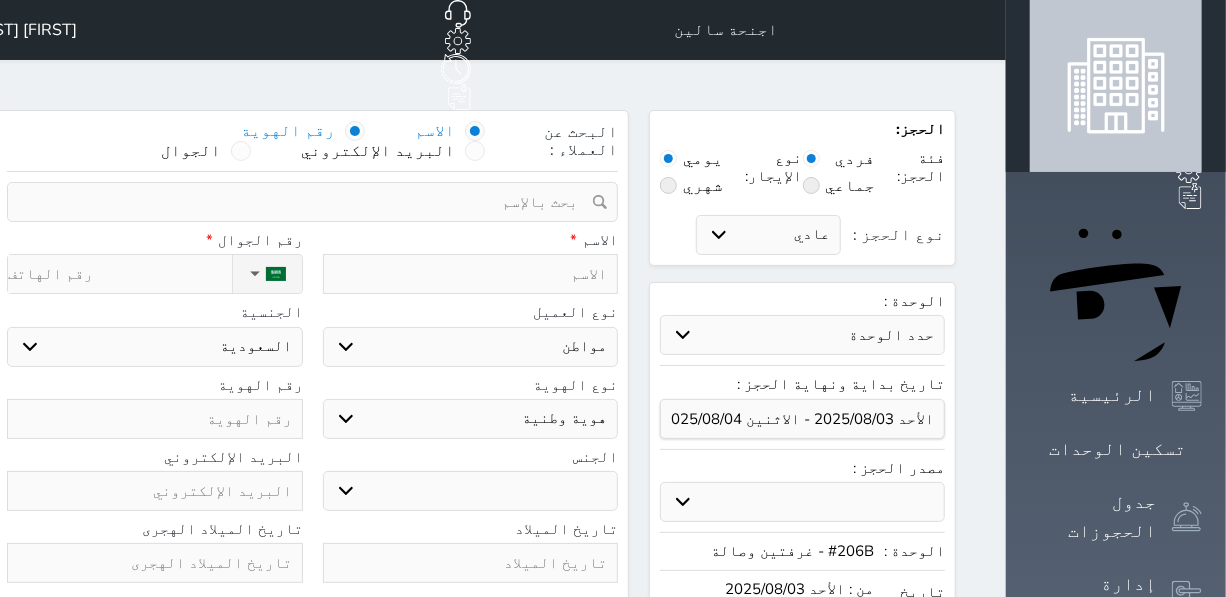 select 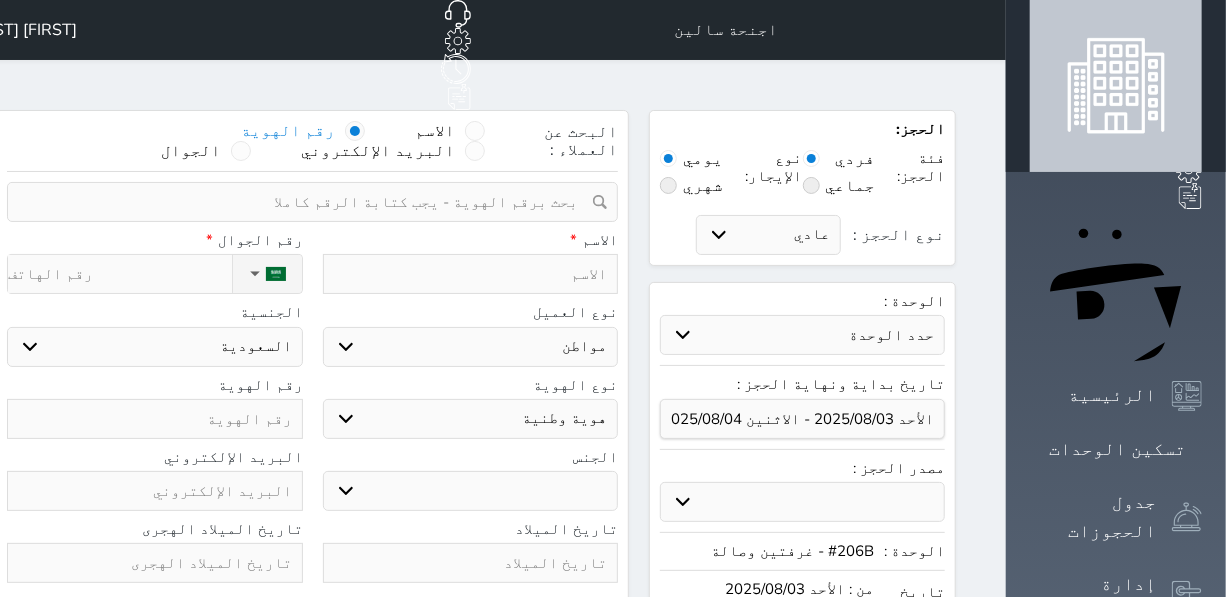 click at bounding box center (305, 202) 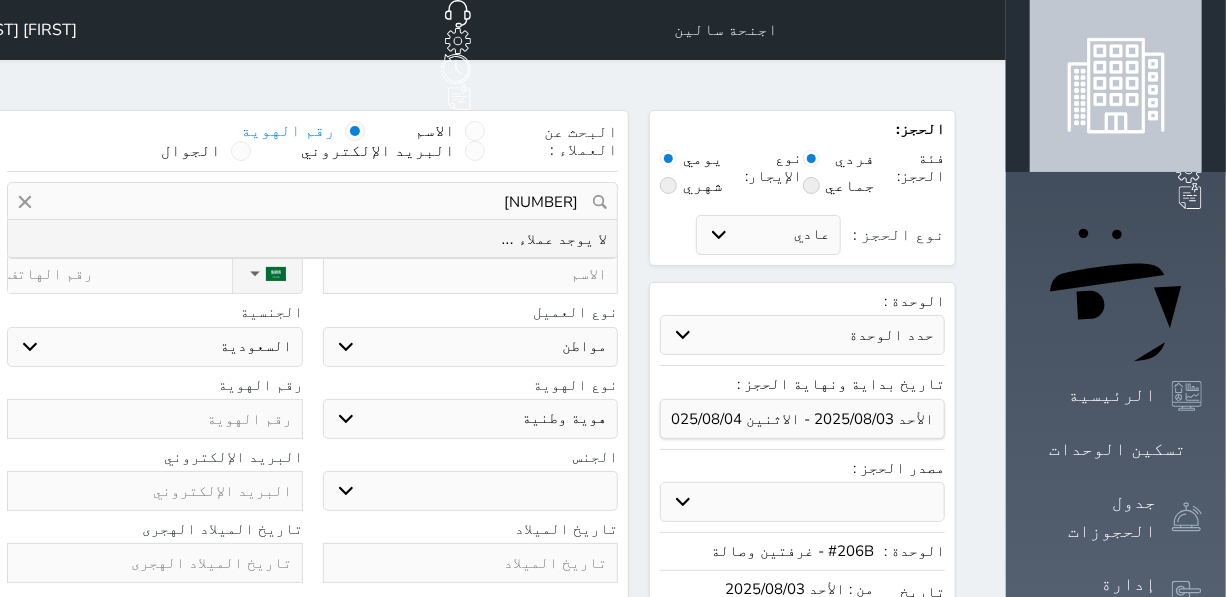 type on "[NUMBER]" 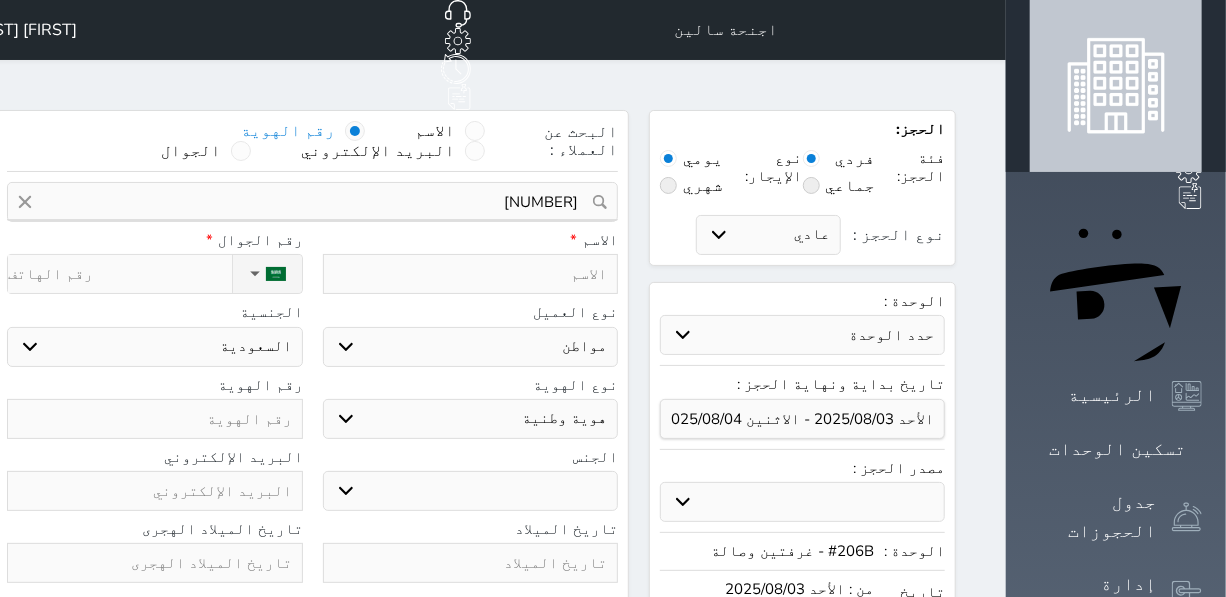 click at bounding box center [155, 419] 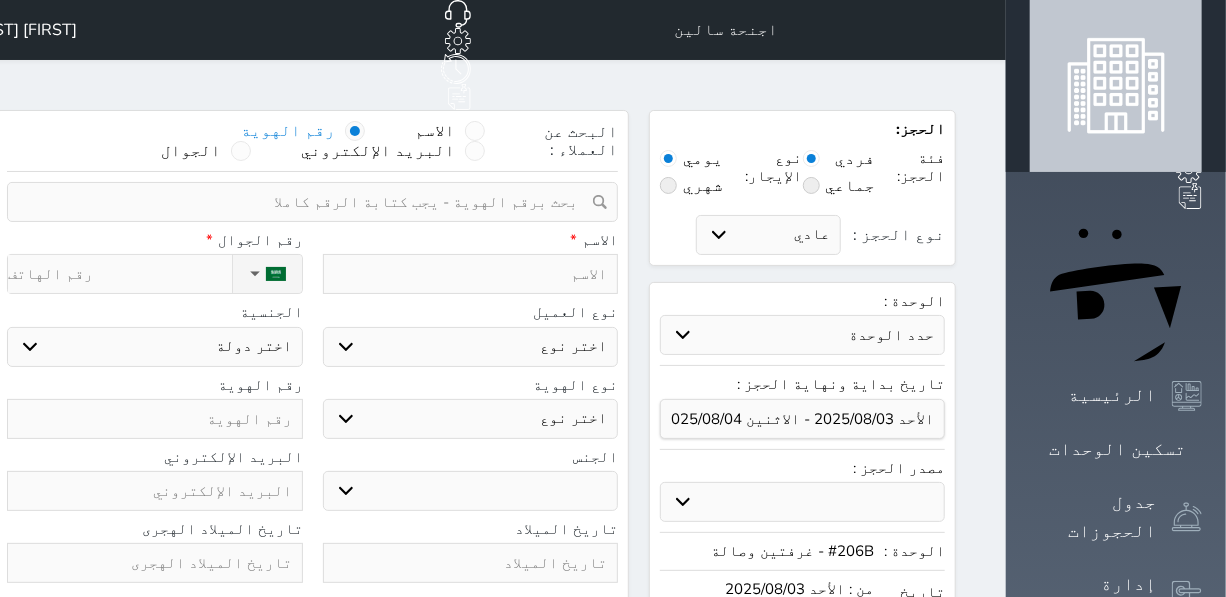 select 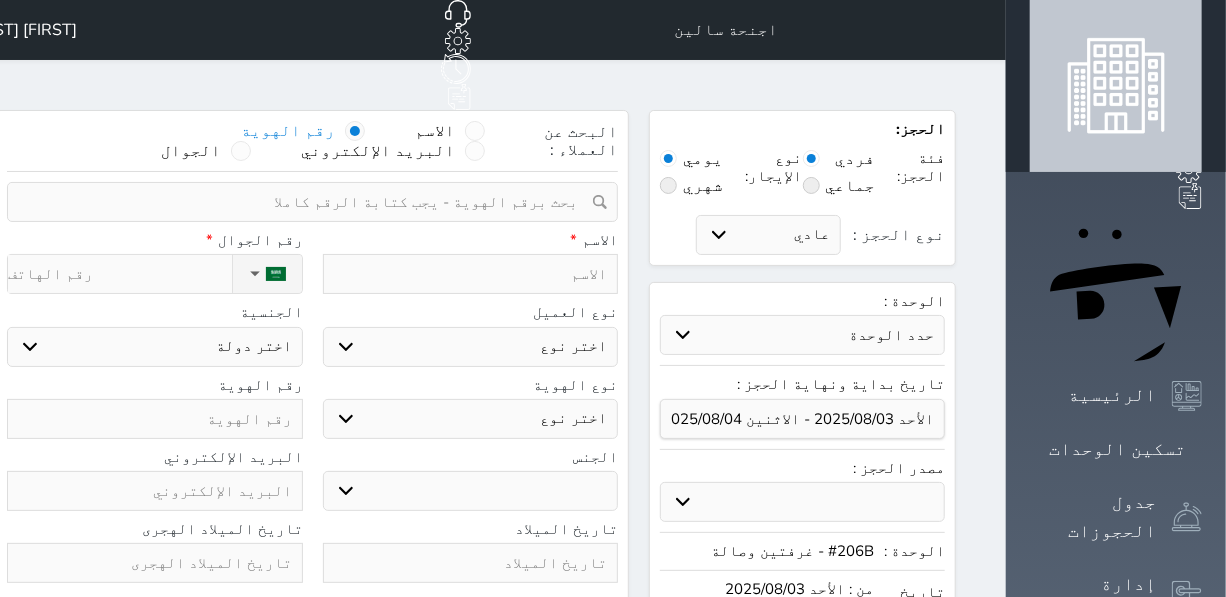 select 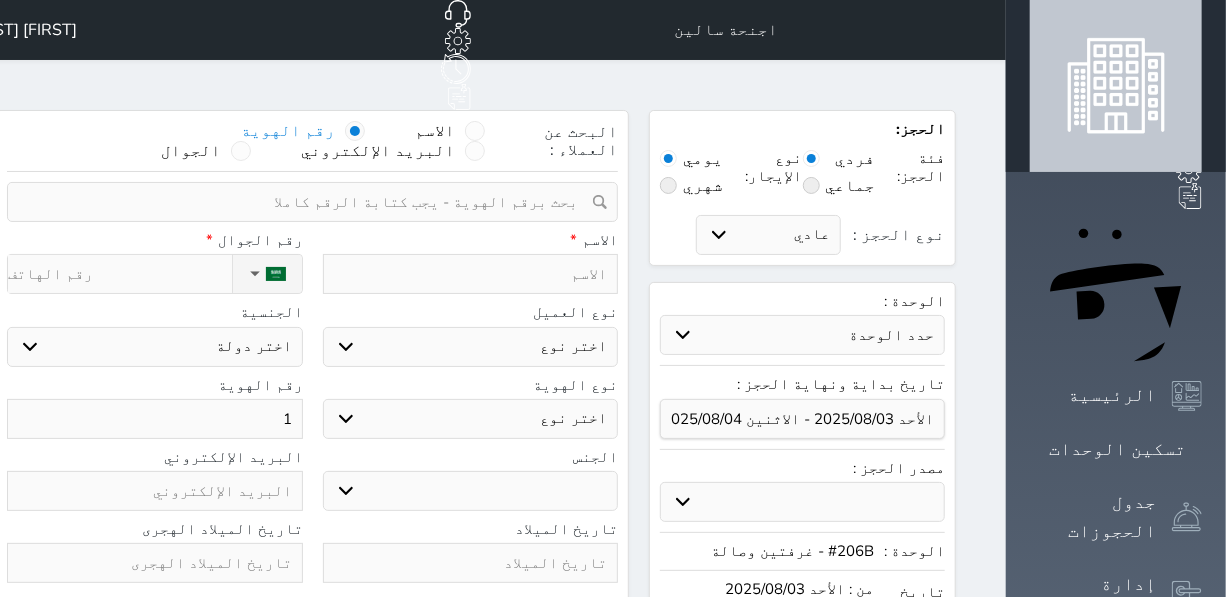 select 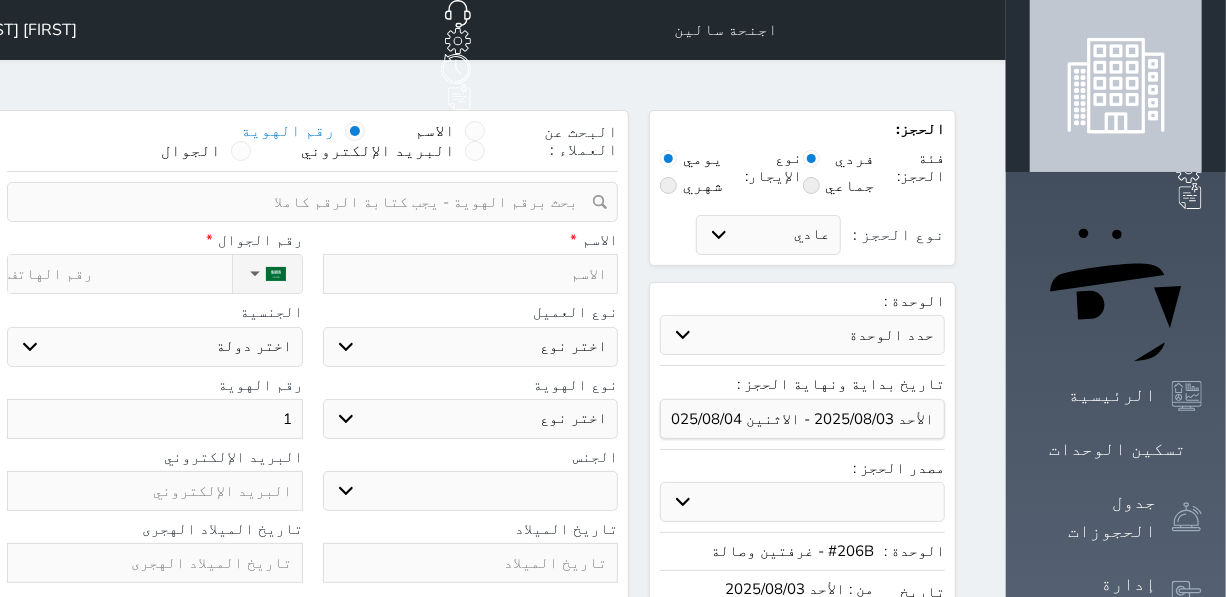 select 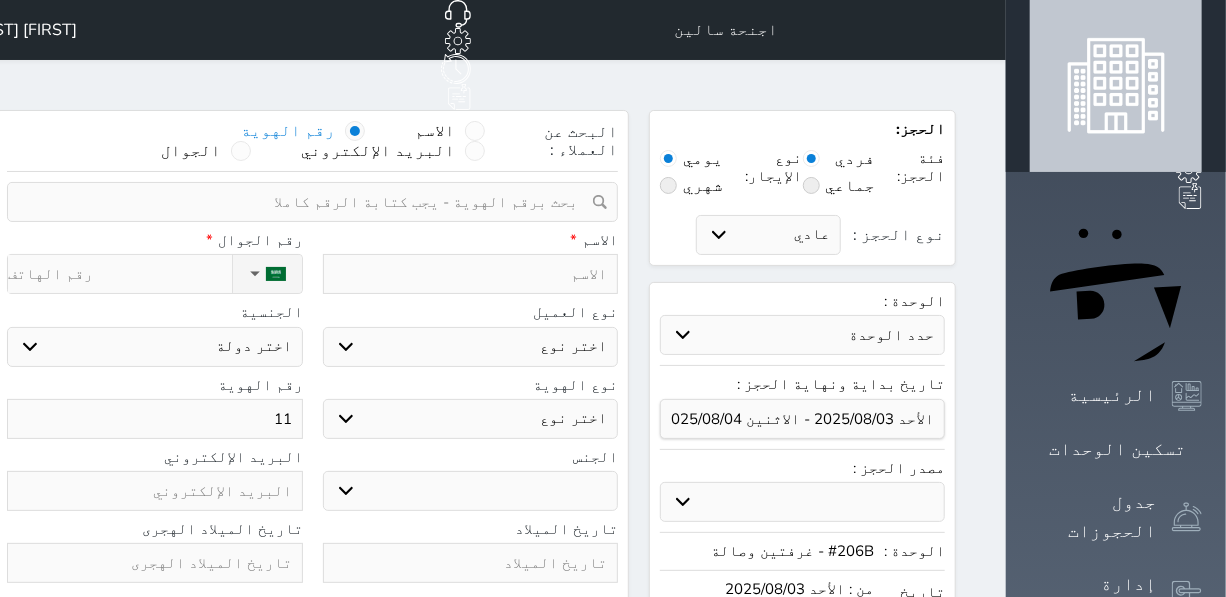select 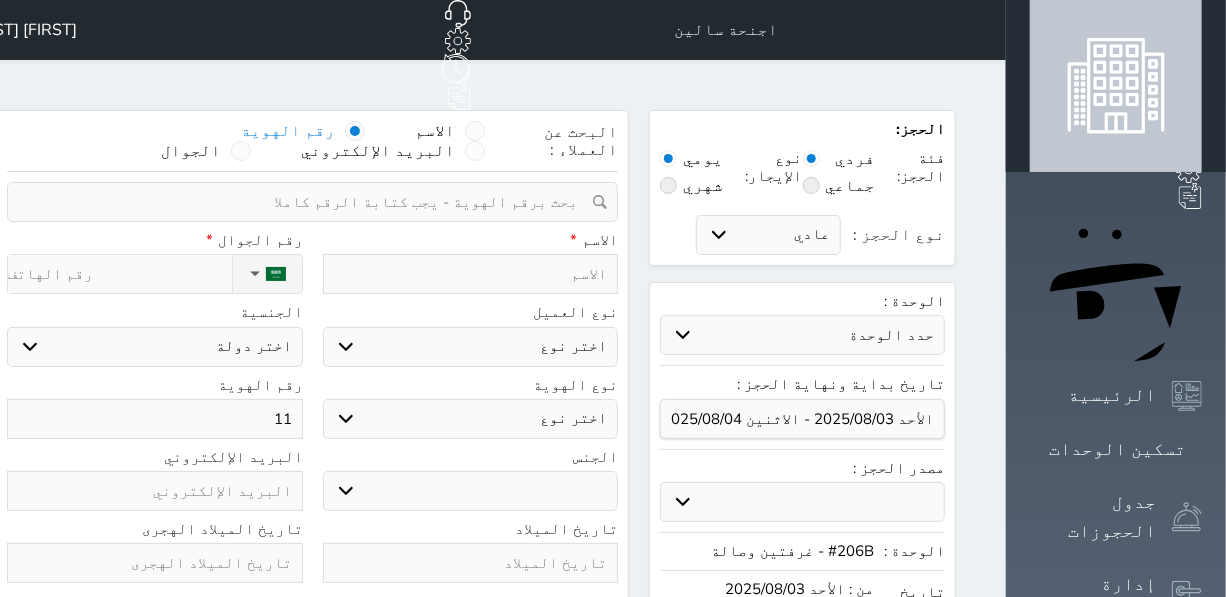 select 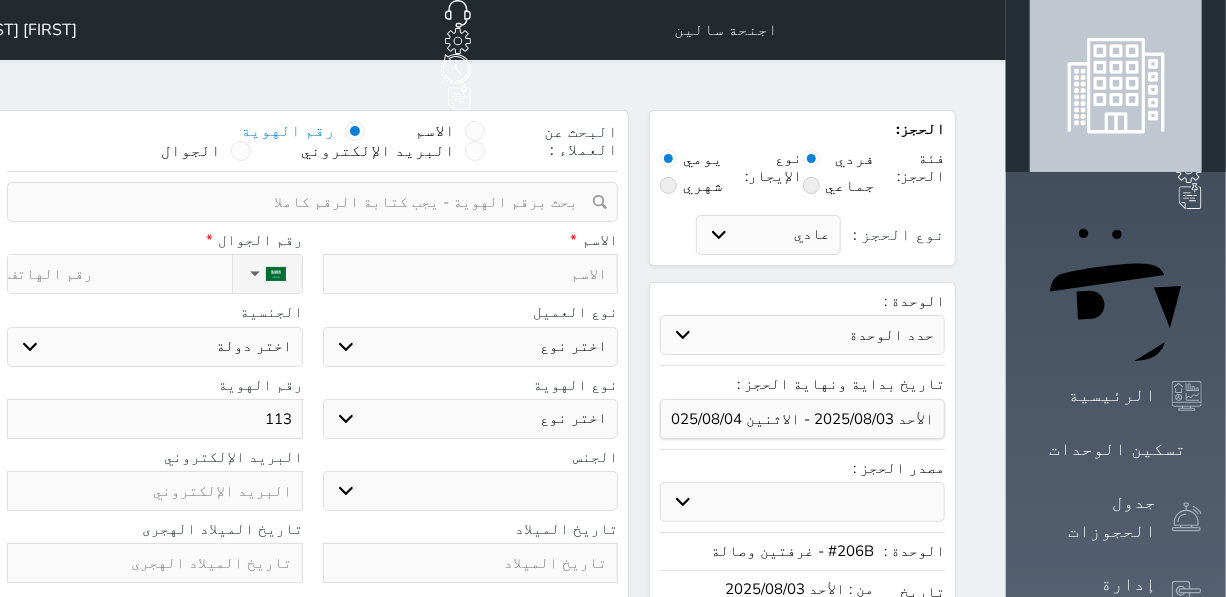select 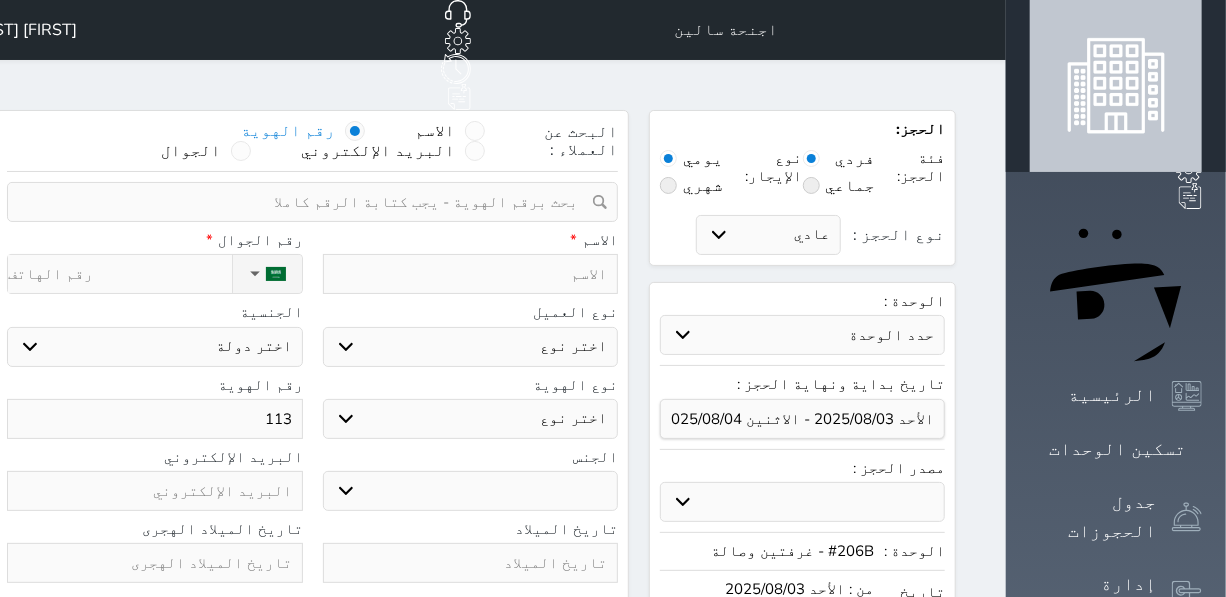 select 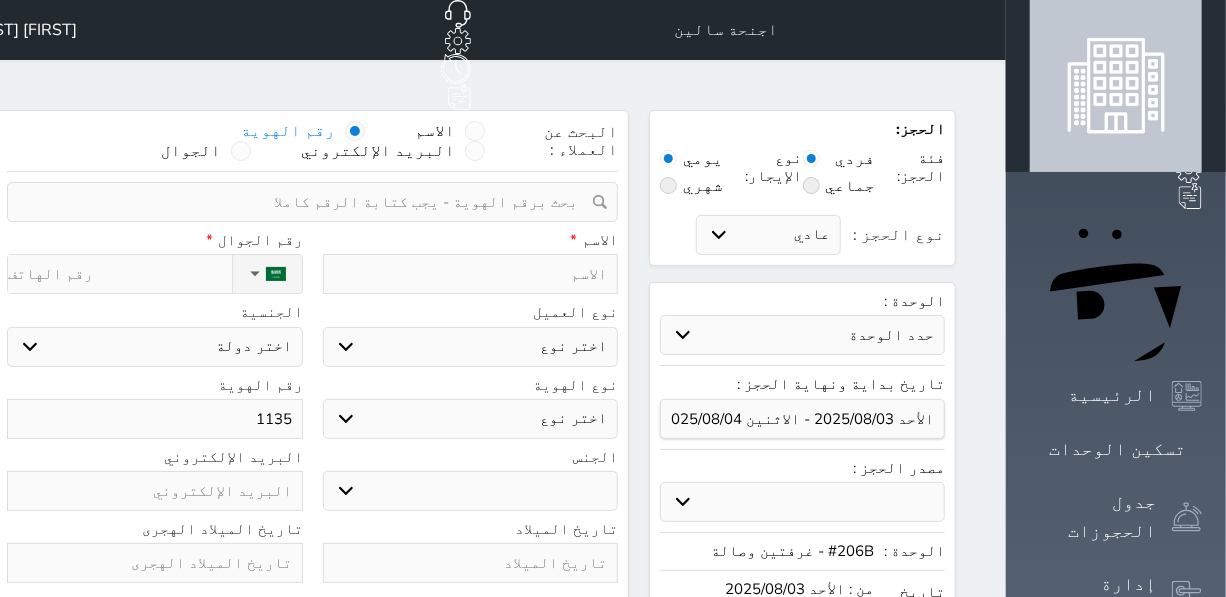 select 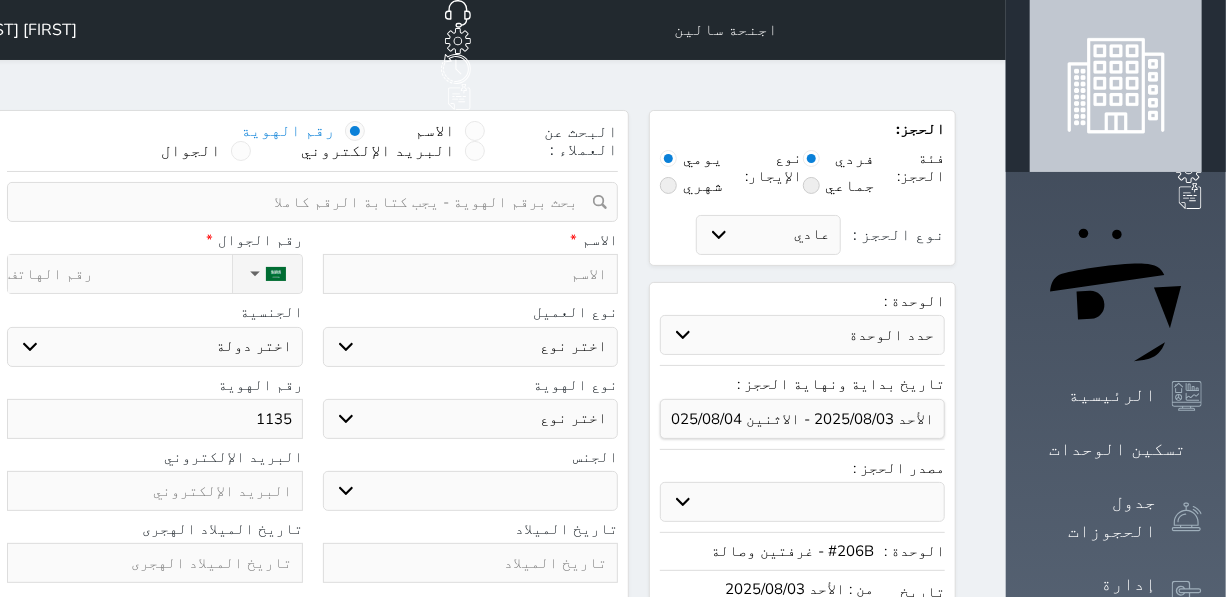 select 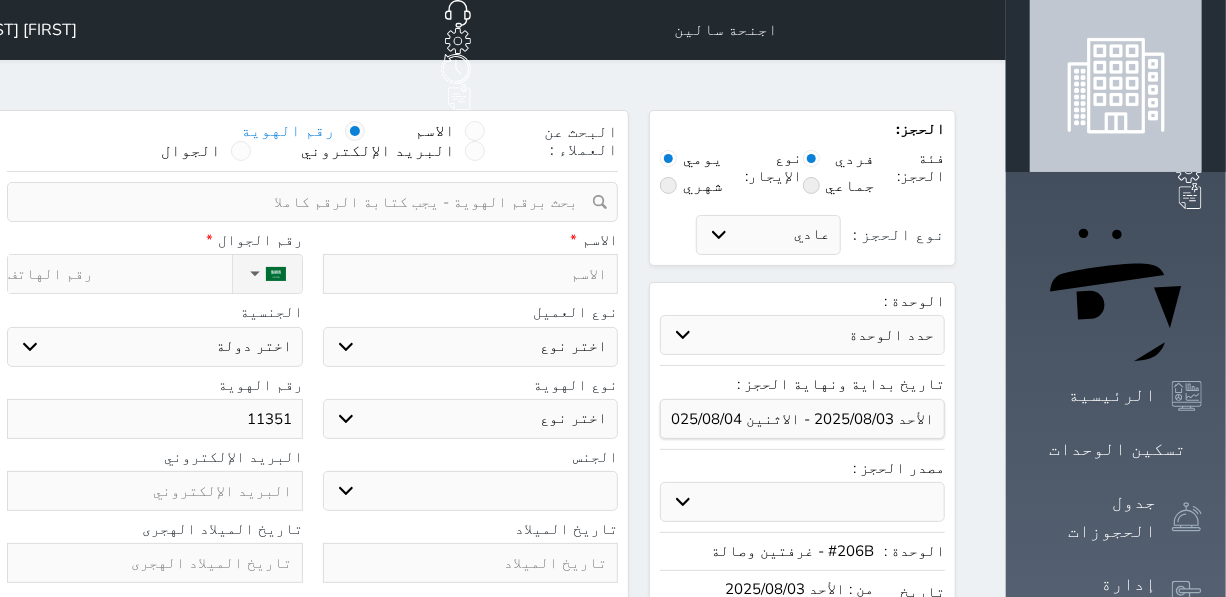 select 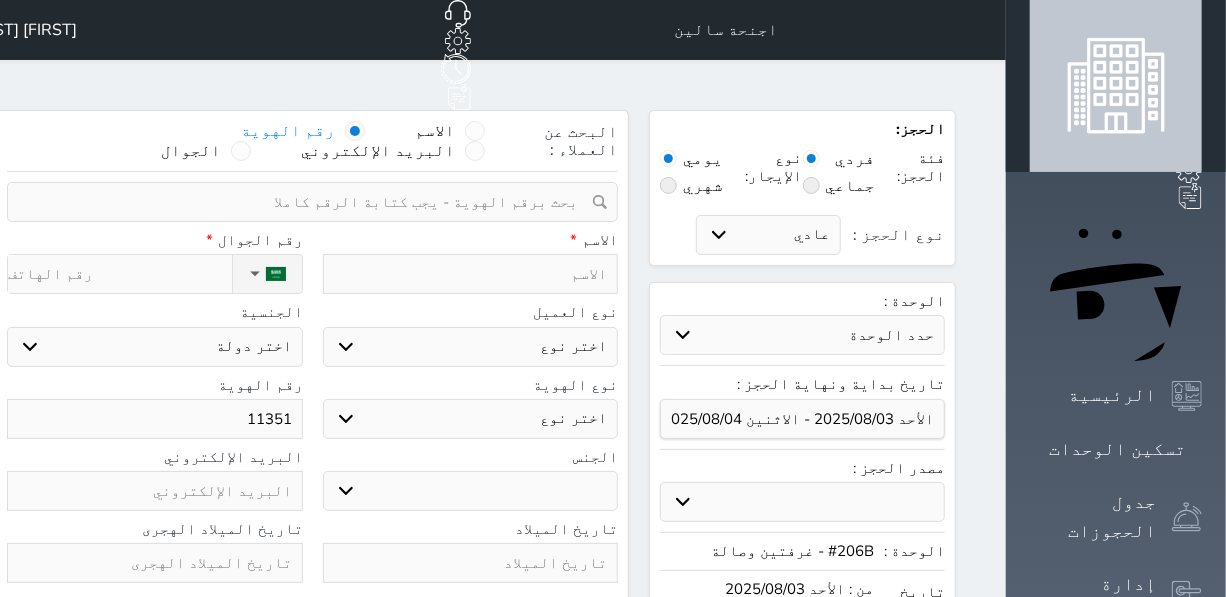 select 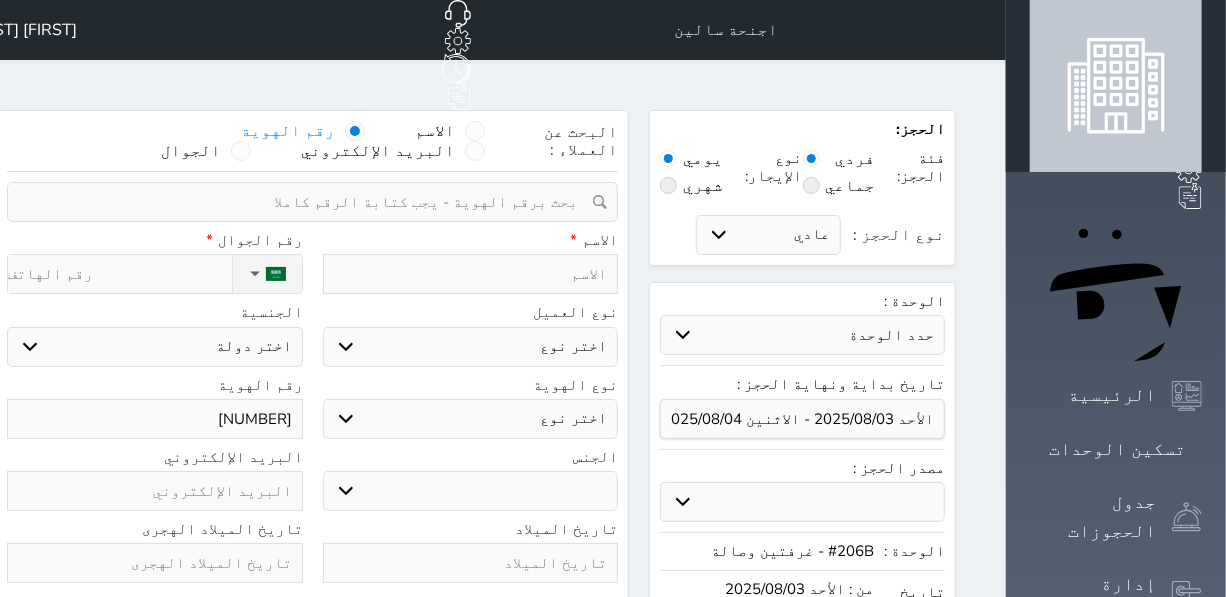 select 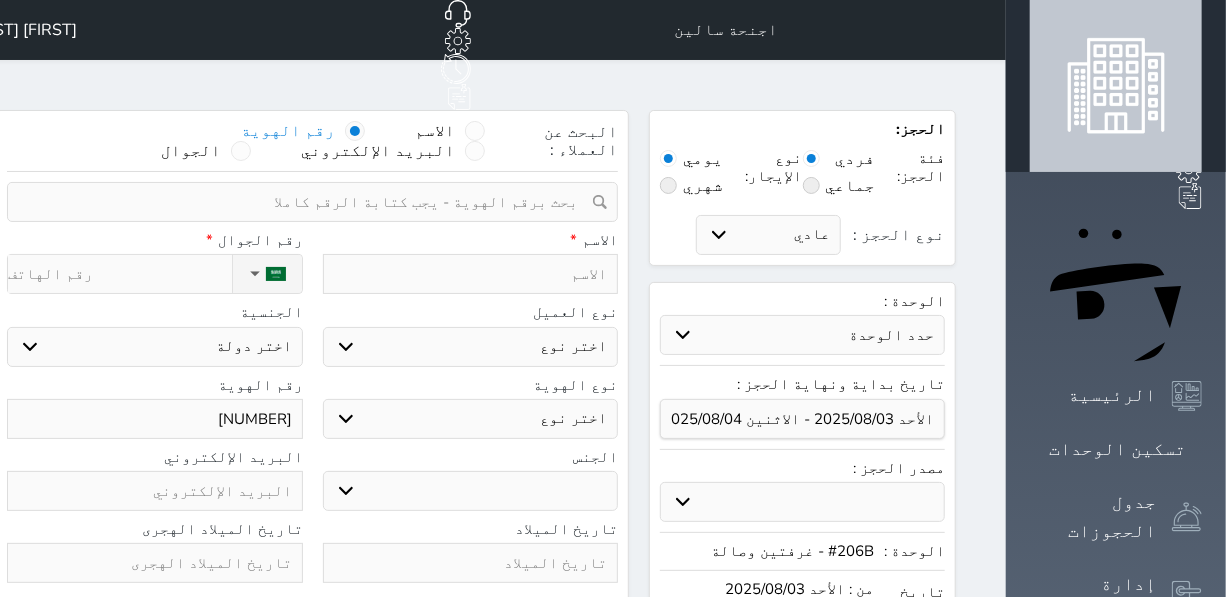 select 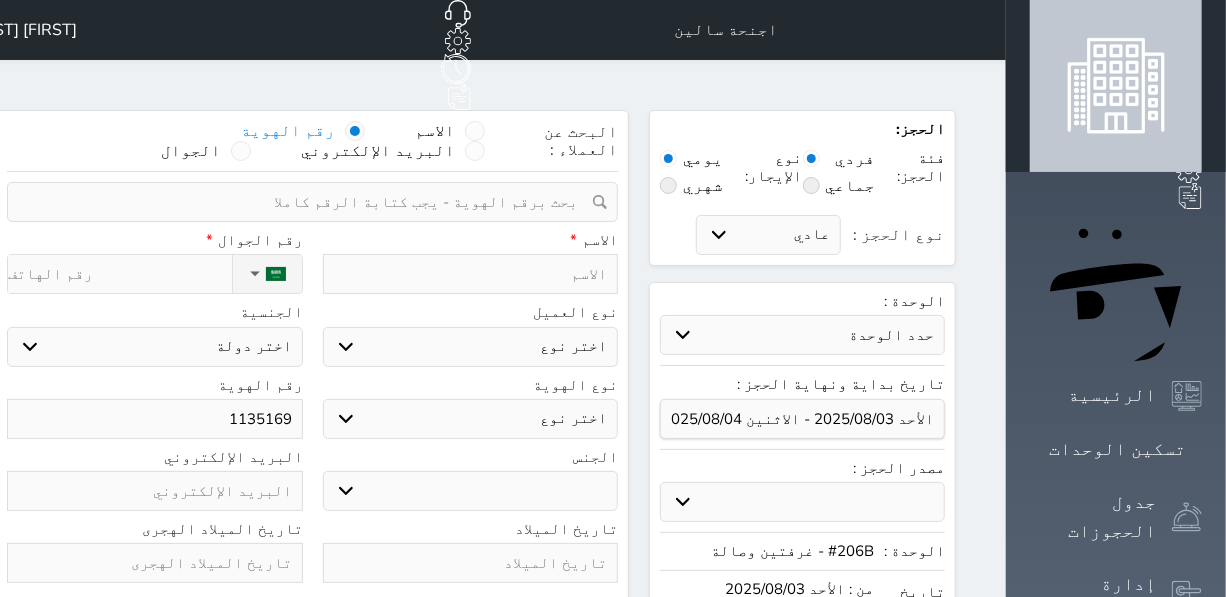select 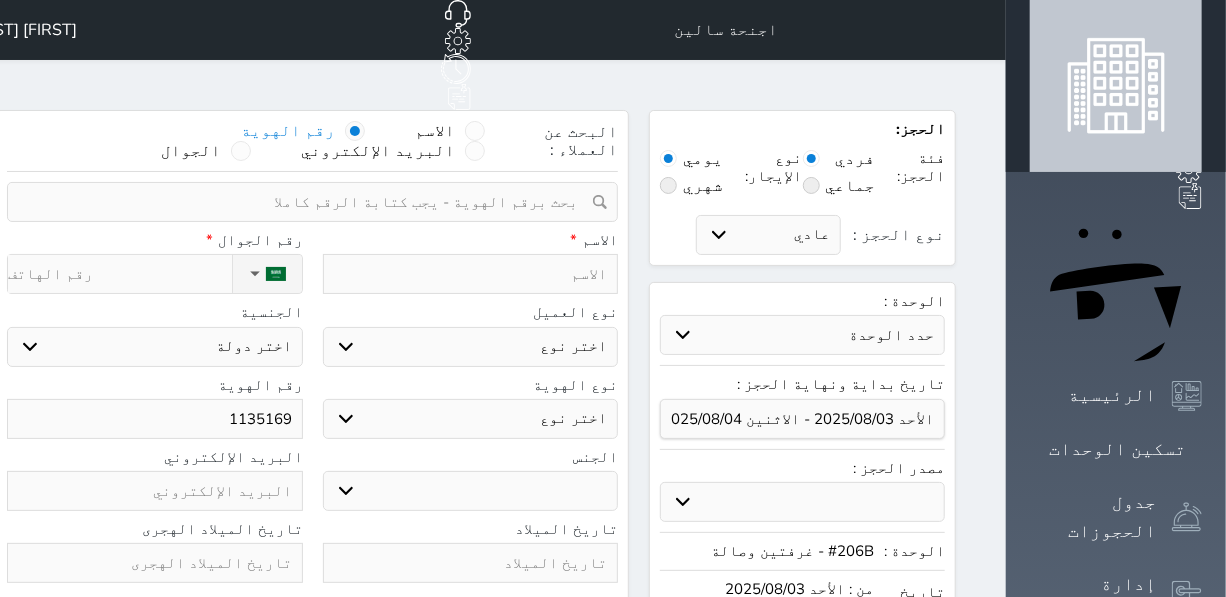 select 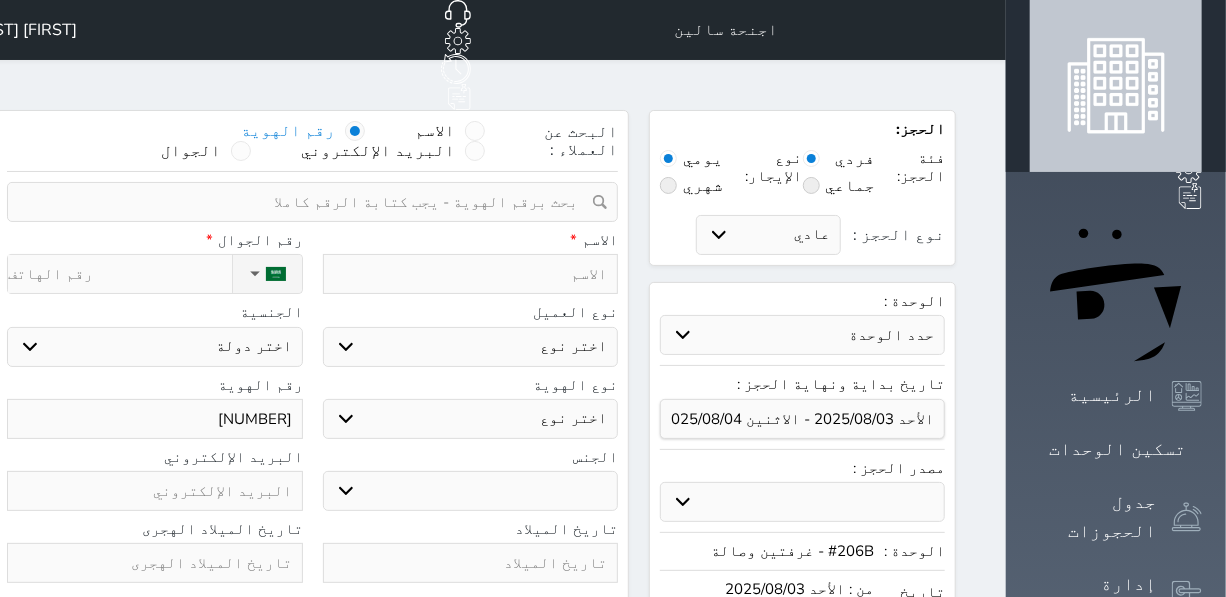 select 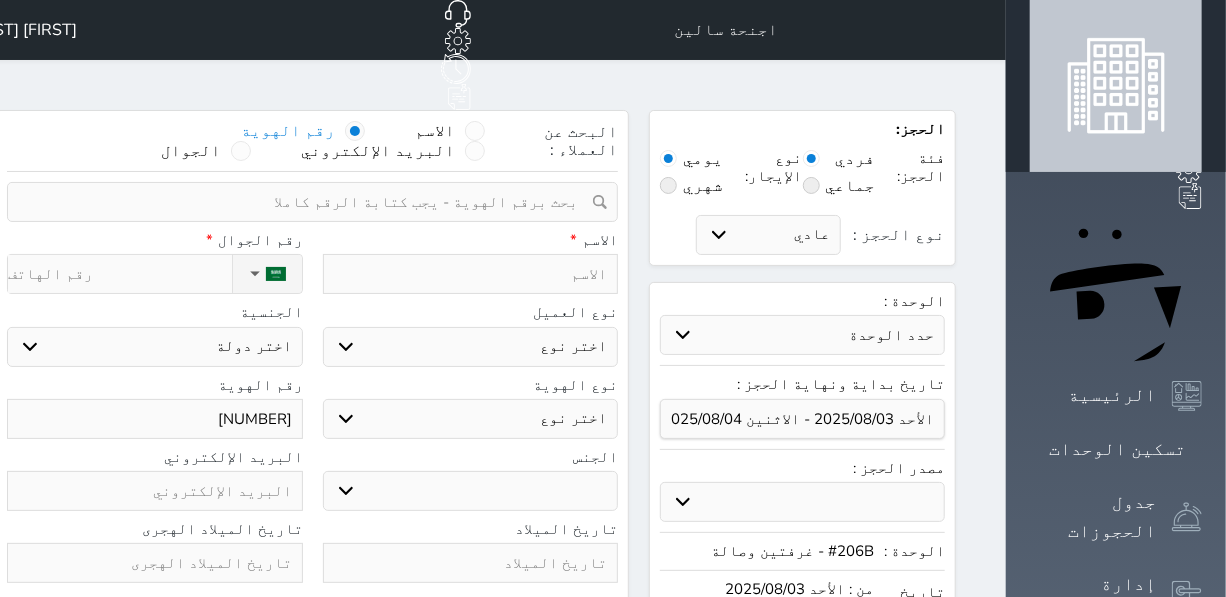 select 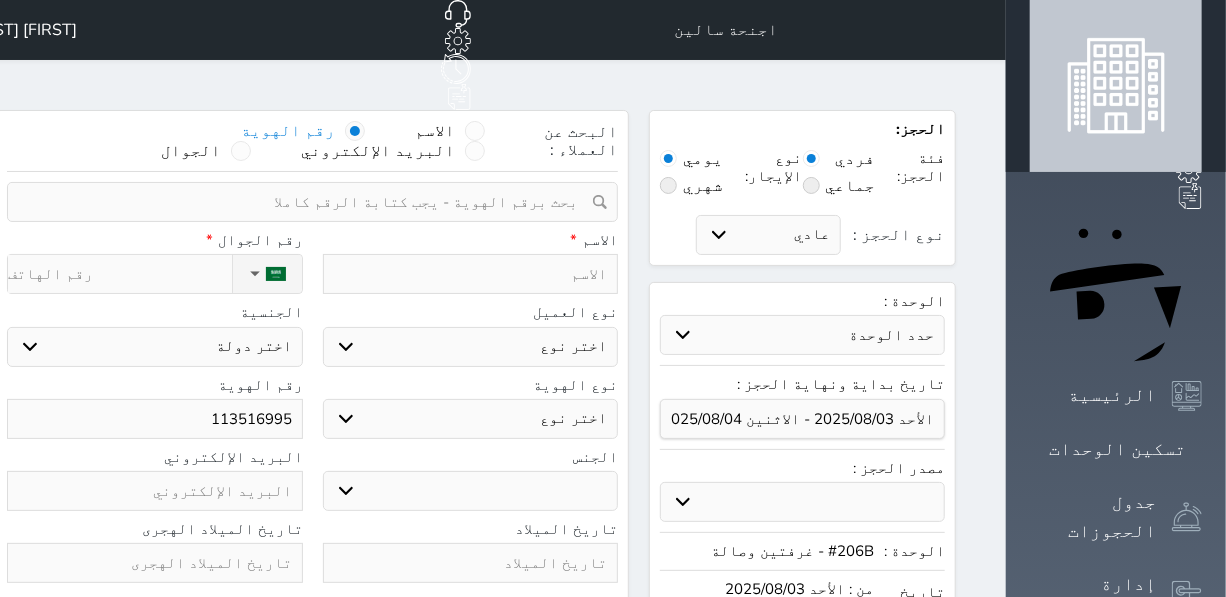 select 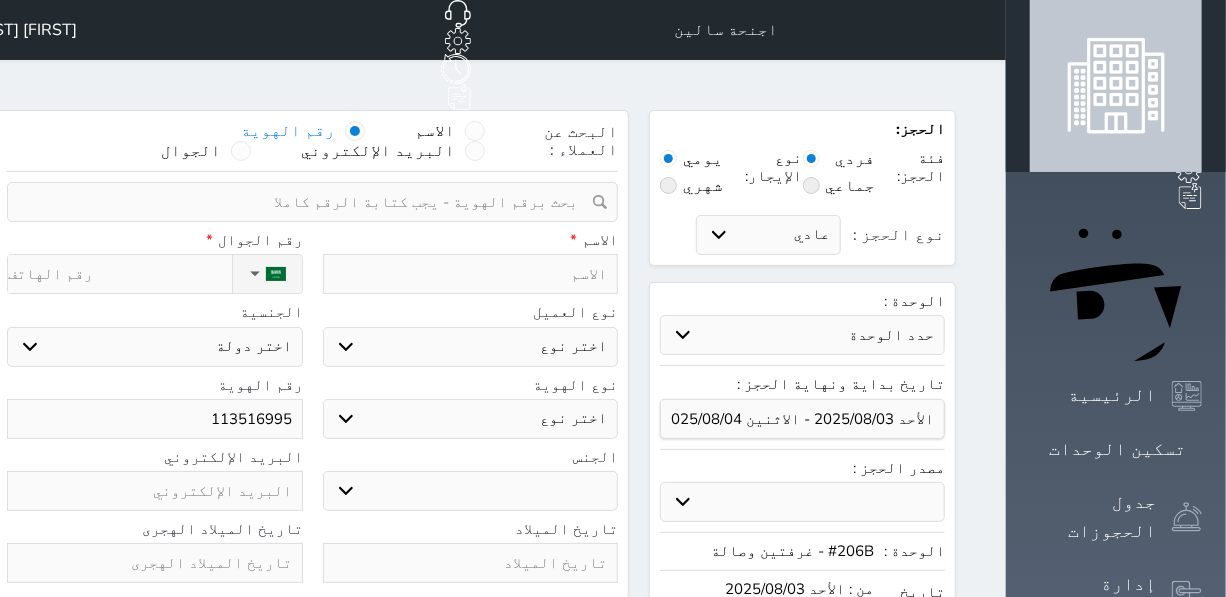 select 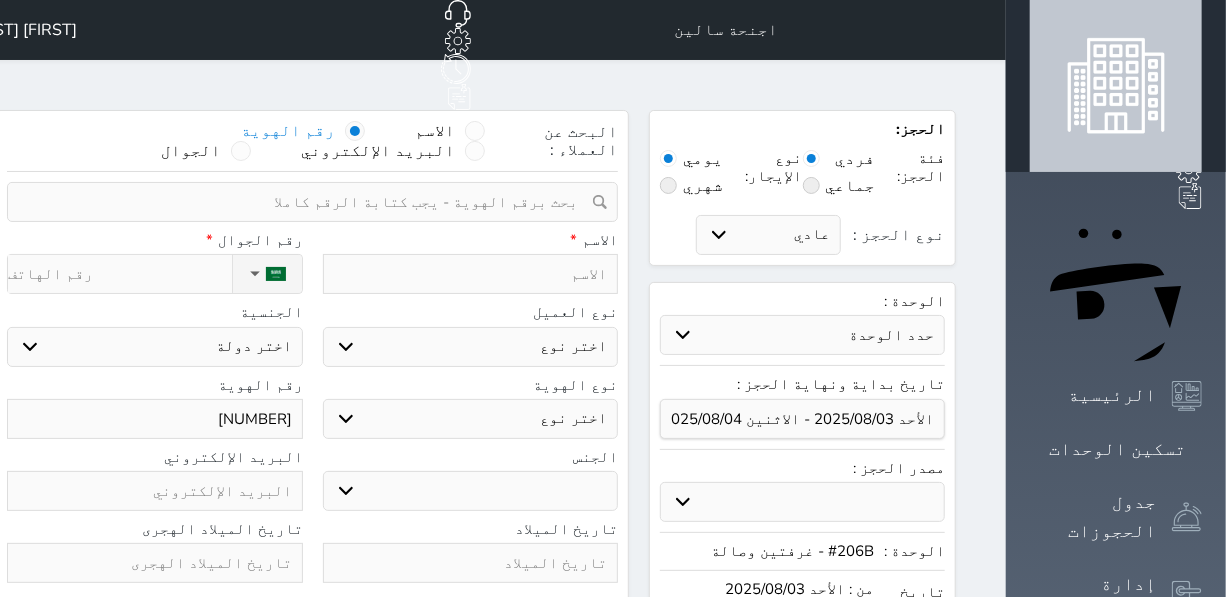 type on "[NUMBER]" 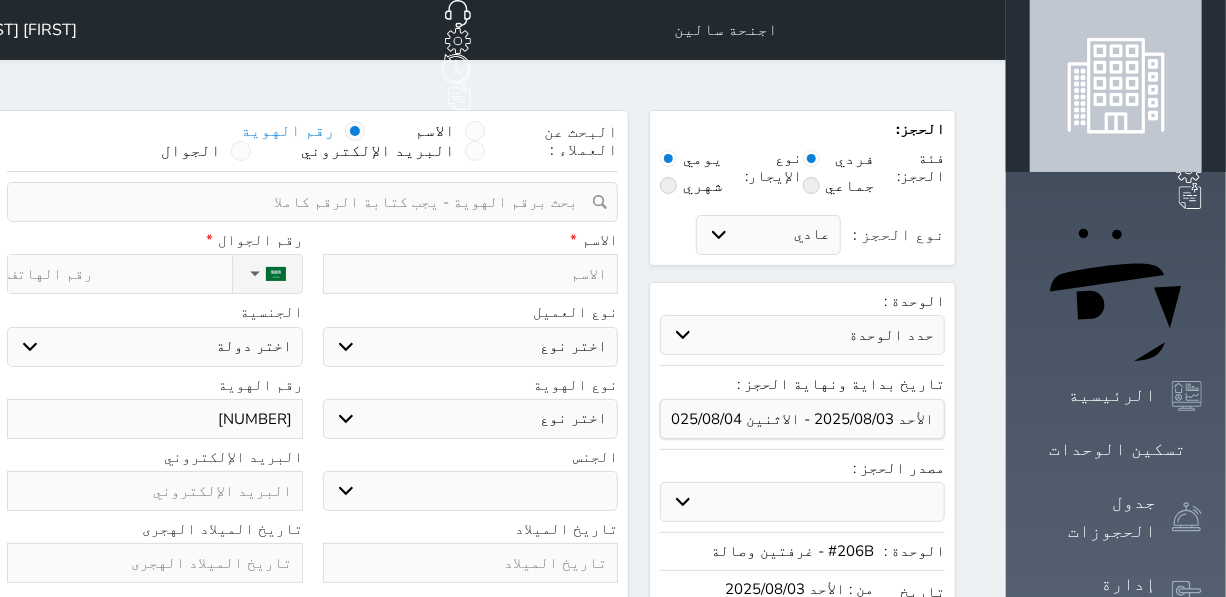 type on "غ" 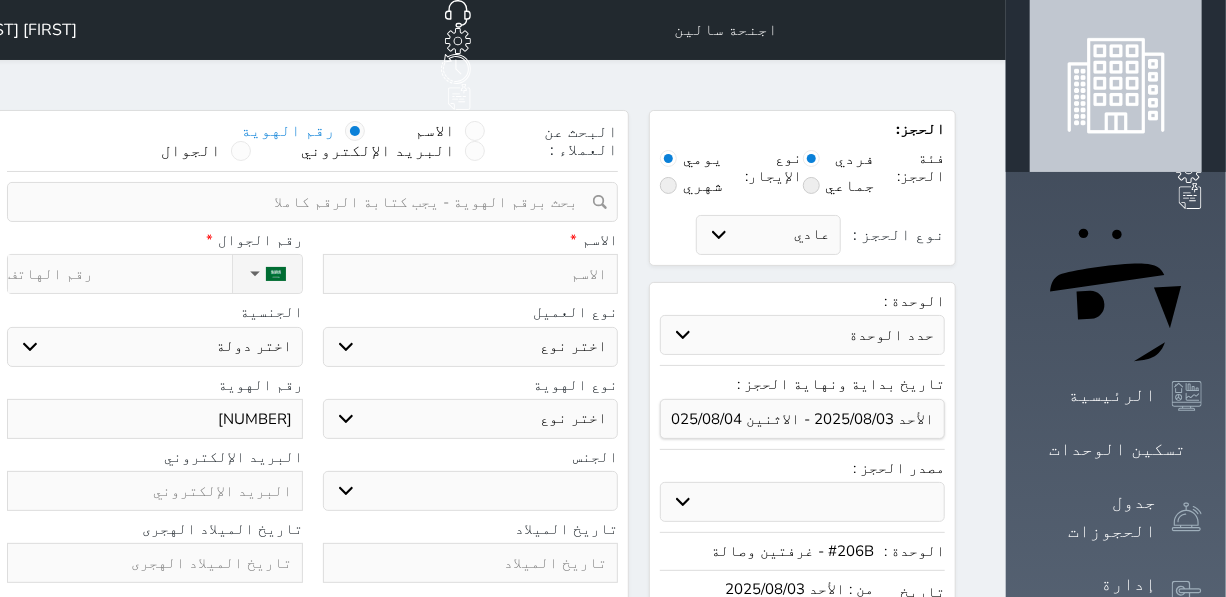 select 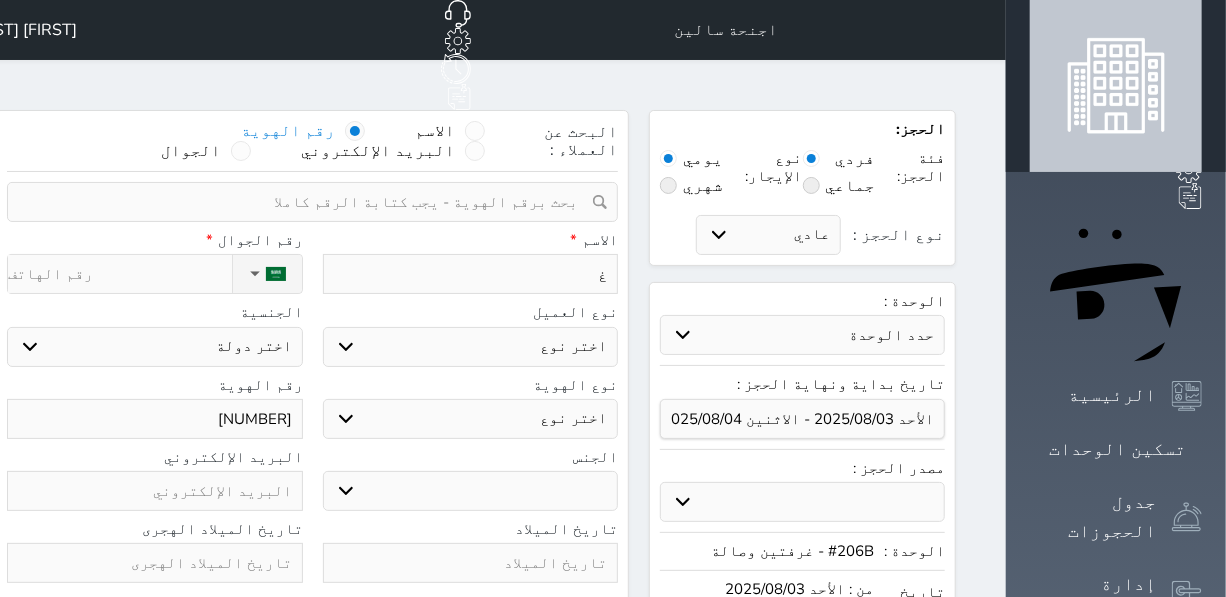 type on "غب" 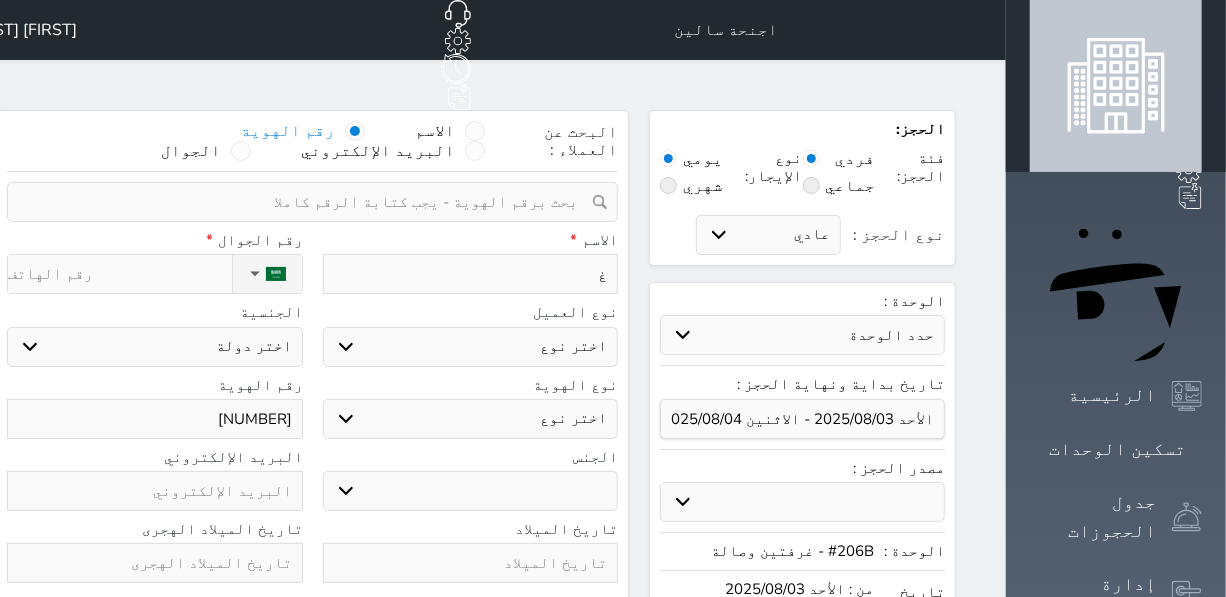 select 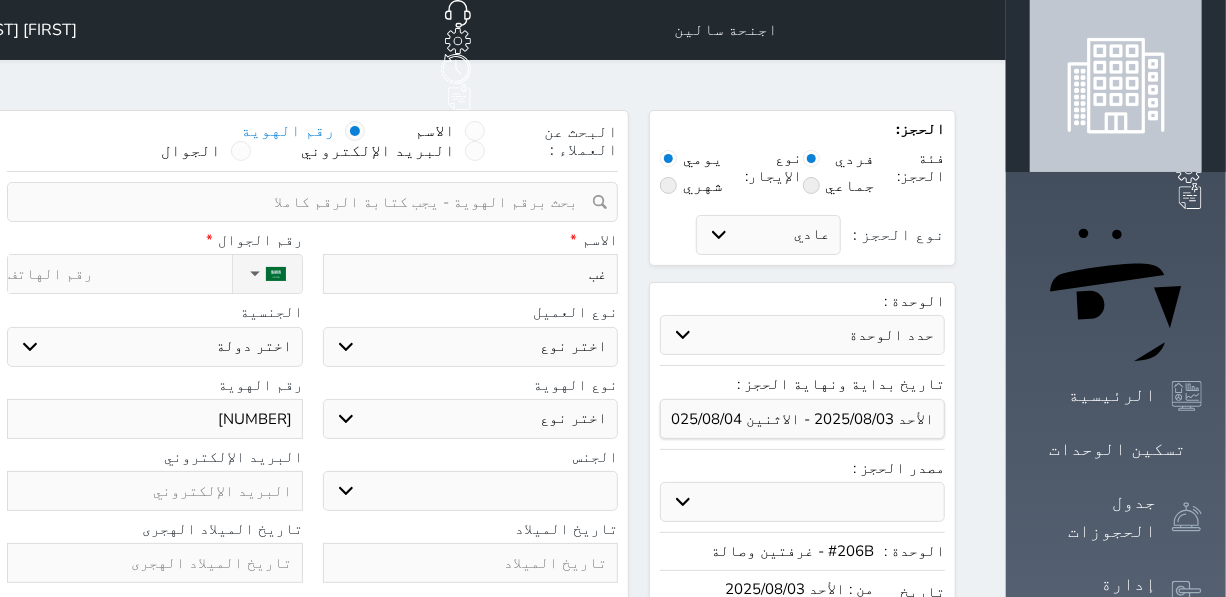 type on "[NAME]" 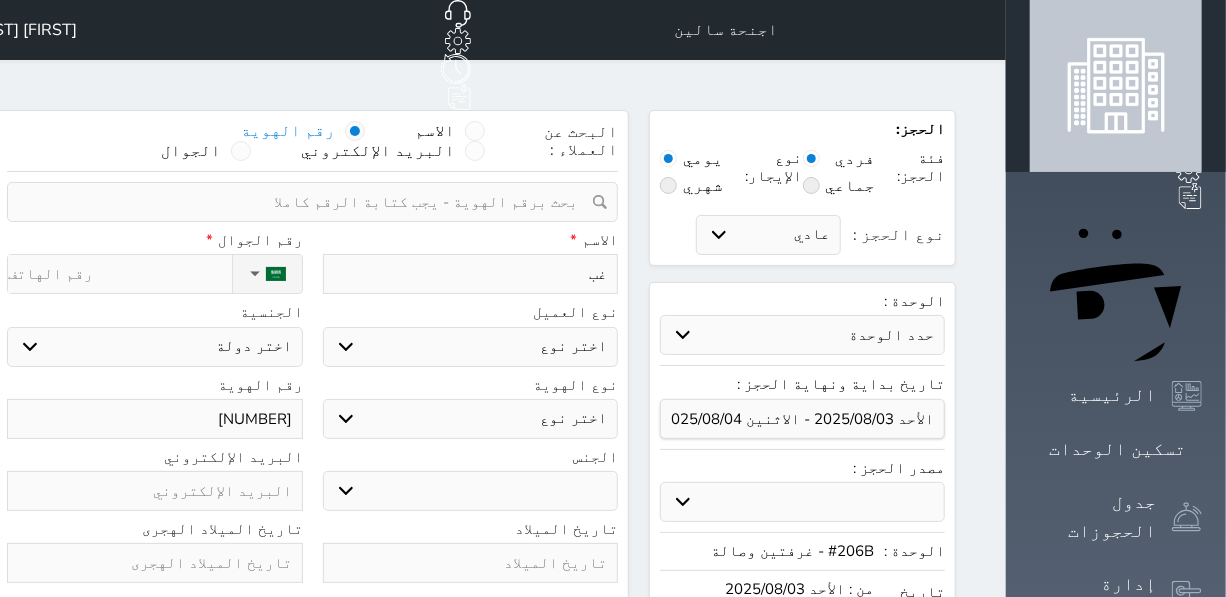 select 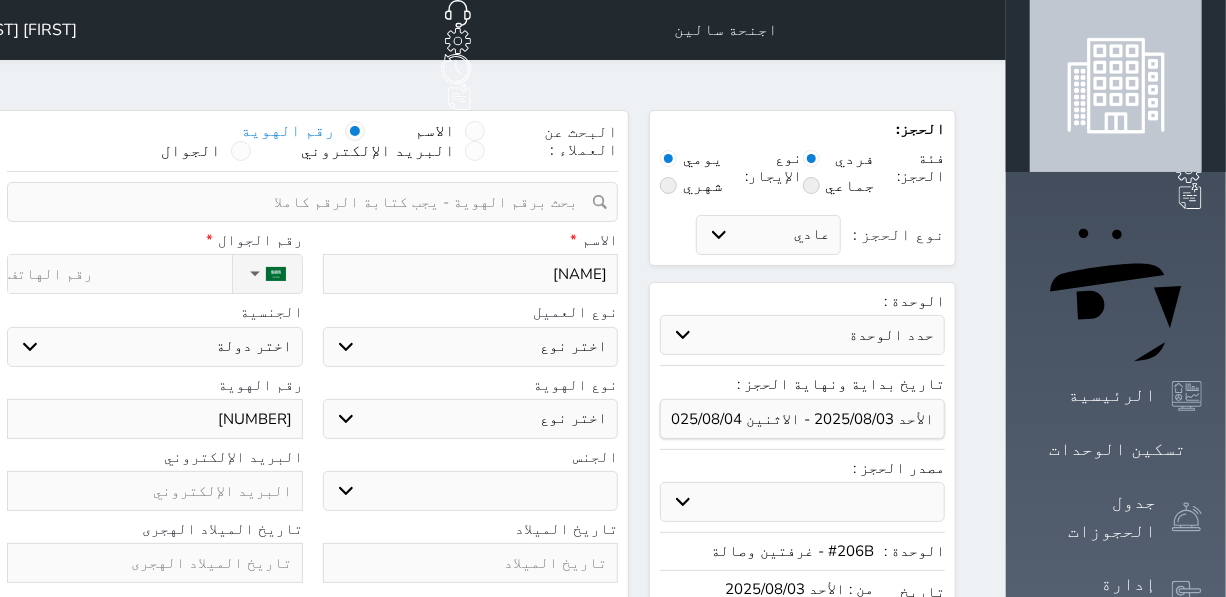 type on "غبدا" 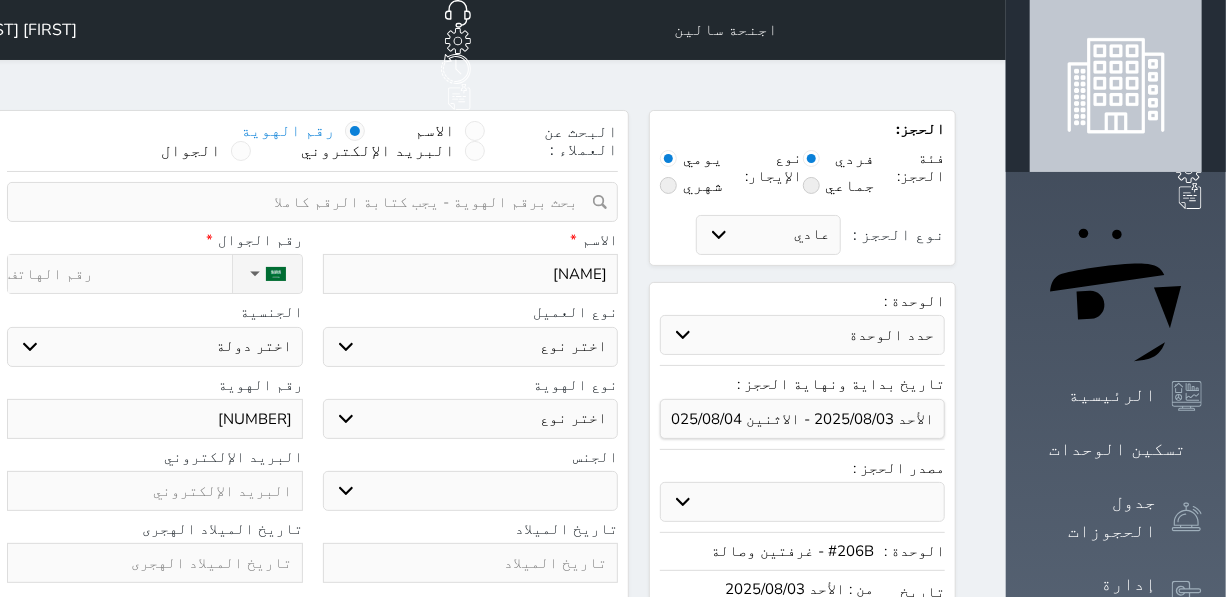 select 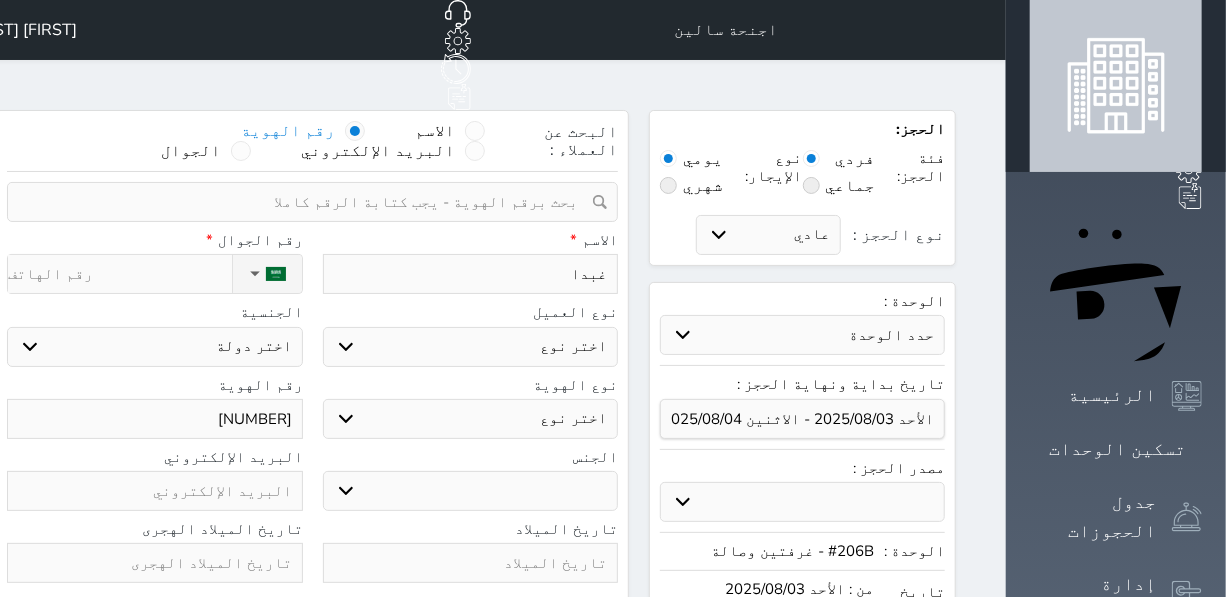 select 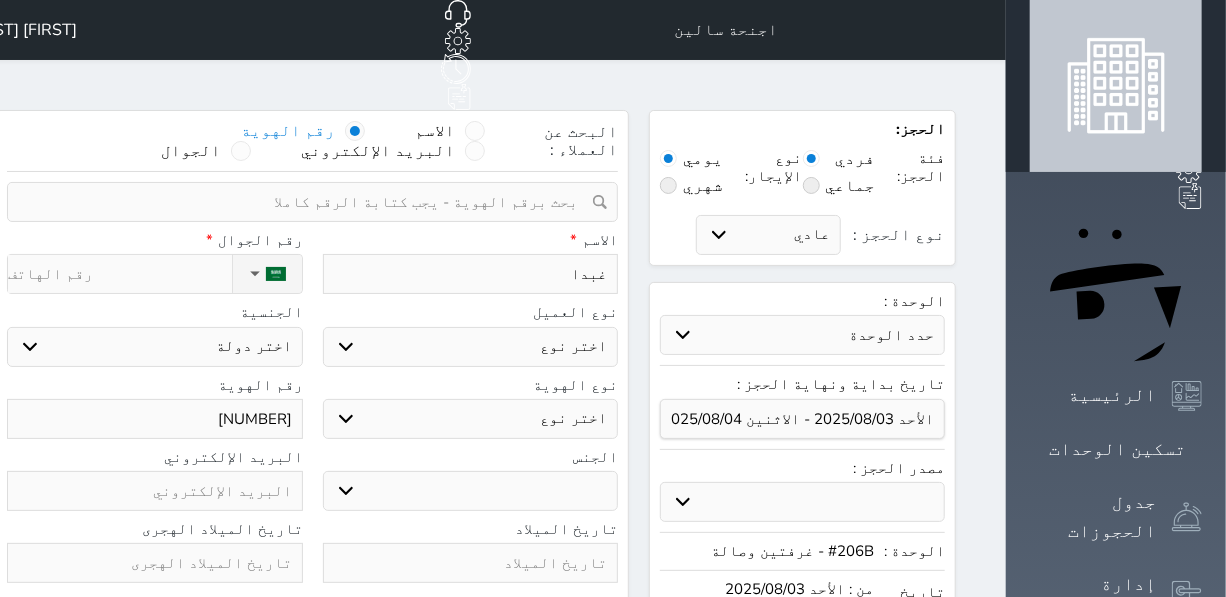 type on "[NAME]" 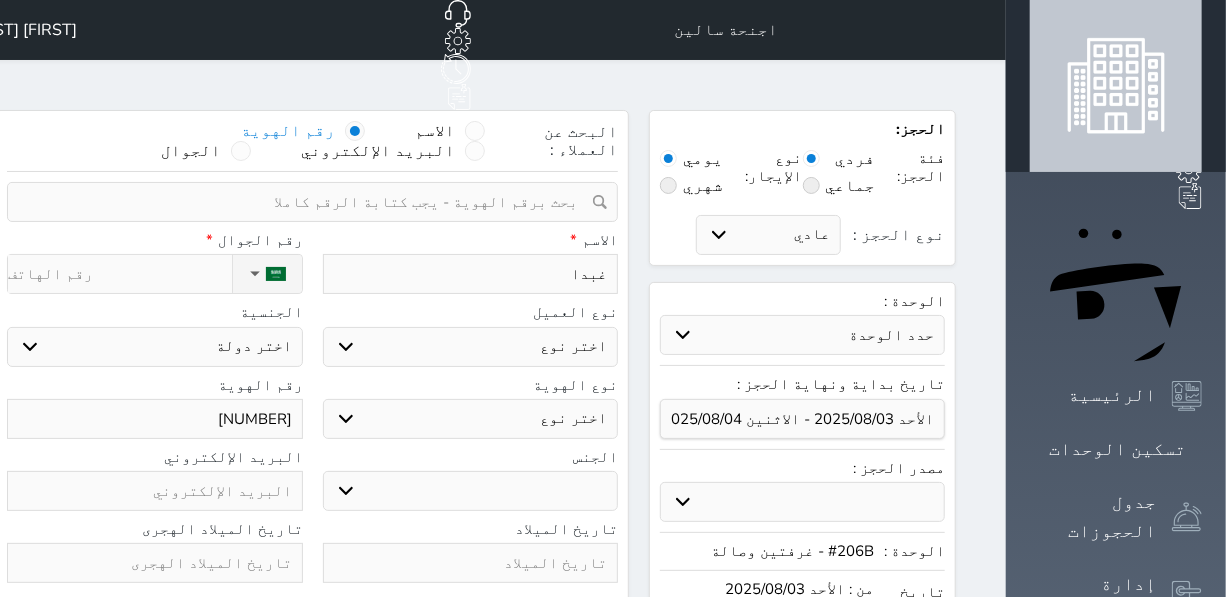 select 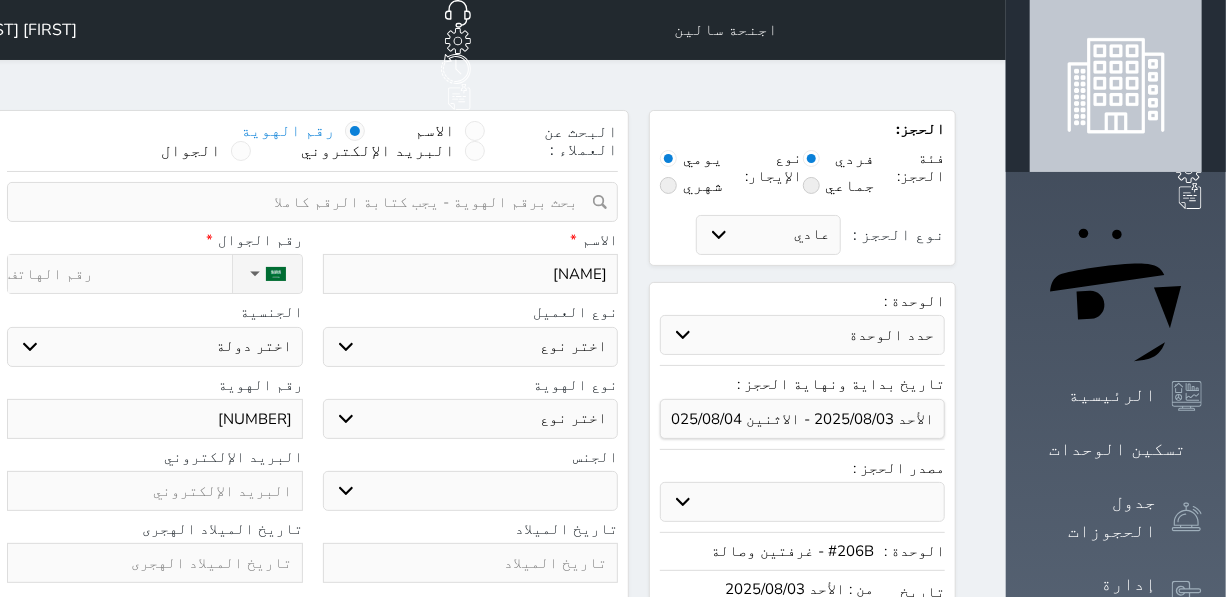 type on "[NAME]" 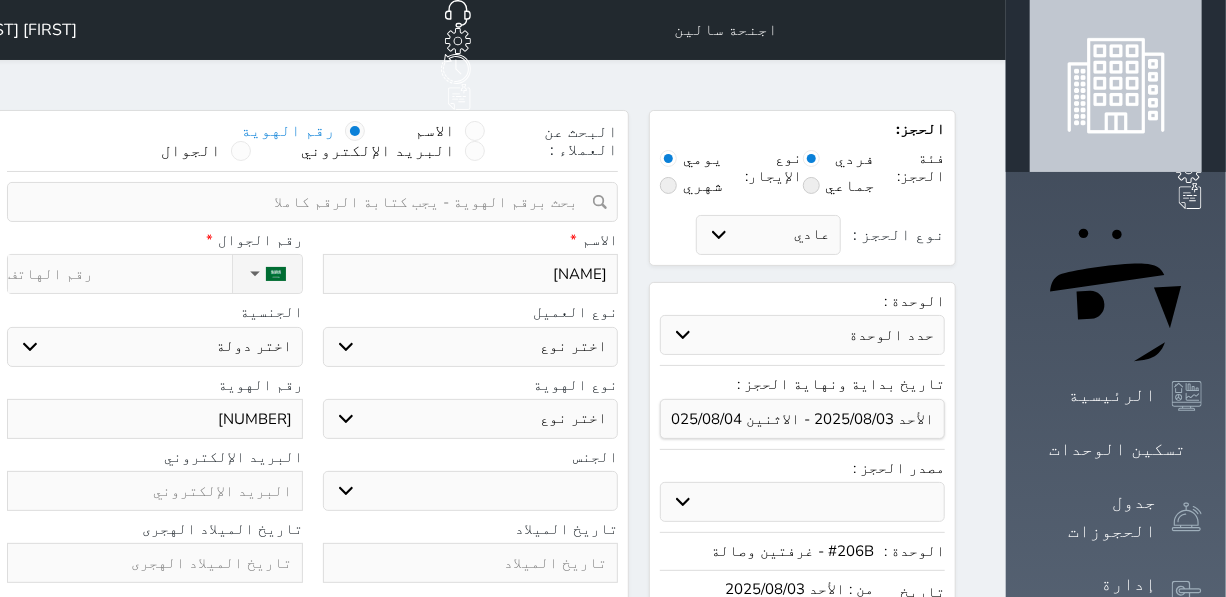 select 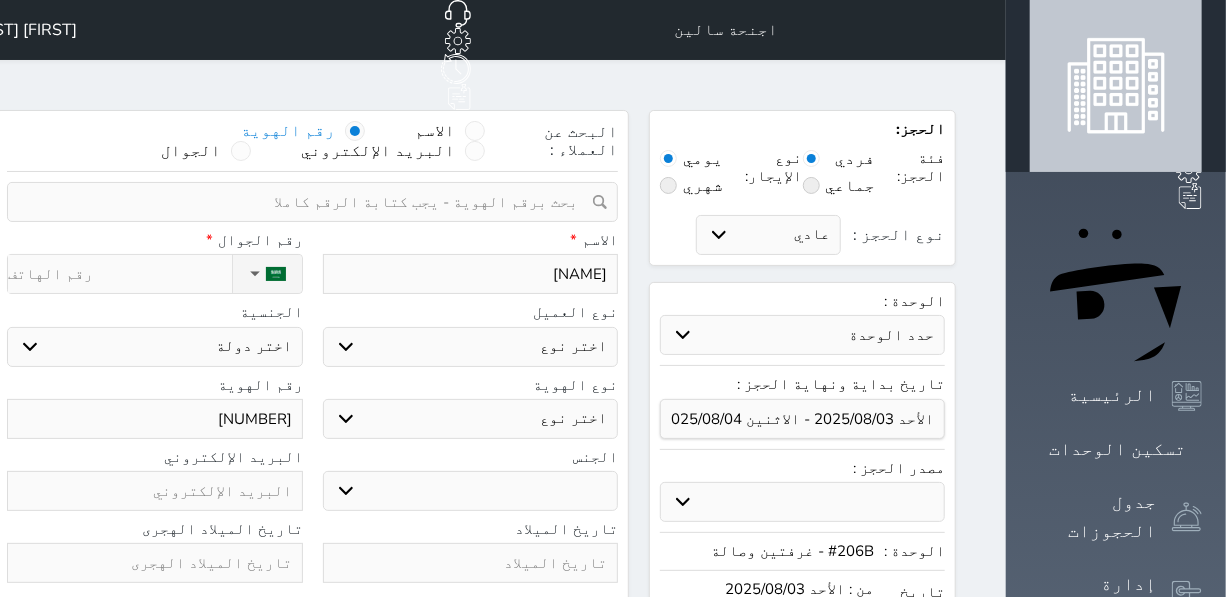 type on "[NAME]" 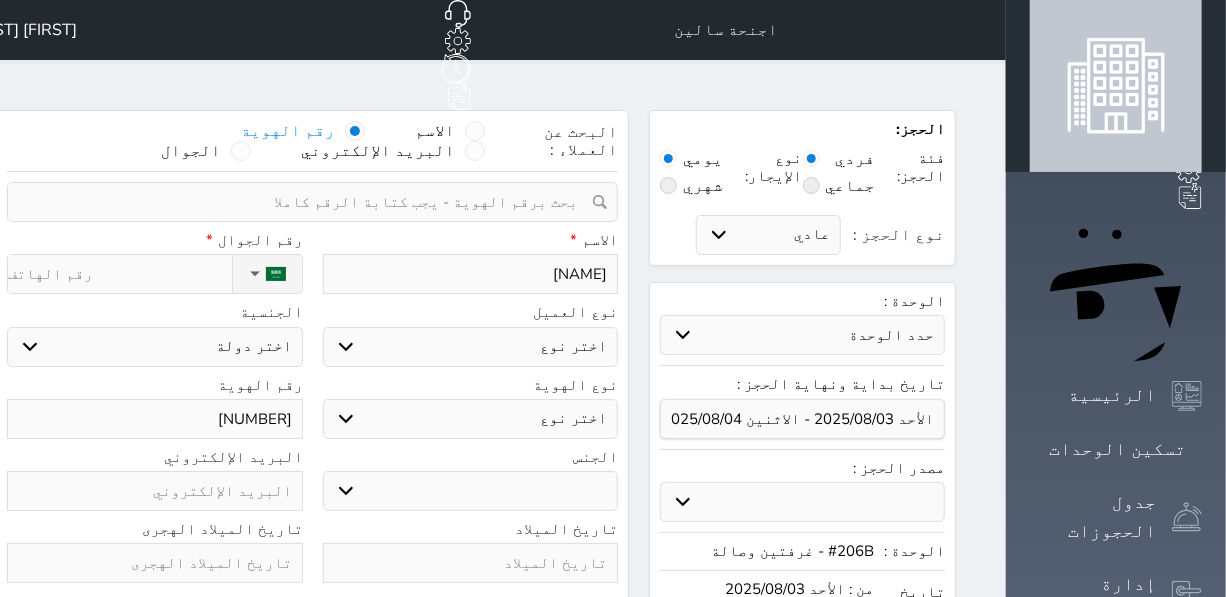 select 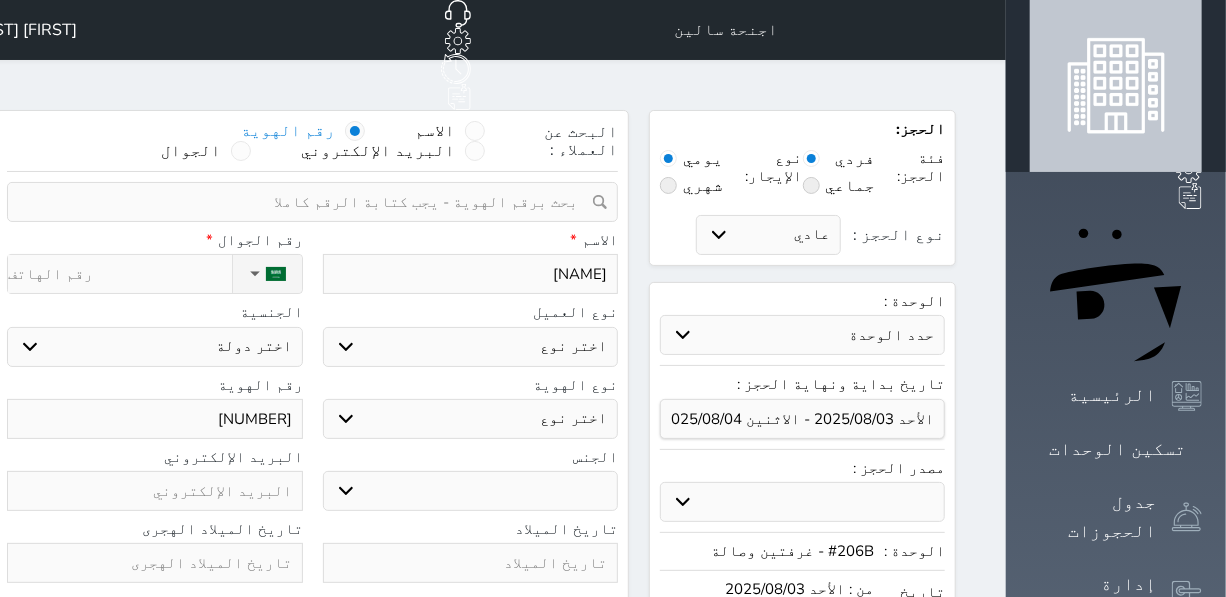 type on "[NAME]" 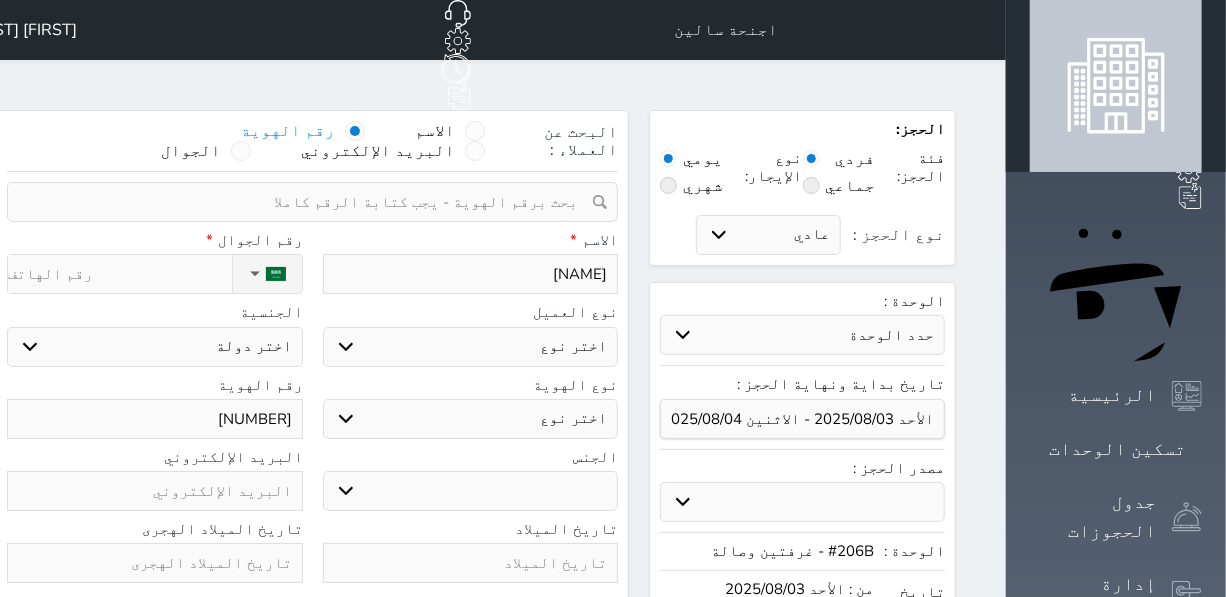 type on "5" 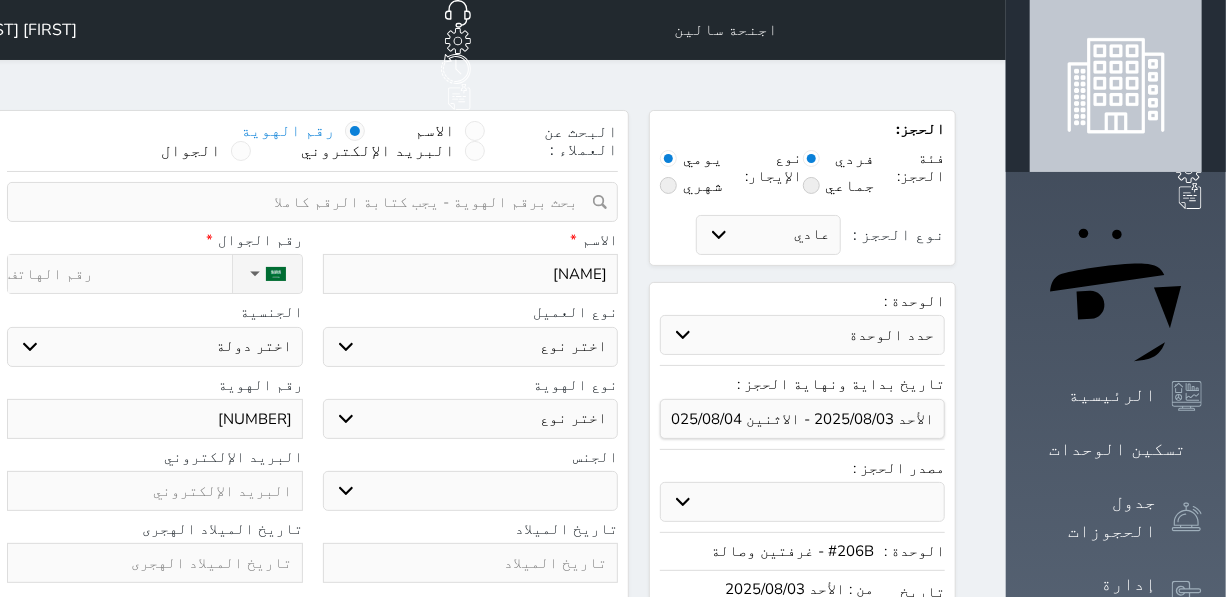 select 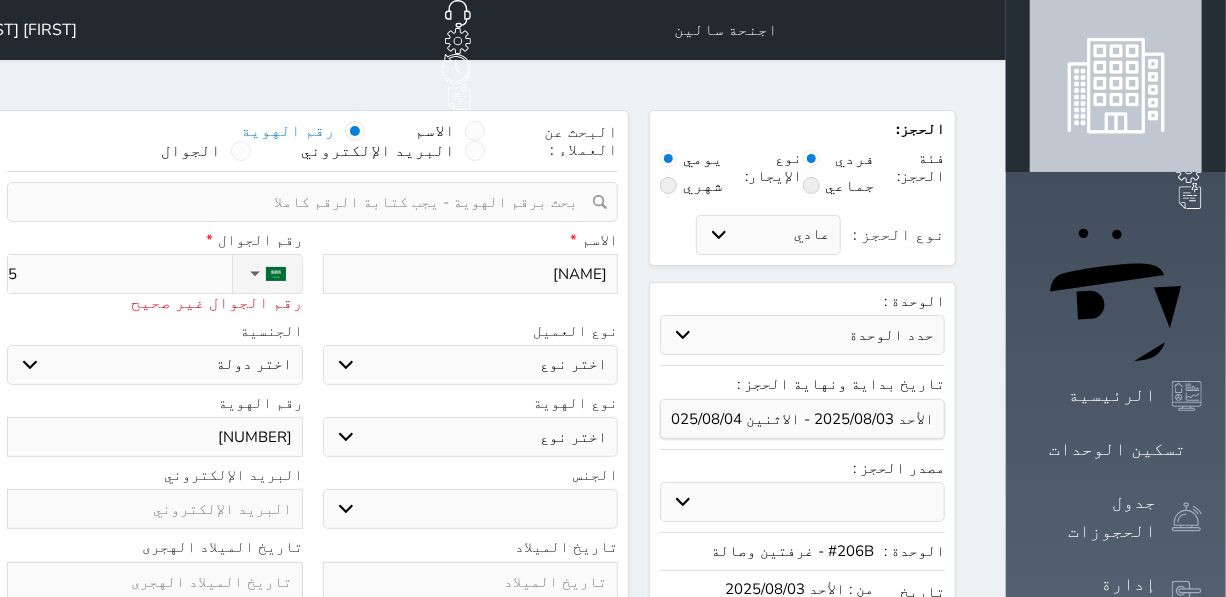 type on "54" 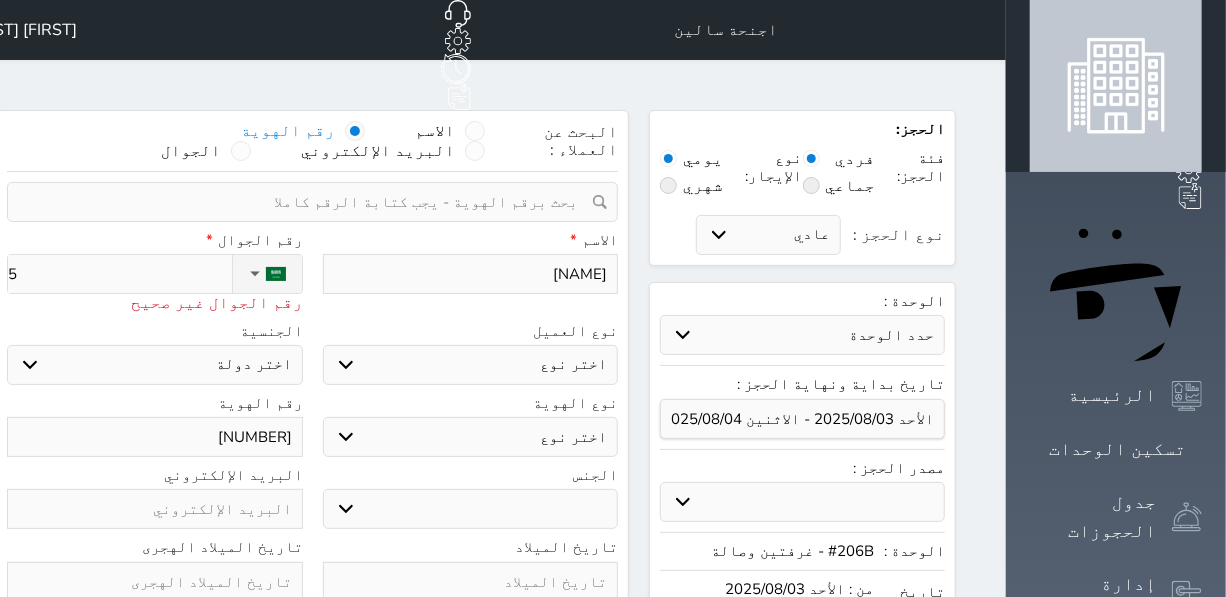 select 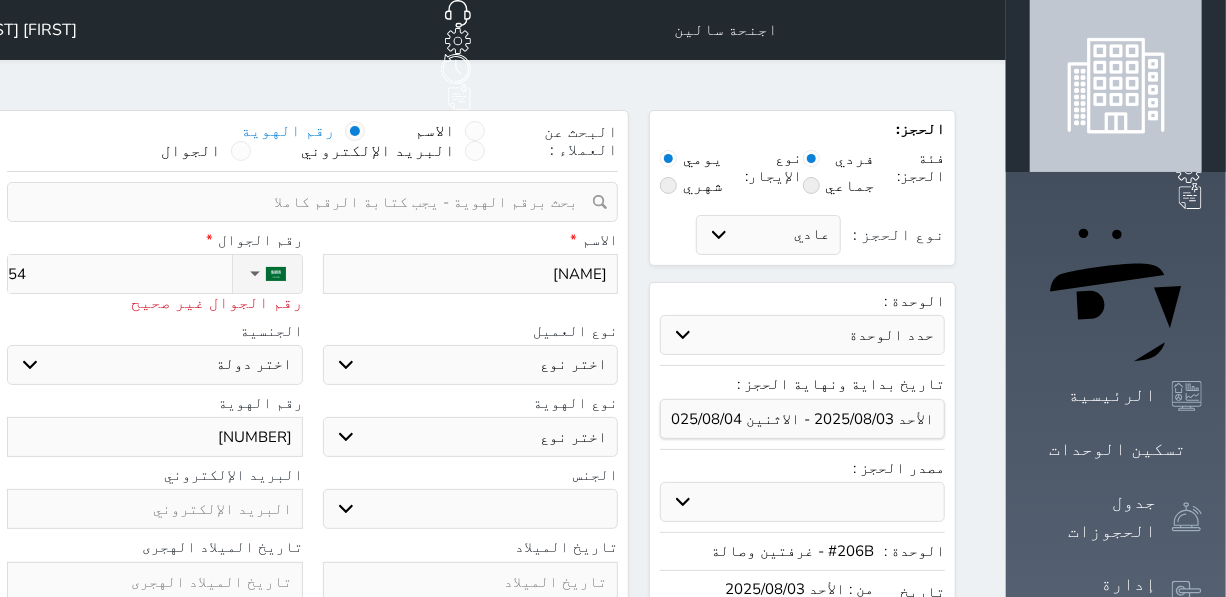 type on "546" 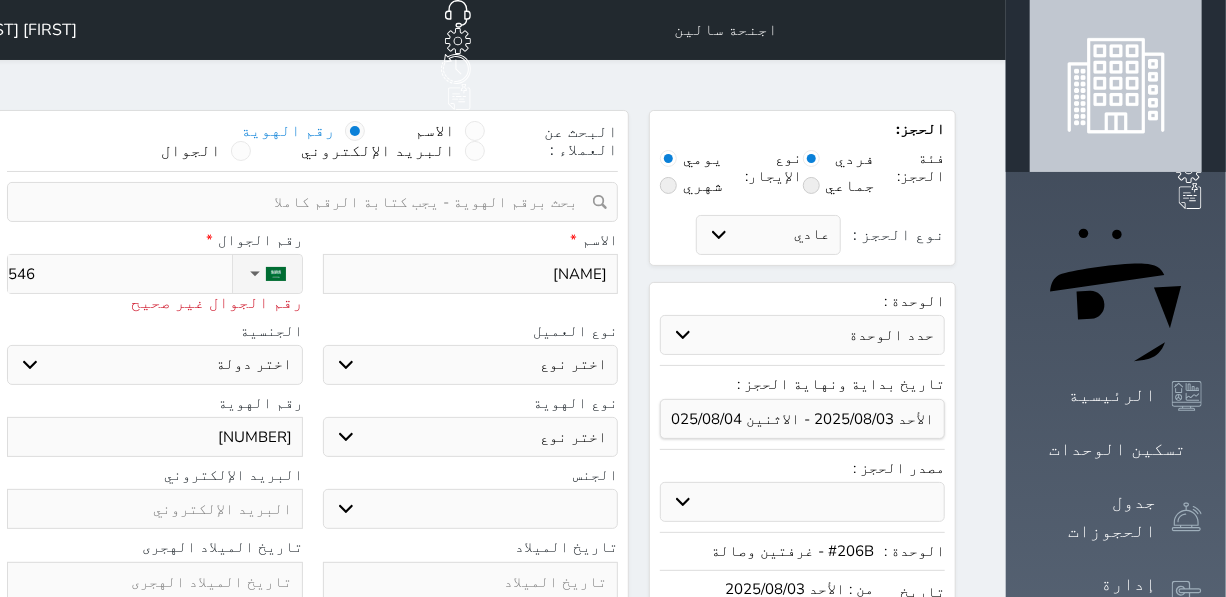 type on "54" 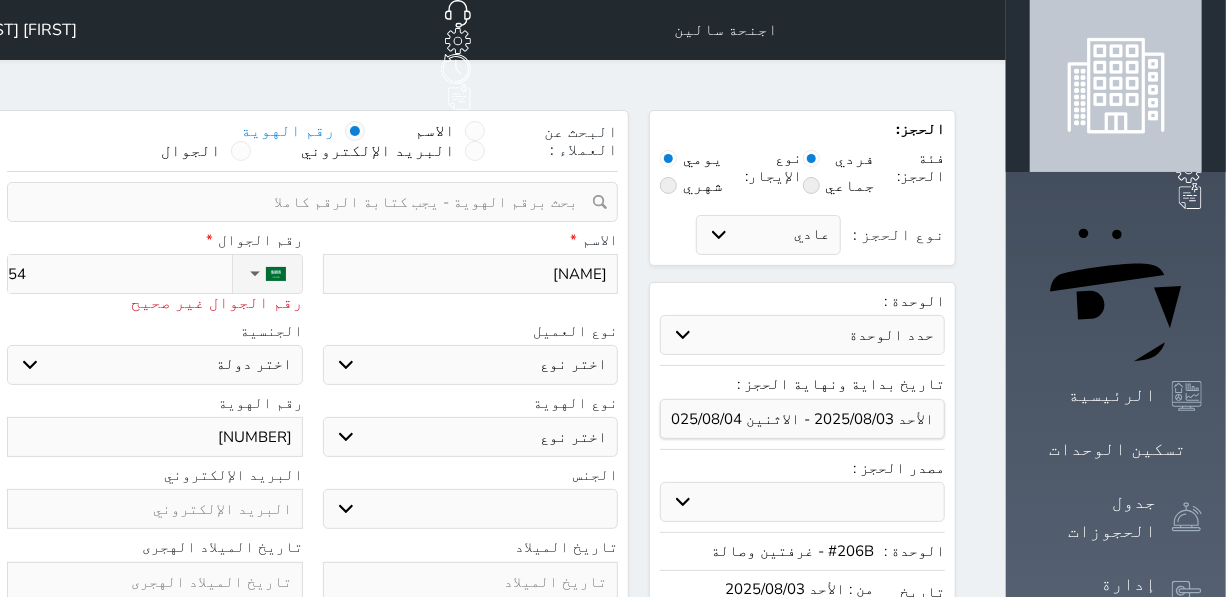 type on "546" 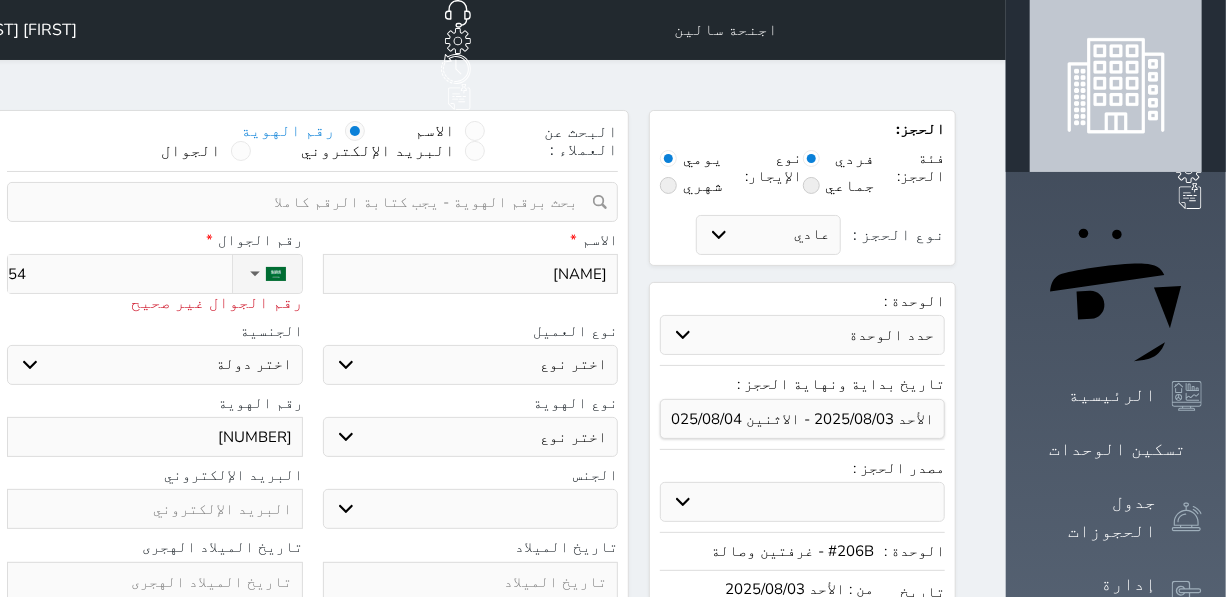 select 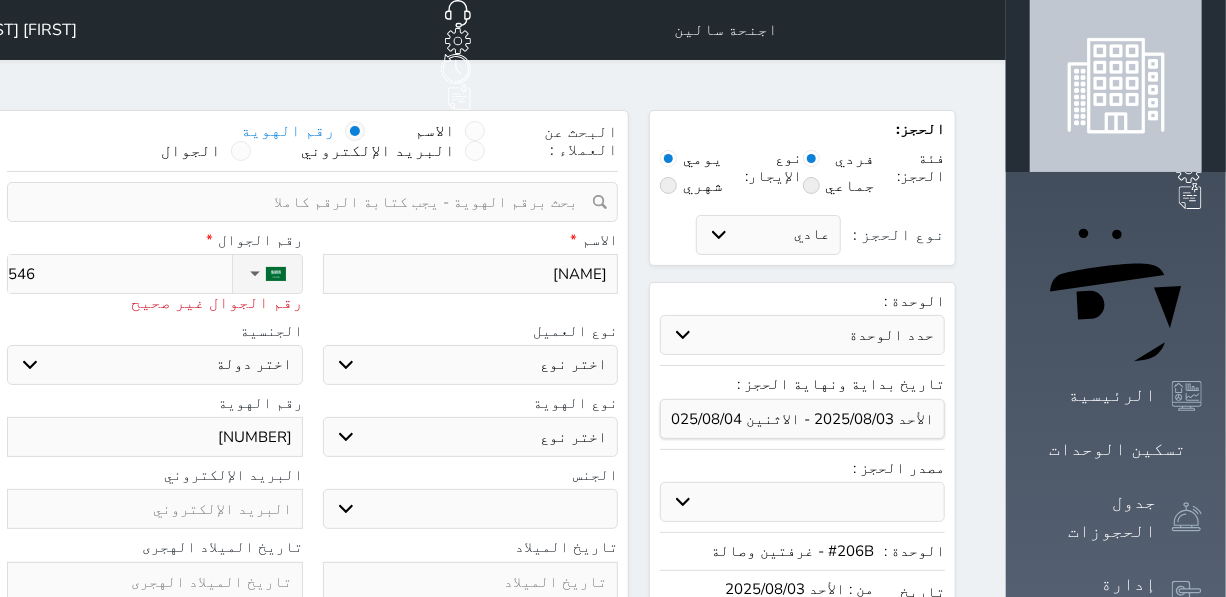 type on "5464" 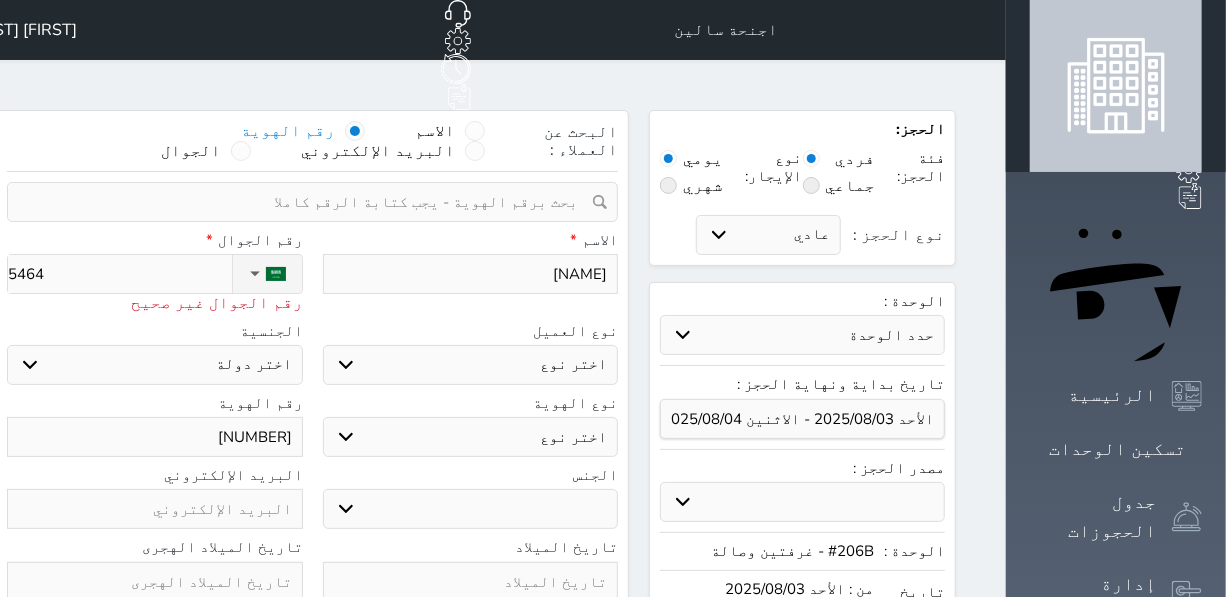 type on "54648" 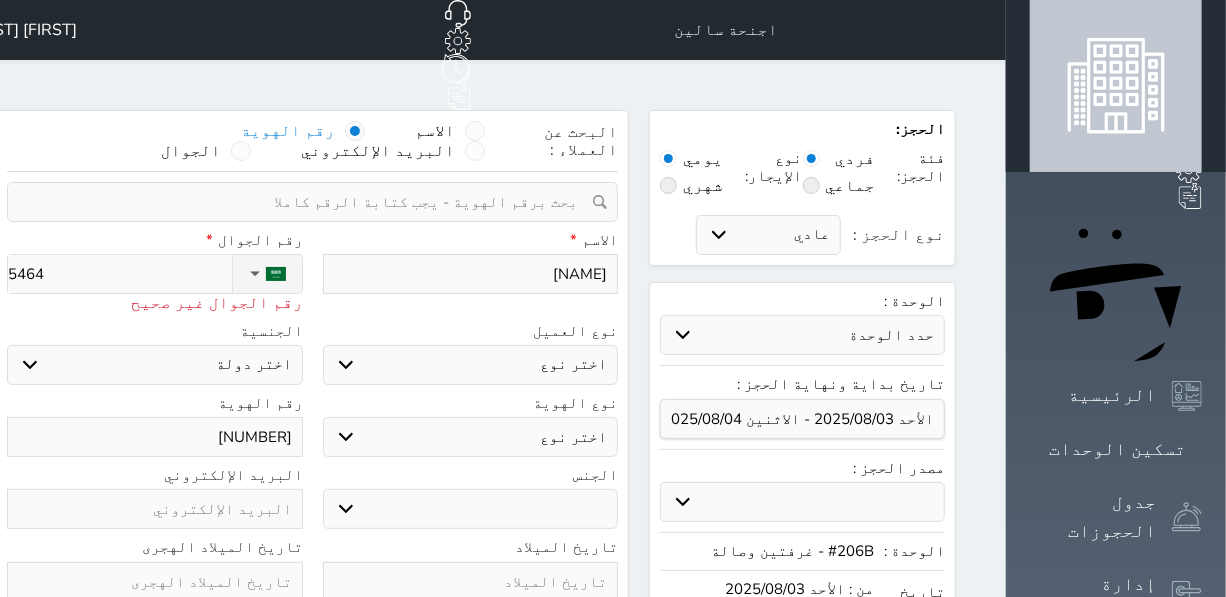select 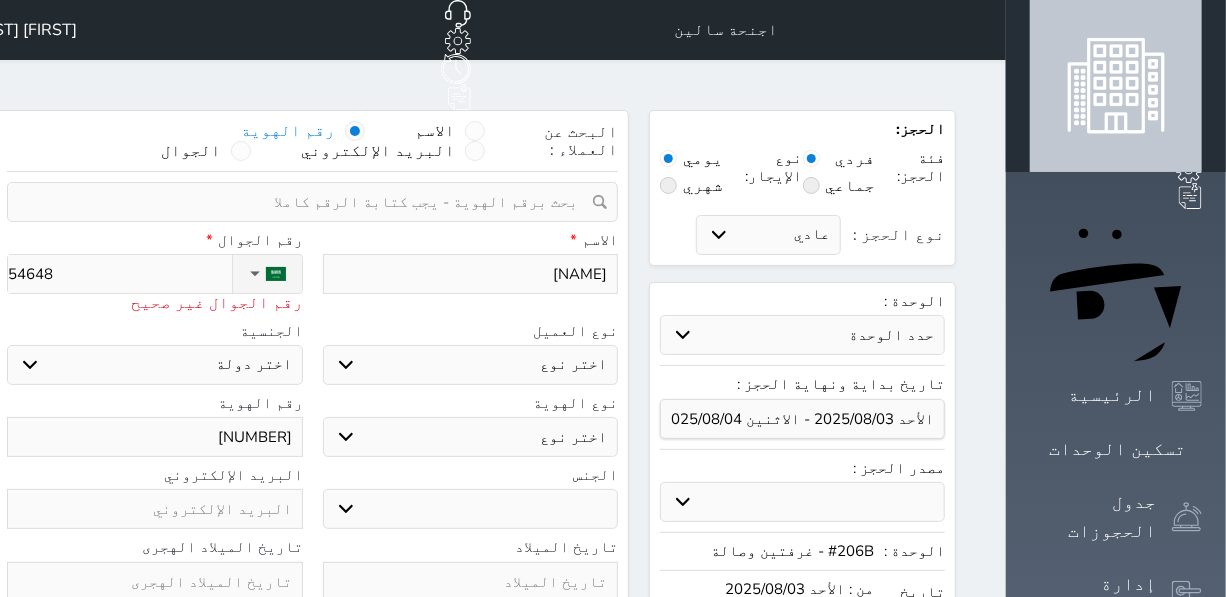 type on "546482" 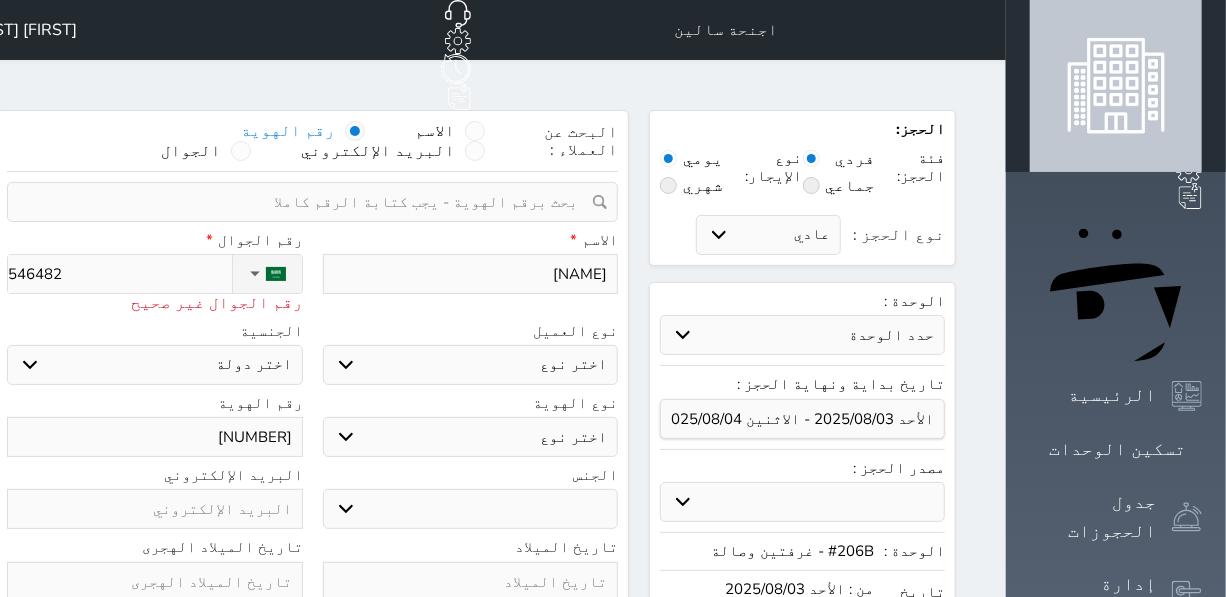type on "5464824" 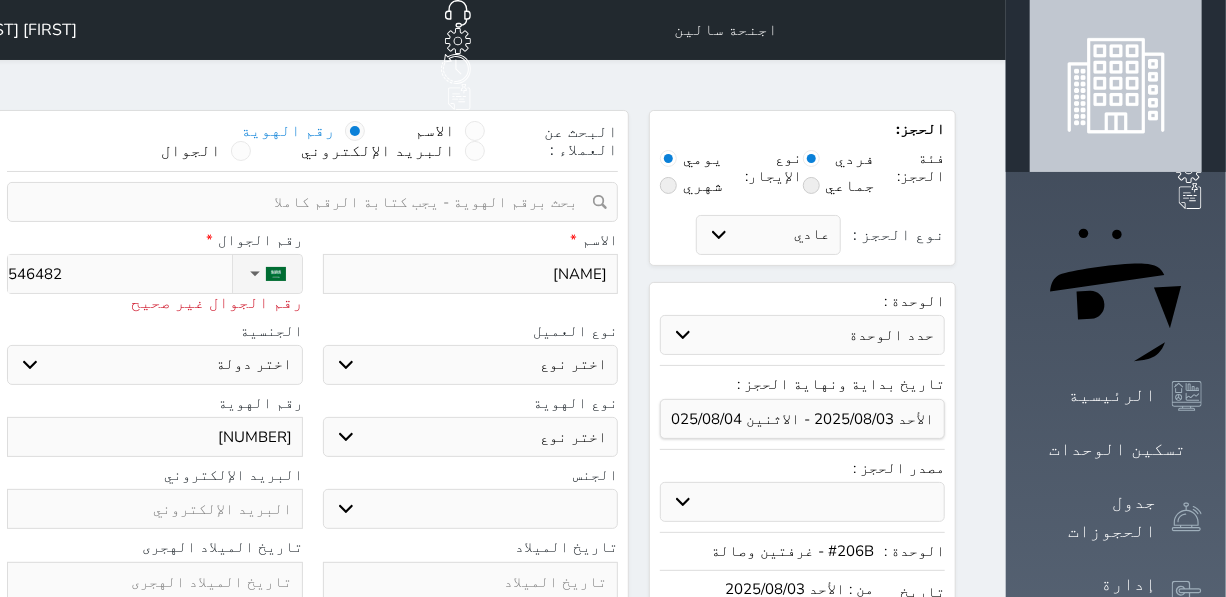 select 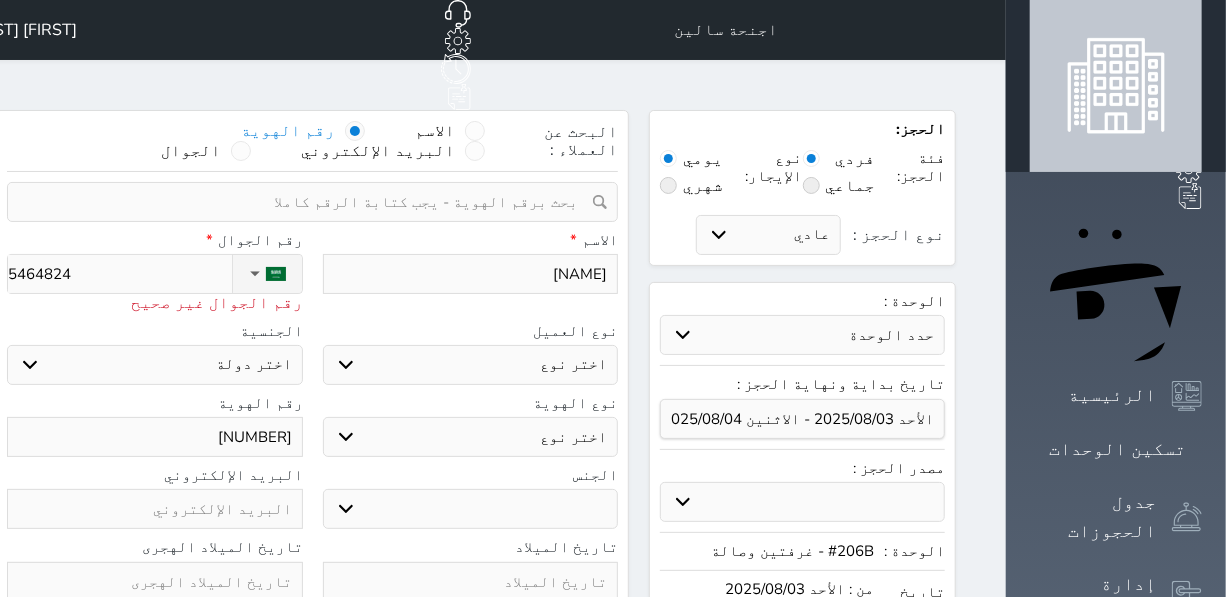 select 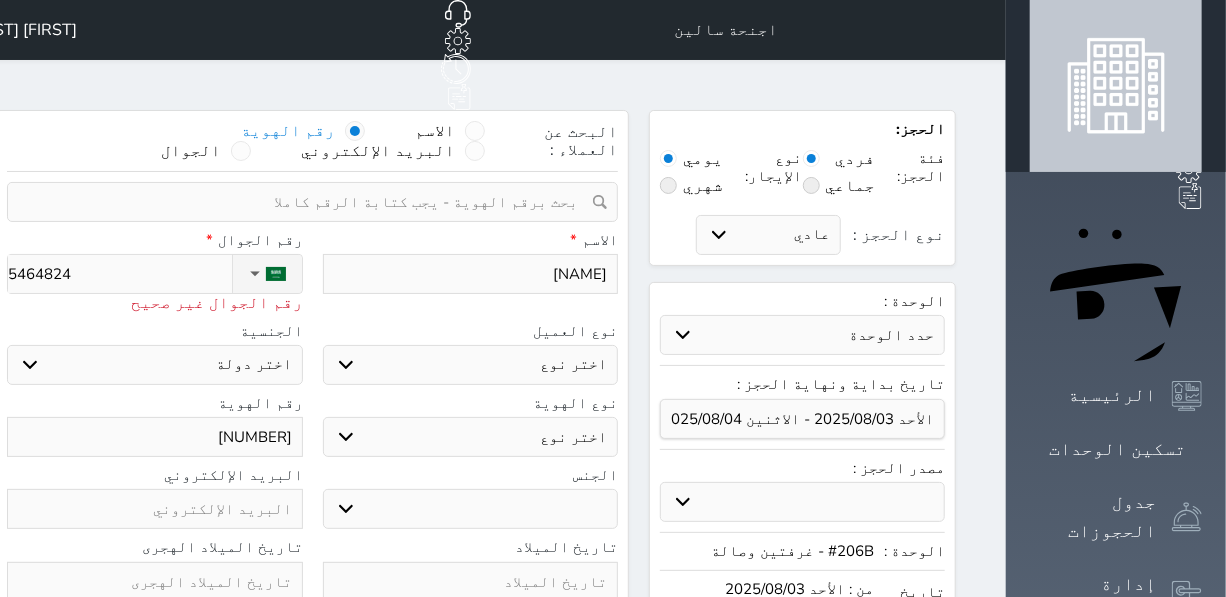 type on "[PHONE]" 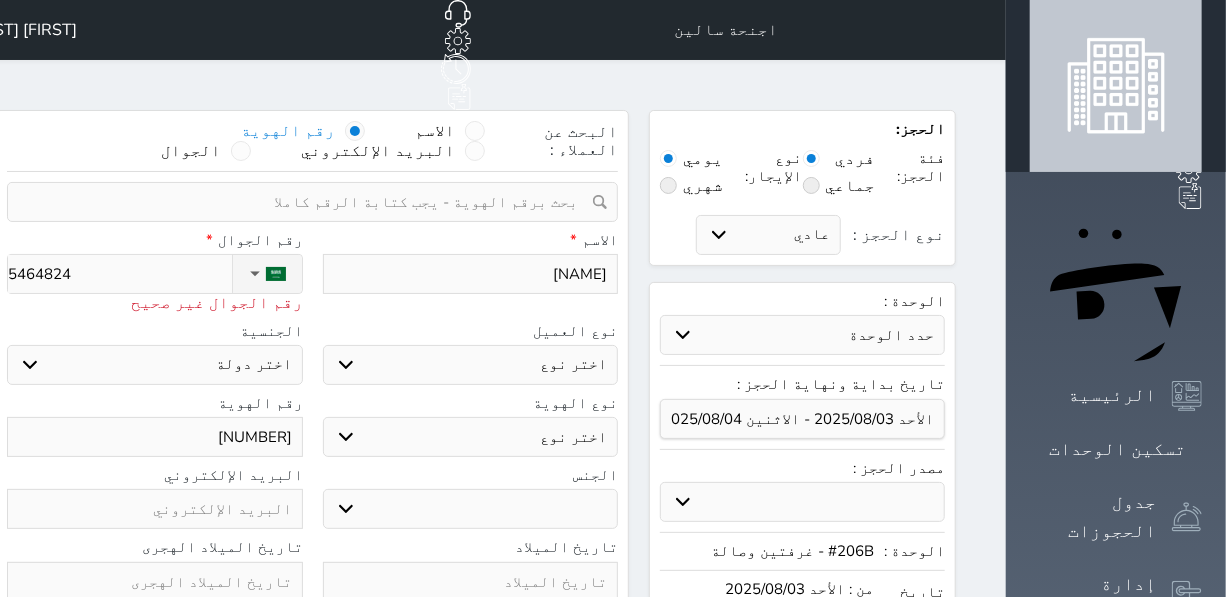 select 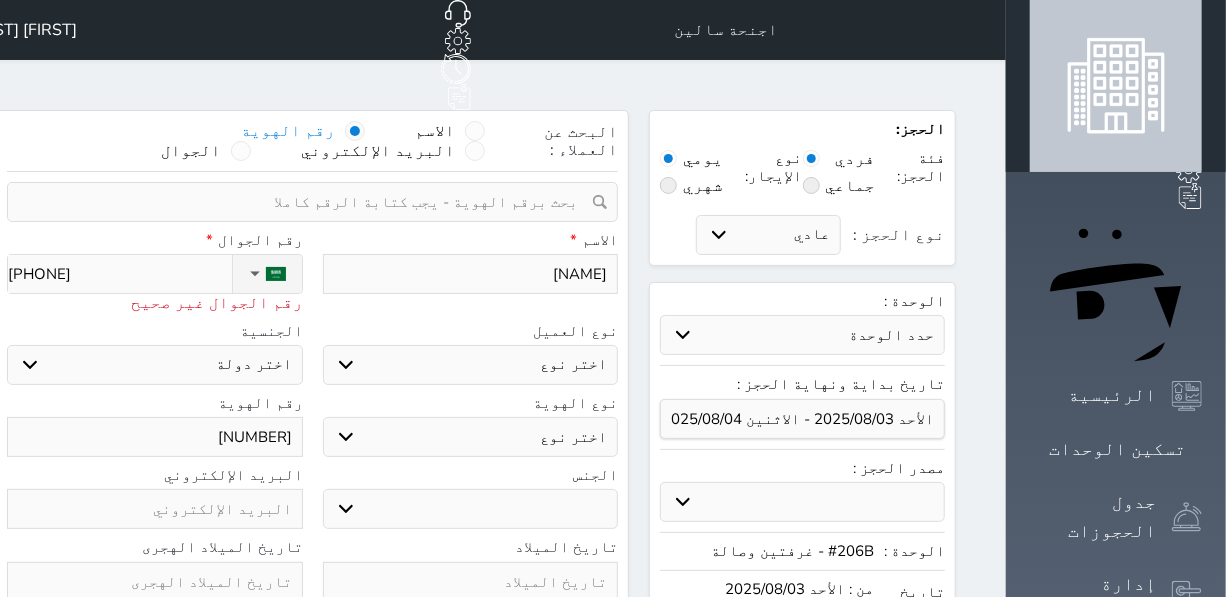 type on "+[COUNTRYCODE] [PHONE]" 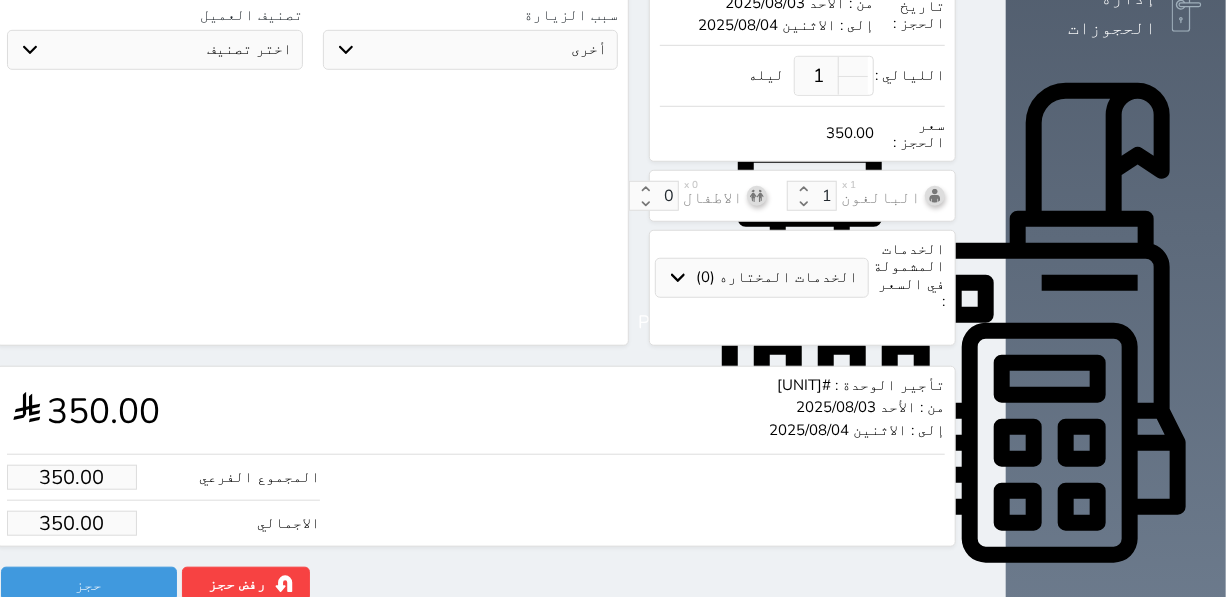scroll, scrollTop: 589, scrollLeft: 0, axis: vertical 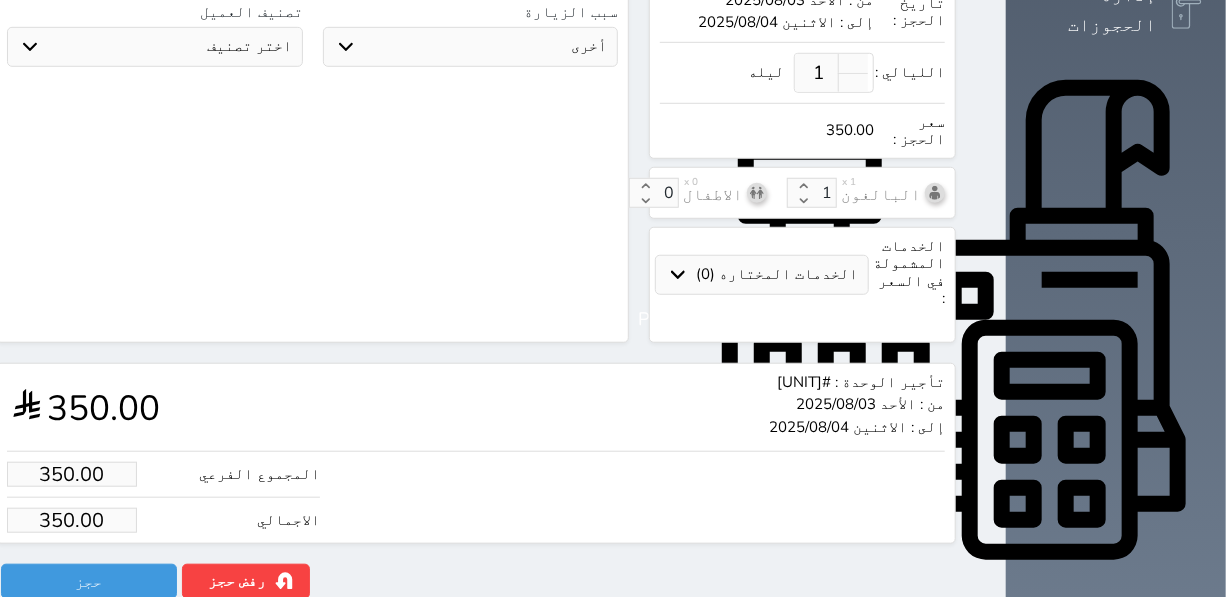type on "+[COUNTRYCODE] [PHONE]" 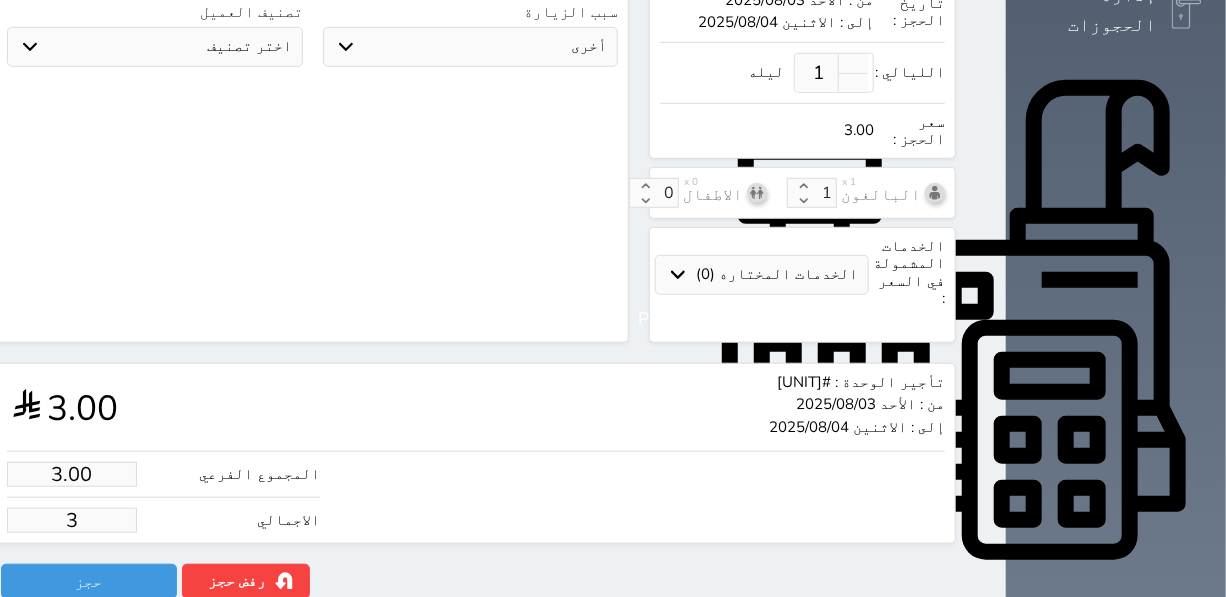 type on "30.00" 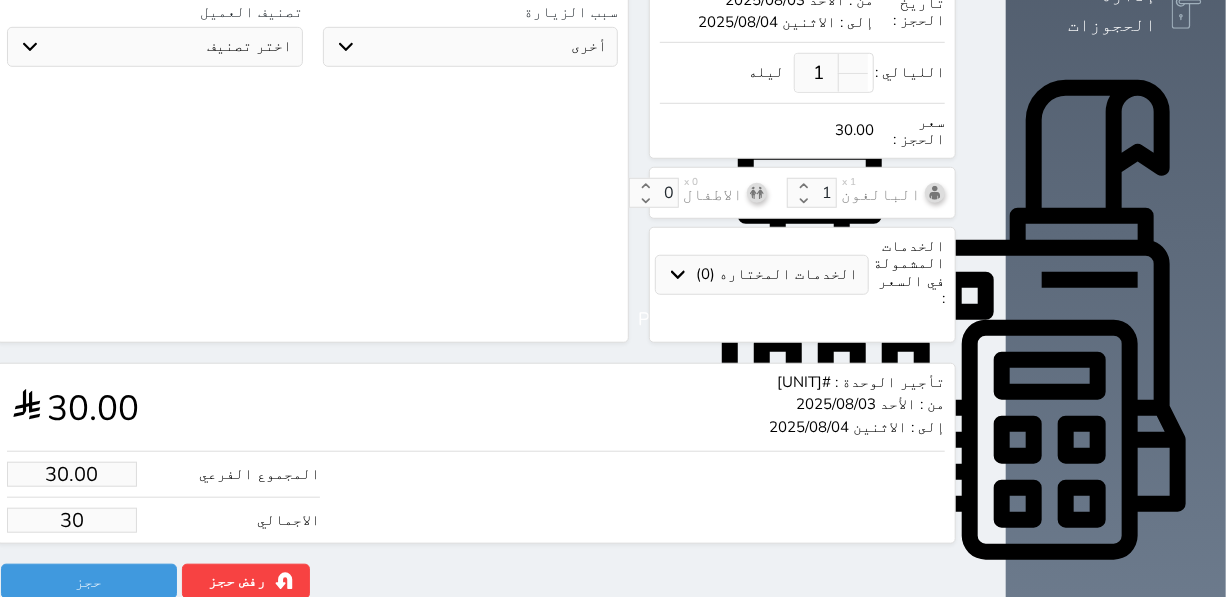 type on "300.00" 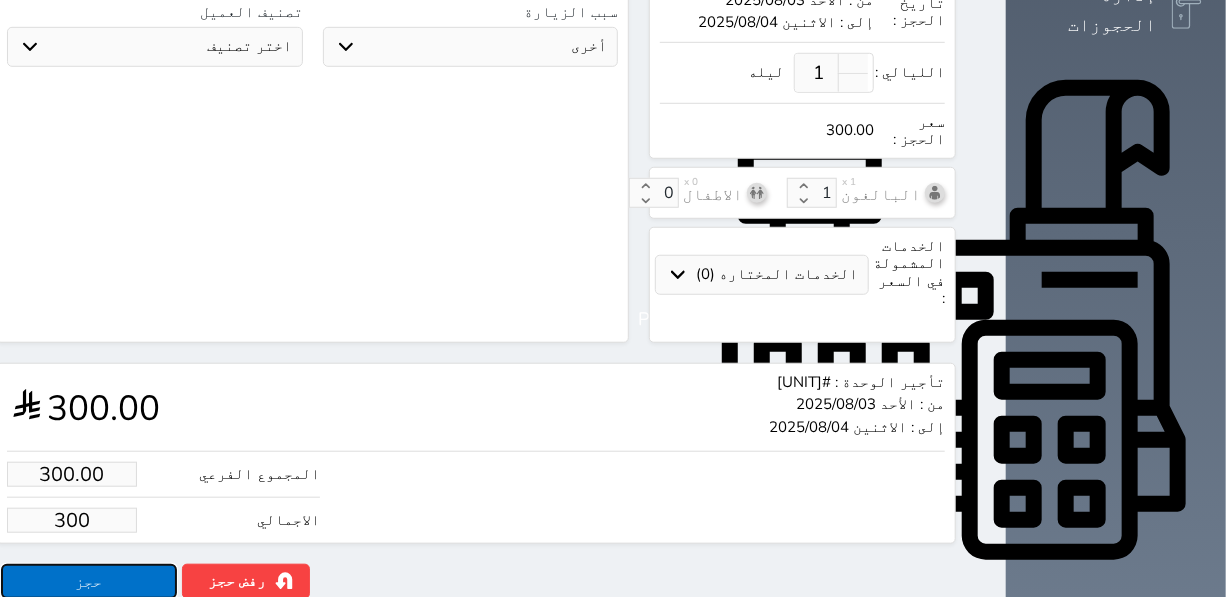 type on "300.00" 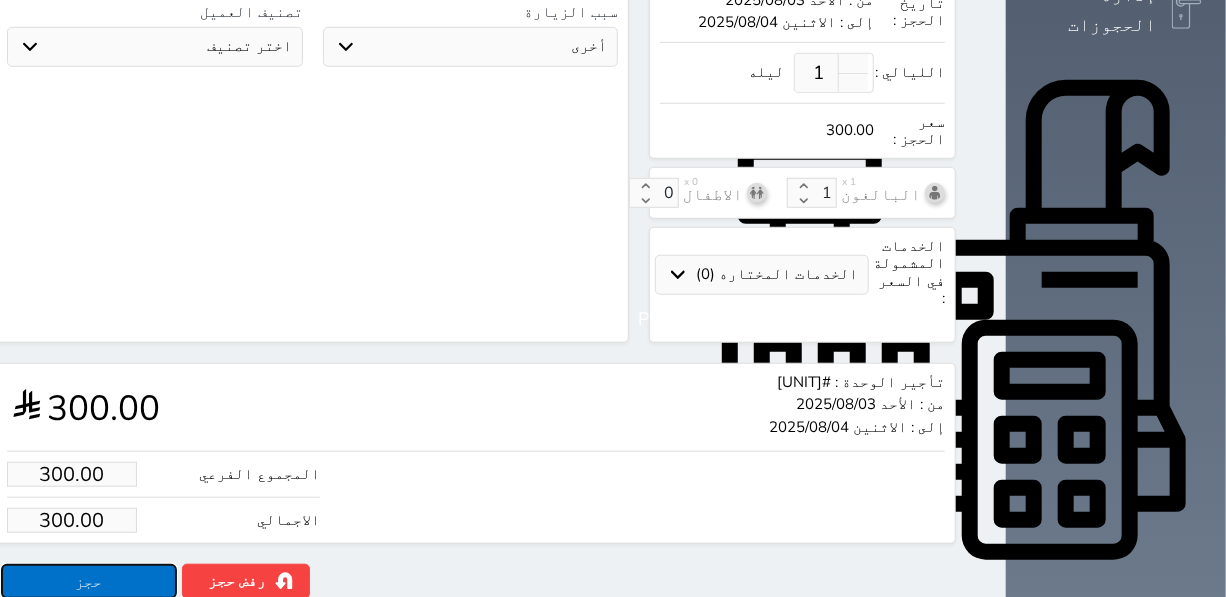 click on "حجز" at bounding box center [89, 581] 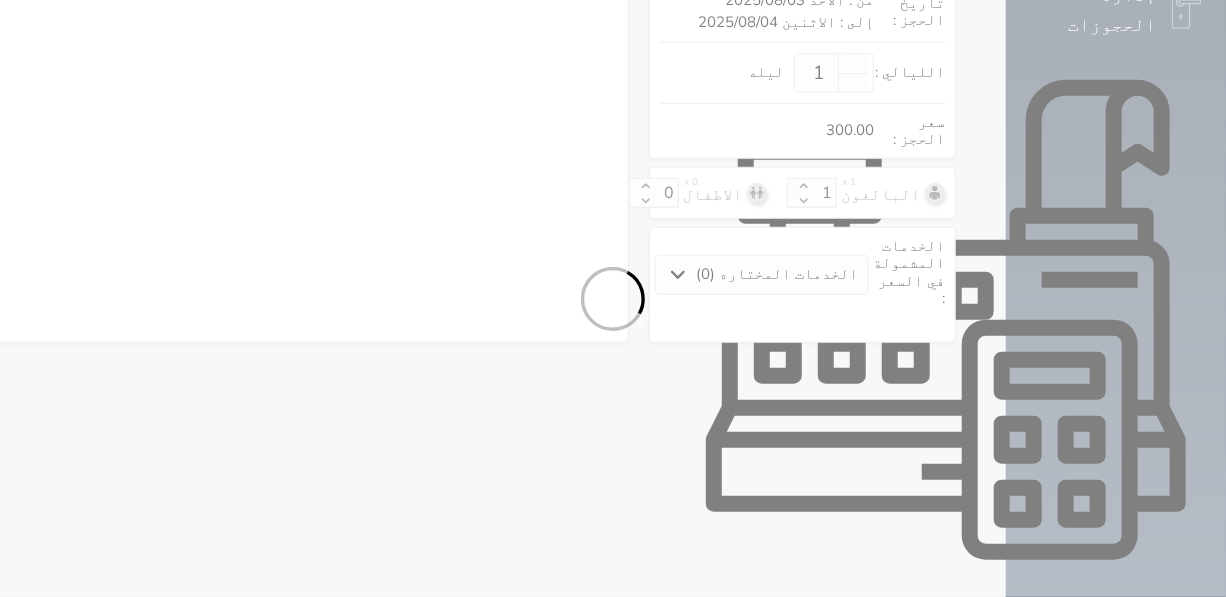 select 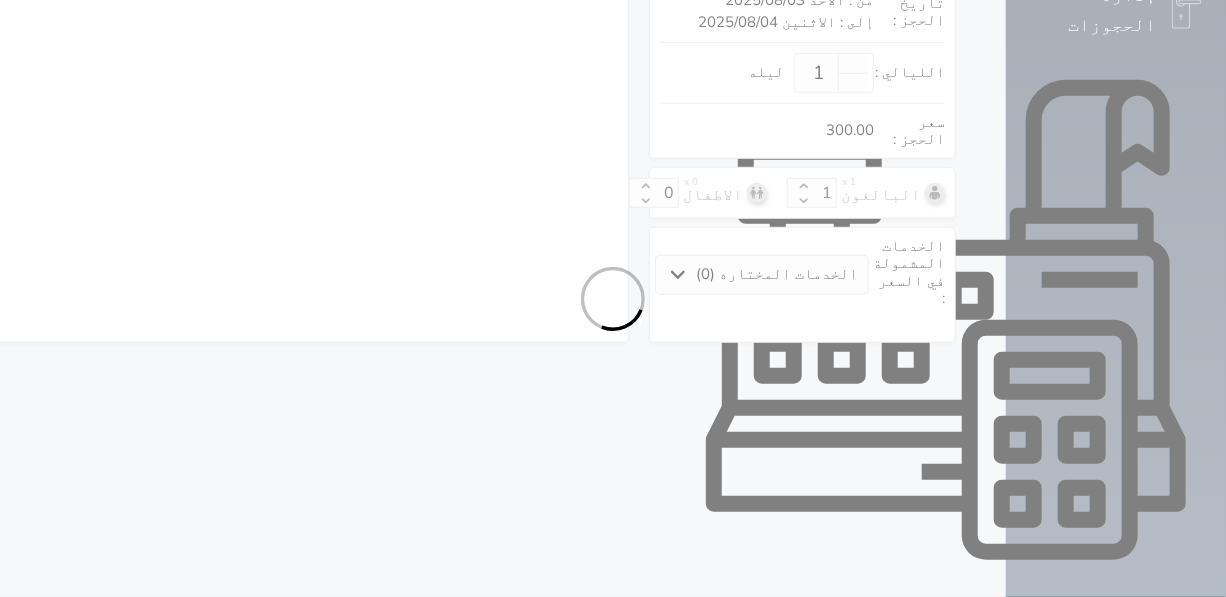 select on "7" 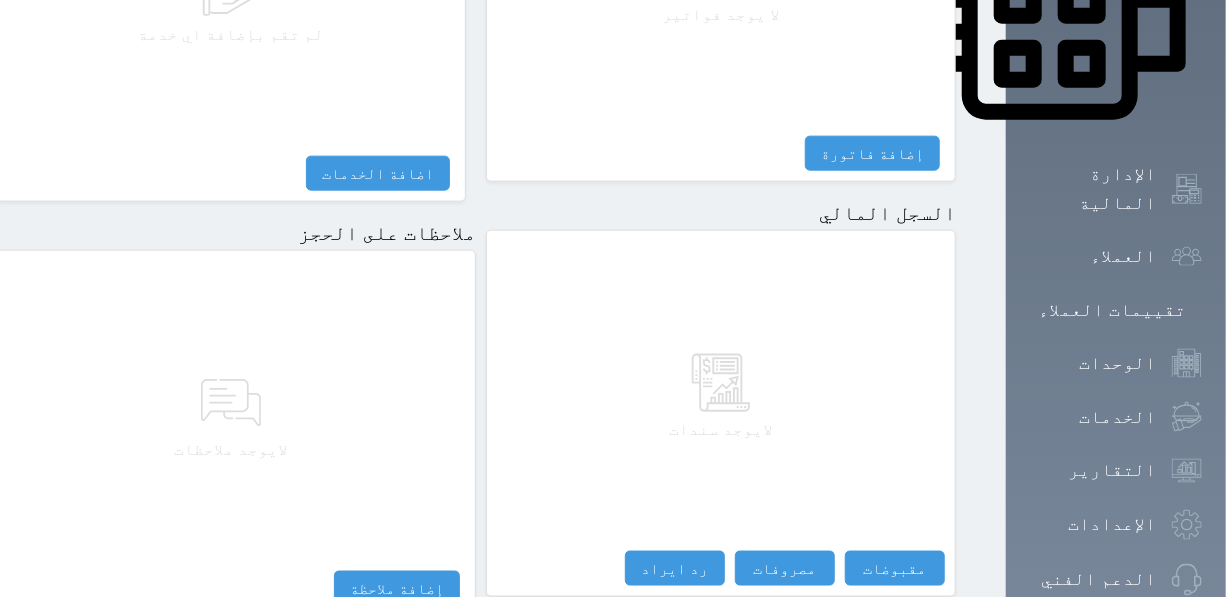 scroll, scrollTop: 1049, scrollLeft: 0, axis: vertical 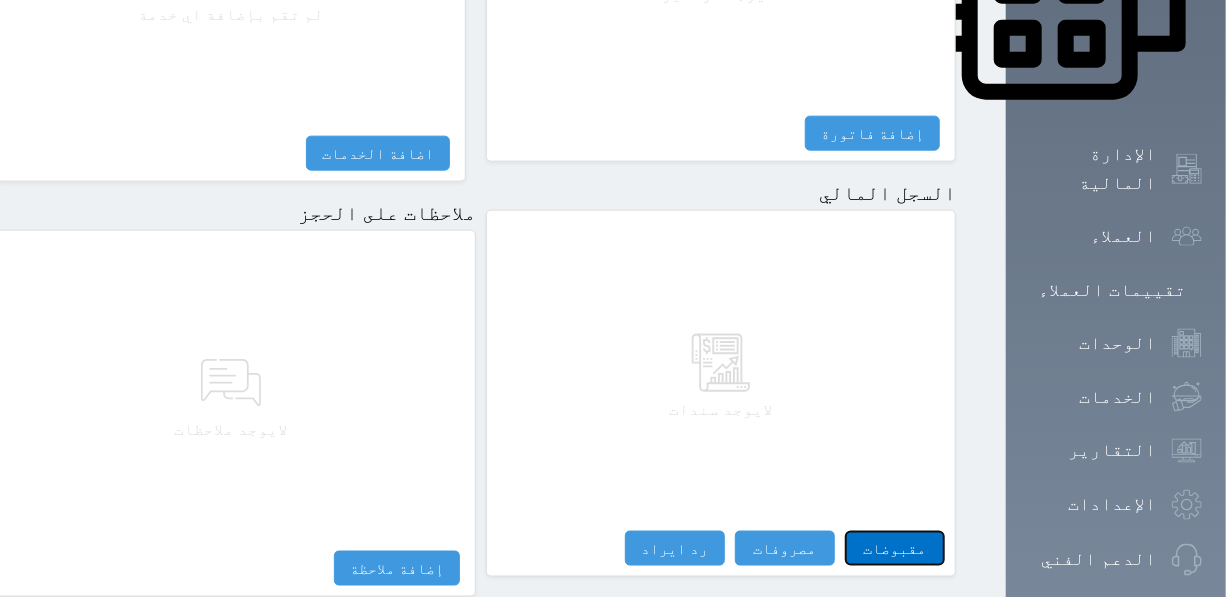 click on "مقبوضات" at bounding box center (895, 548) 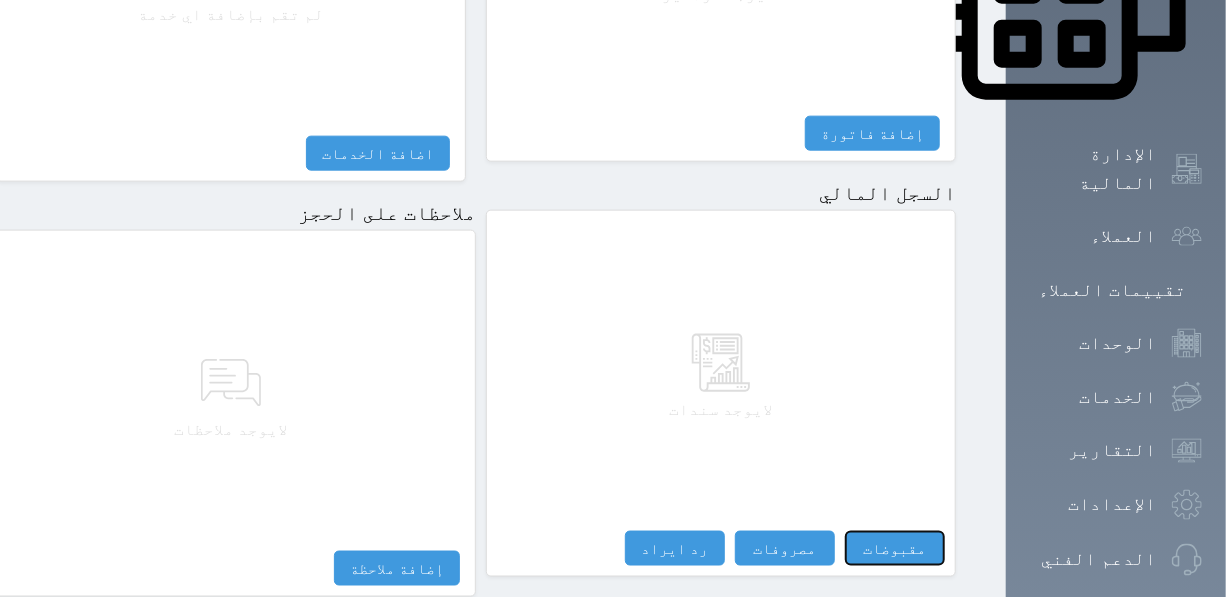 select 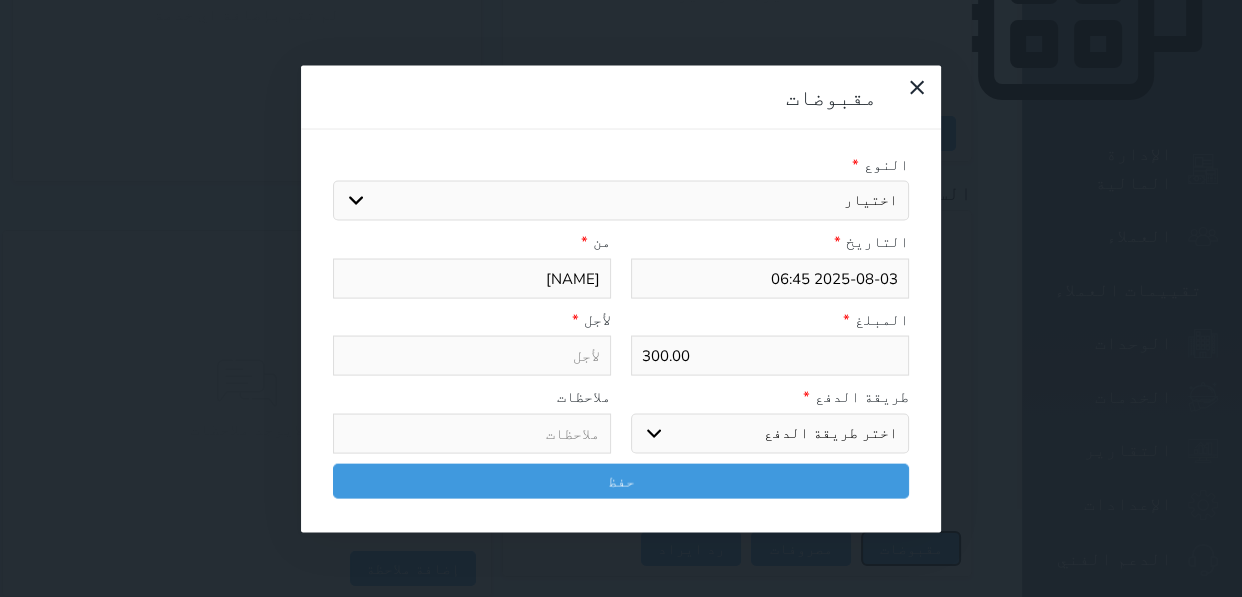 select 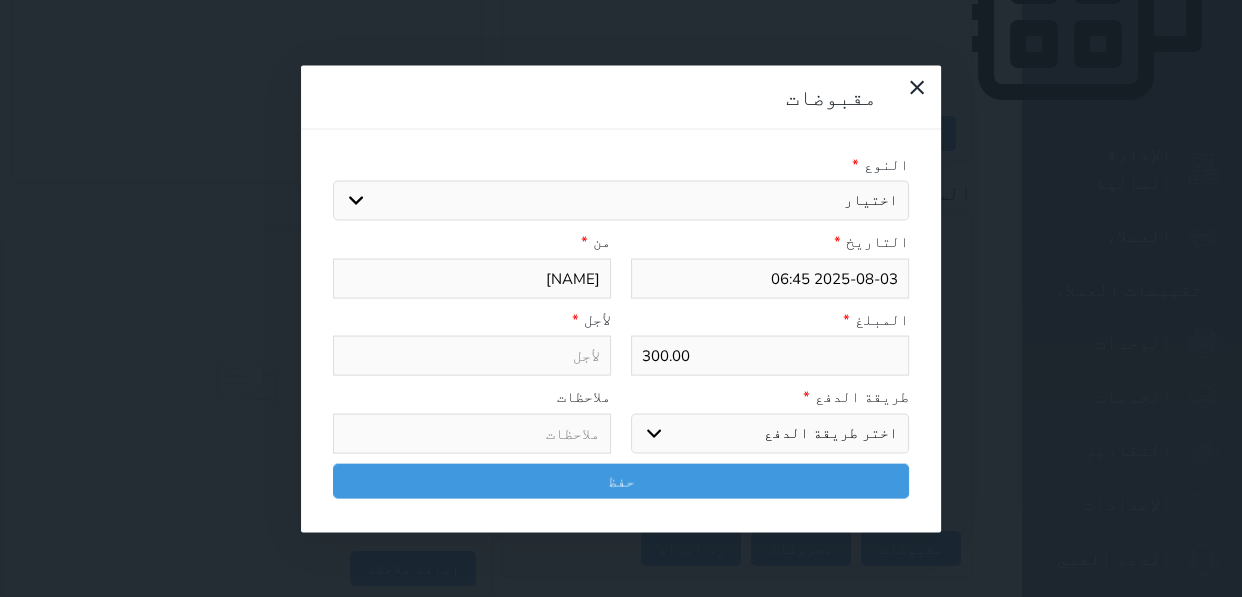 click on "اختيار   مقبوضات عامة قيمة إيجار فواتير تامين عربون لا ينطبق آخر مغسلة واي فاي - الإنترنت مواقف السيارات طعام الأغذية والمشروبات مشروبات المشروبات الباردة المشروبات الساخنة الإفطار غداء عشاء مخبز و كعك حمام سباحة الصالة الرياضية سبا و خدمات الجمال اختيار وإسقاط (خدمات النقل) ميني بار كابل - تلفزيون سرير إضافي تصفيف الشعر التسوق خدمات الجولات السياحية المنظمة خدمات الدليل السياحي" at bounding box center (621, 201) 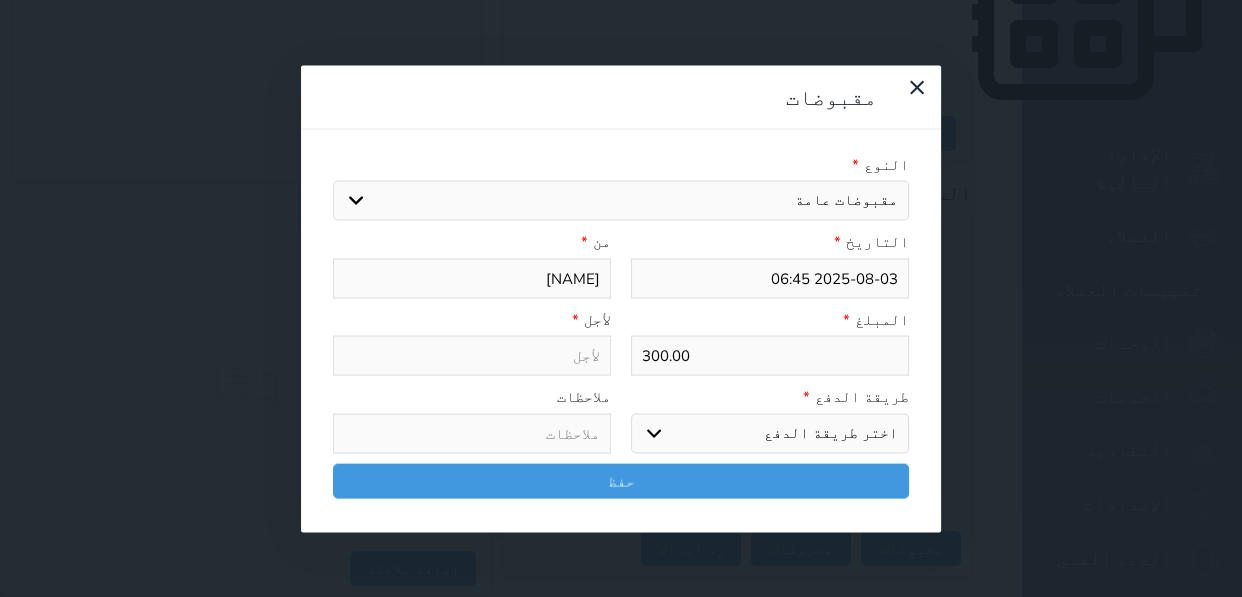 click on "اختيار   مقبوضات عامة قيمة إيجار فواتير تامين عربون لا ينطبق آخر مغسلة واي فاي - الإنترنت مواقف السيارات طعام الأغذية والمشروبات مشروبات المشروبات الباردة المشروبات الساخنة الإفطار غداء عشاء مخبز و كعك حمام سباحة الصالة الرياضية سبا و خدمات الجمال اختيار وإسقاط (خدمات النقل) ميني بار كابل - تلفزيون سرير إضافي تصفيف الشعر التسوق خدمات الجولات السياحية المنظمة خدمات الدليل السياحي" at bounding box center (621, 201) 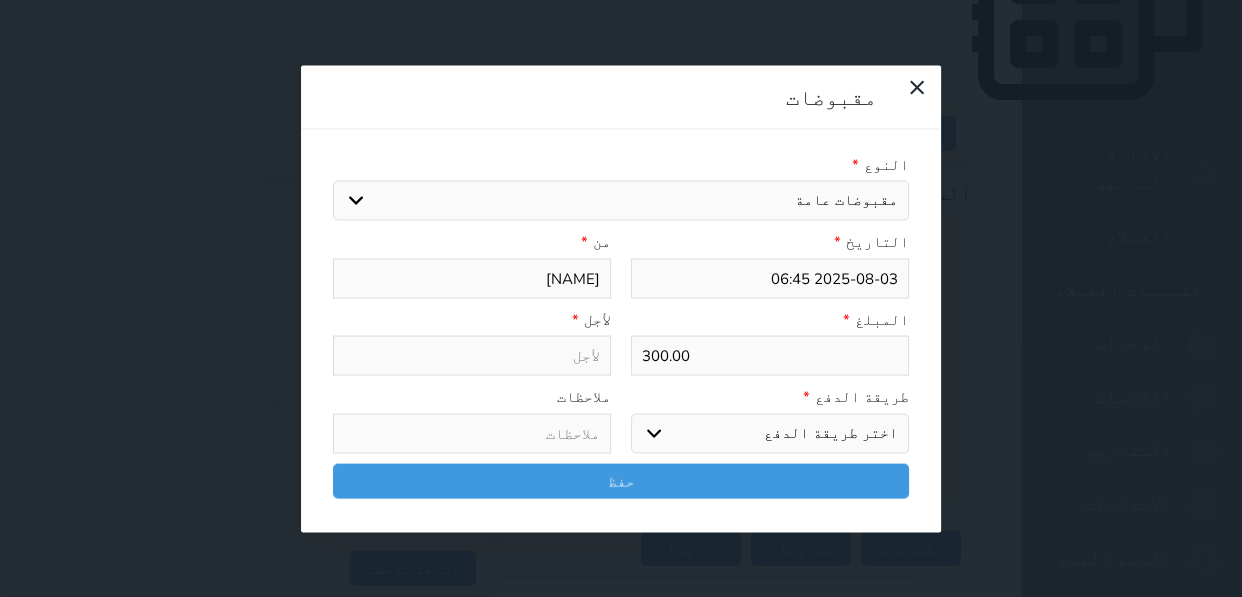select 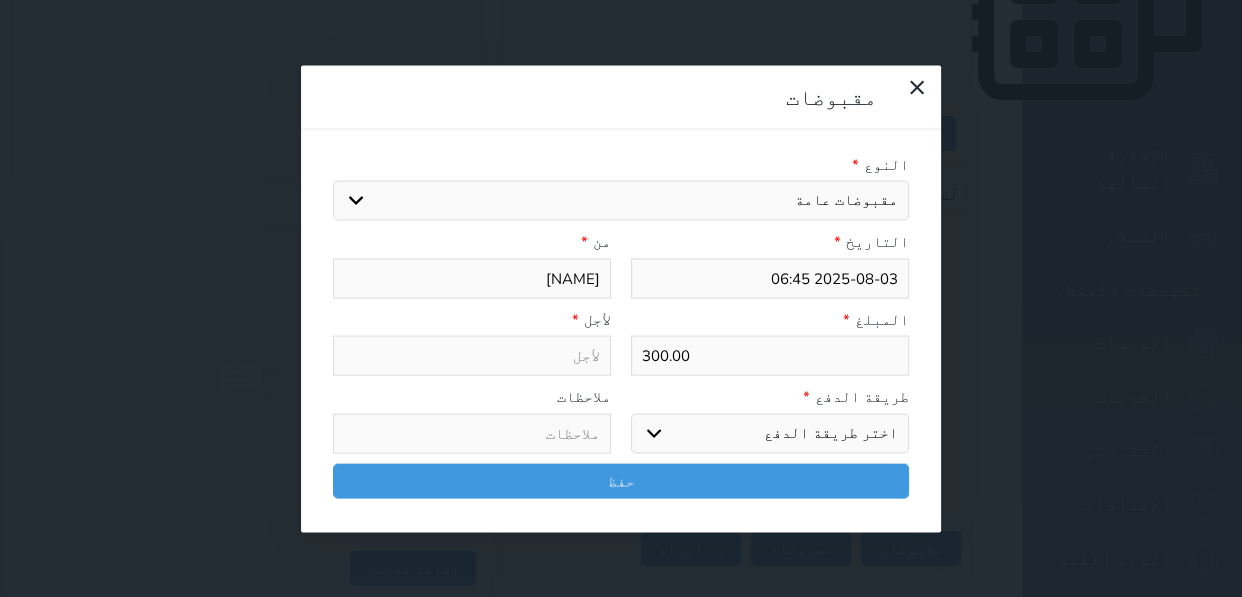 type on "مقبوضات عامة - الوحدة - 206B" 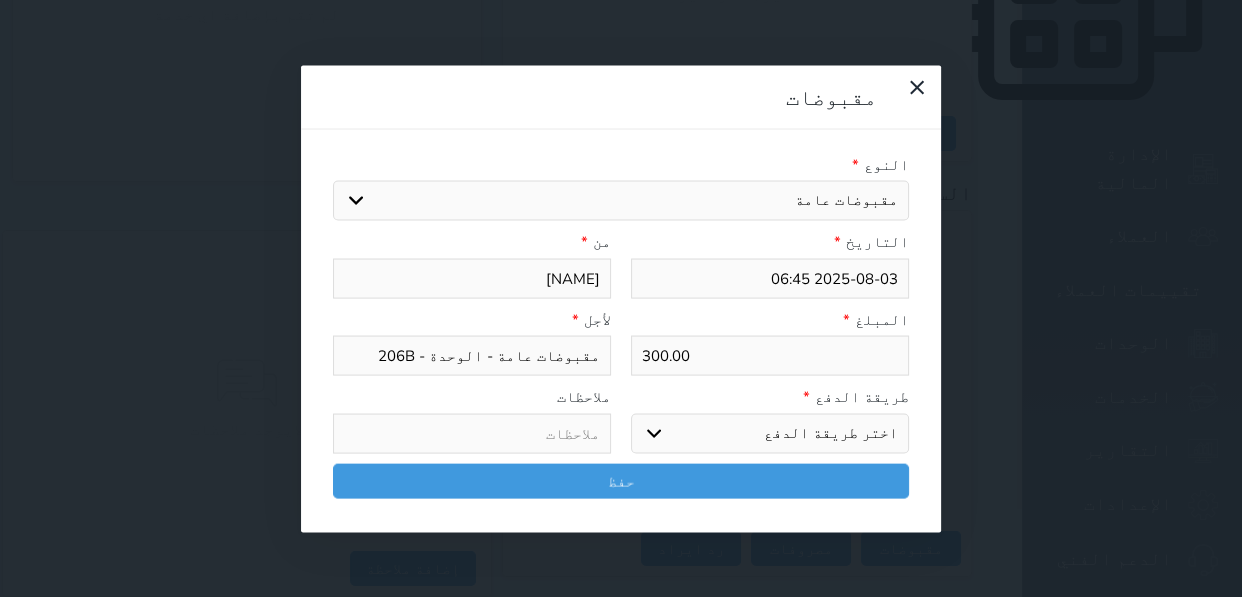 click on "اختر طريقة الدفع   دفع نقدى   تحويل بنكى   مدى   بطاقة ائتمان   آجل" at bounding box center [770, 433] 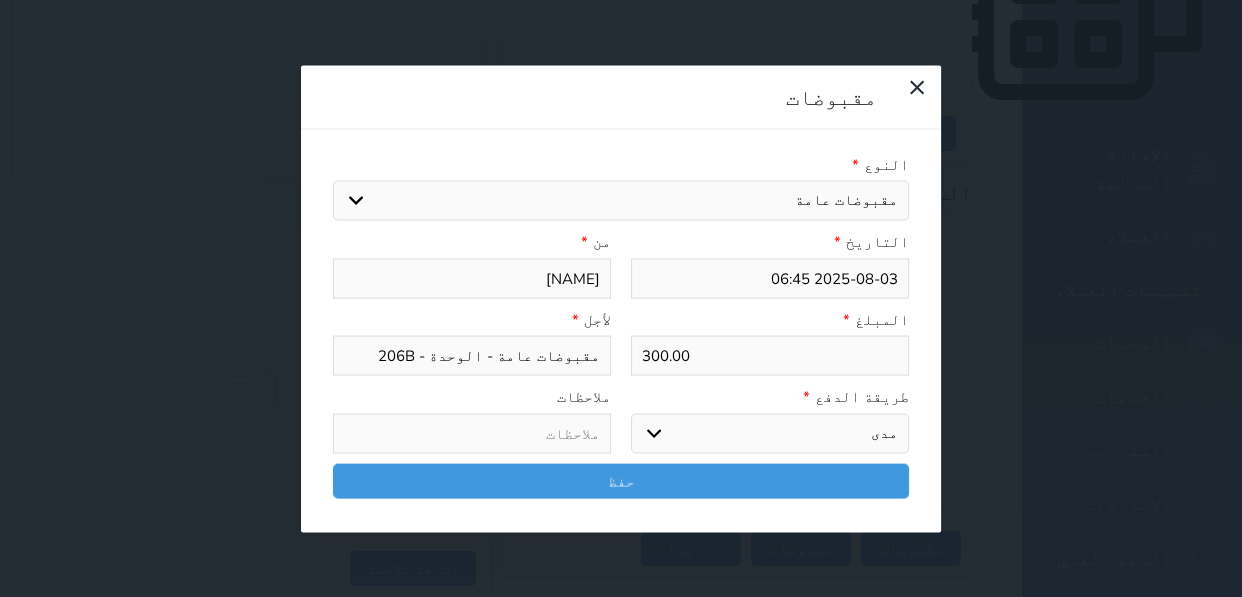 click on "اختر طريقة الدفع   دفع نقدى   تحويل بنكى   مدى   بطاقة ائتمان   آجل" at bounding box center (770, 433) 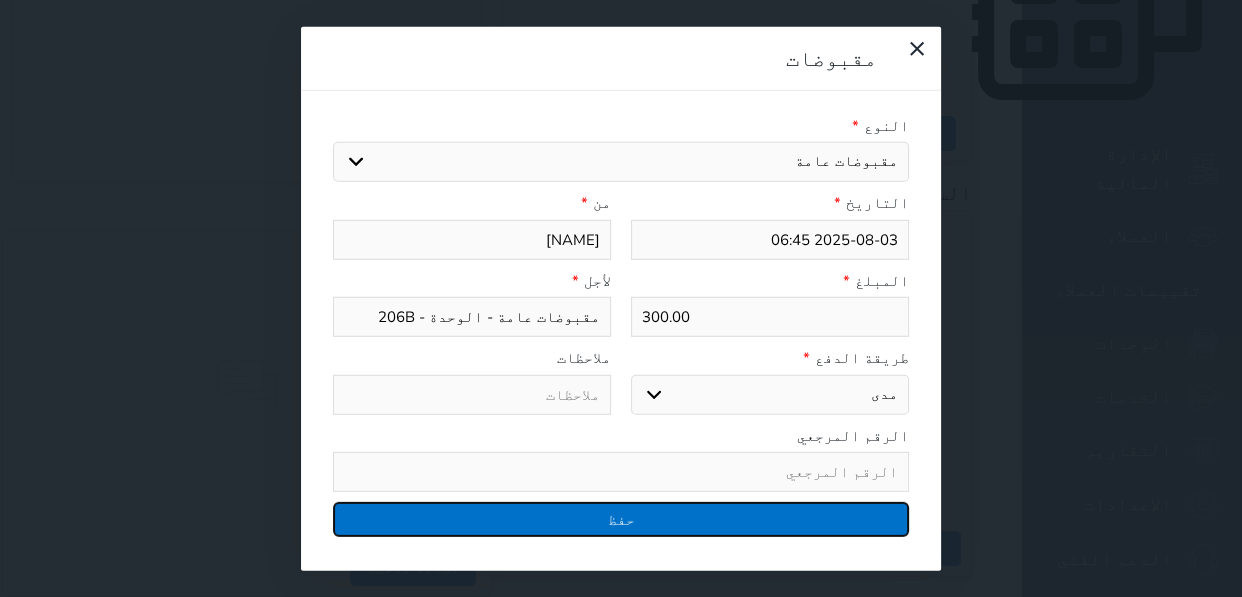 click on "حفظ" at bounding box center [621, 519] 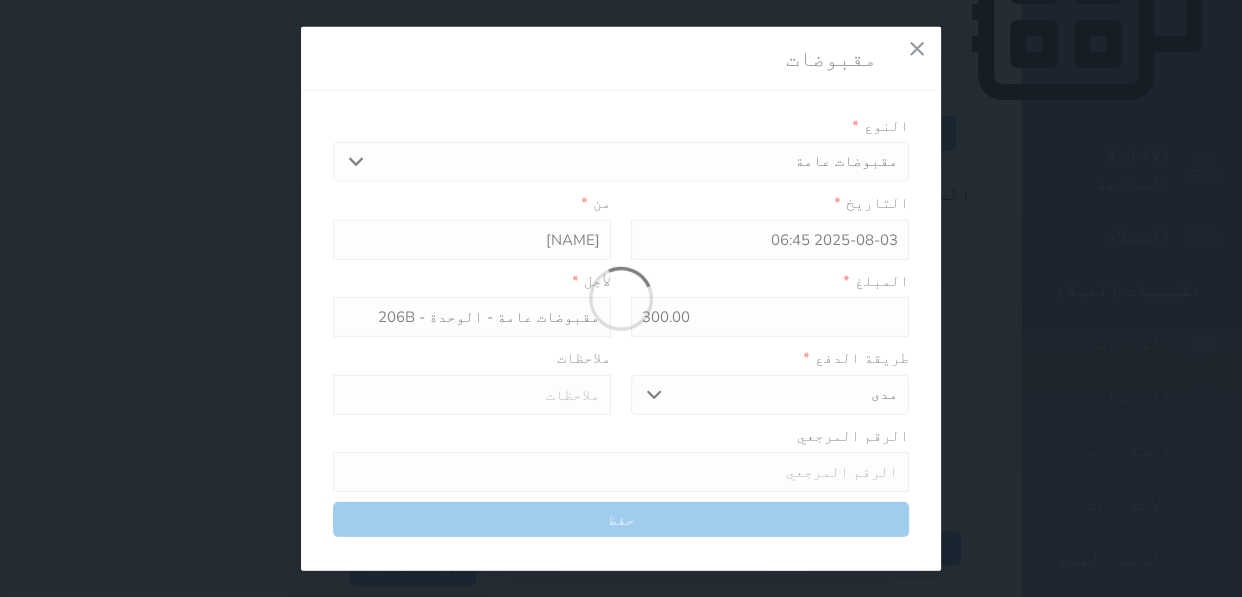 select 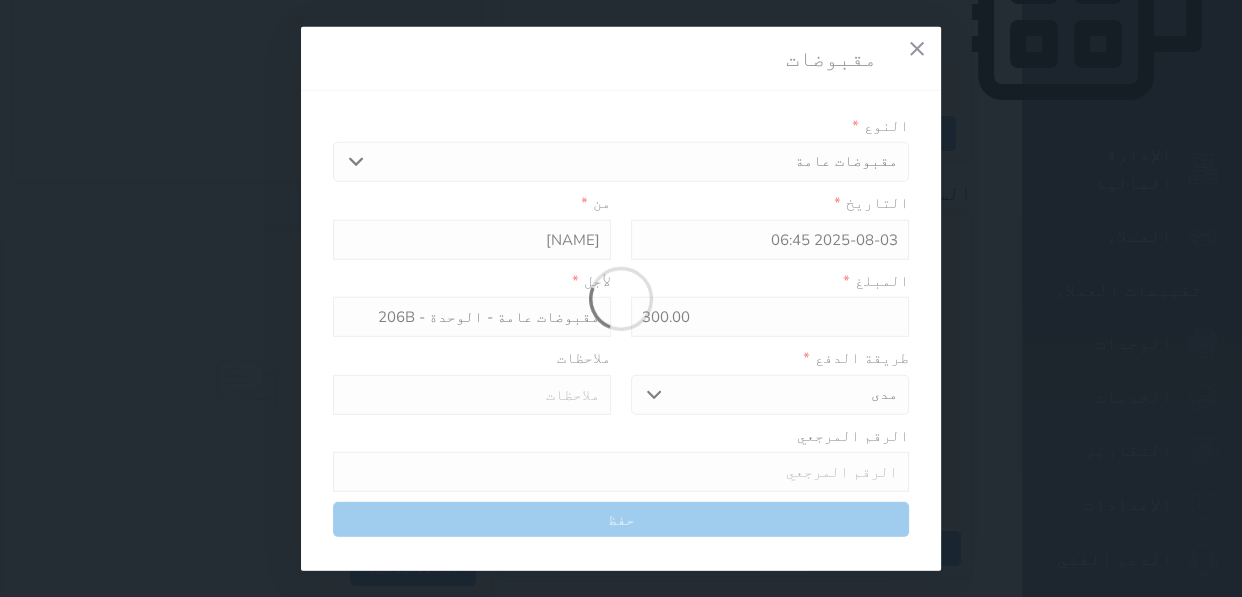 type 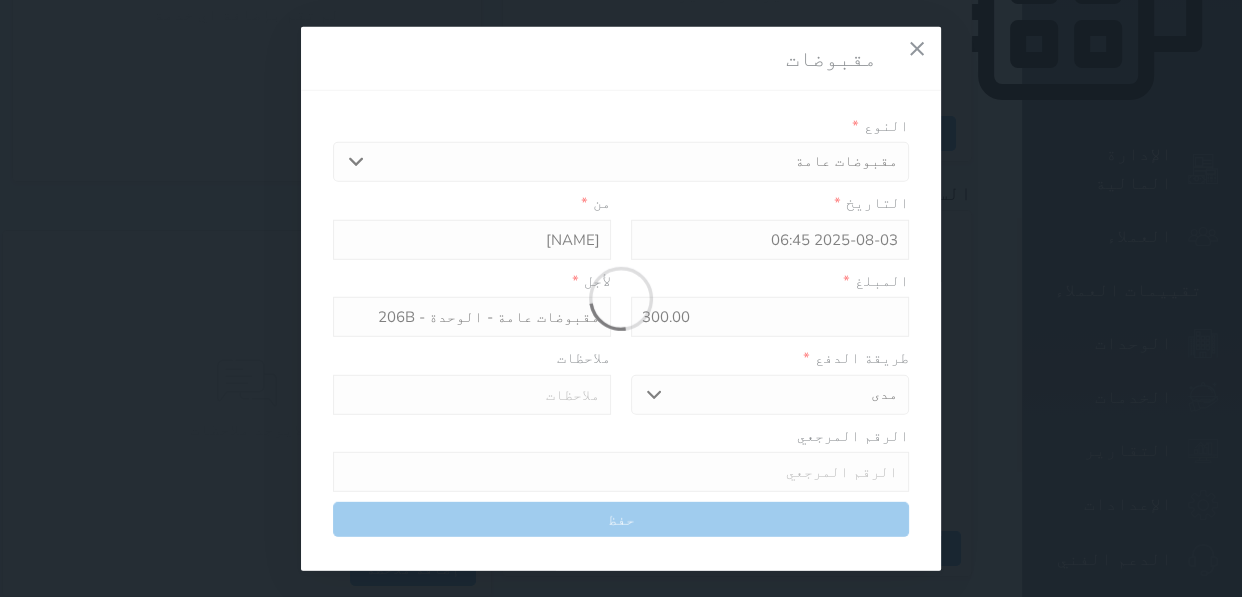 type on "0" 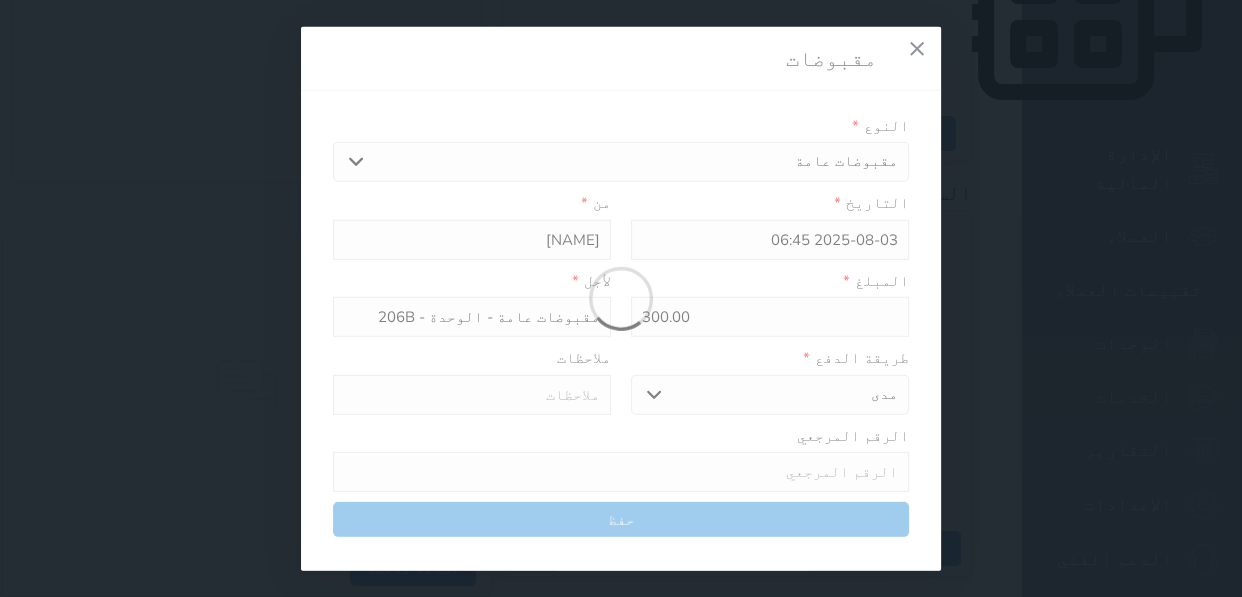 select 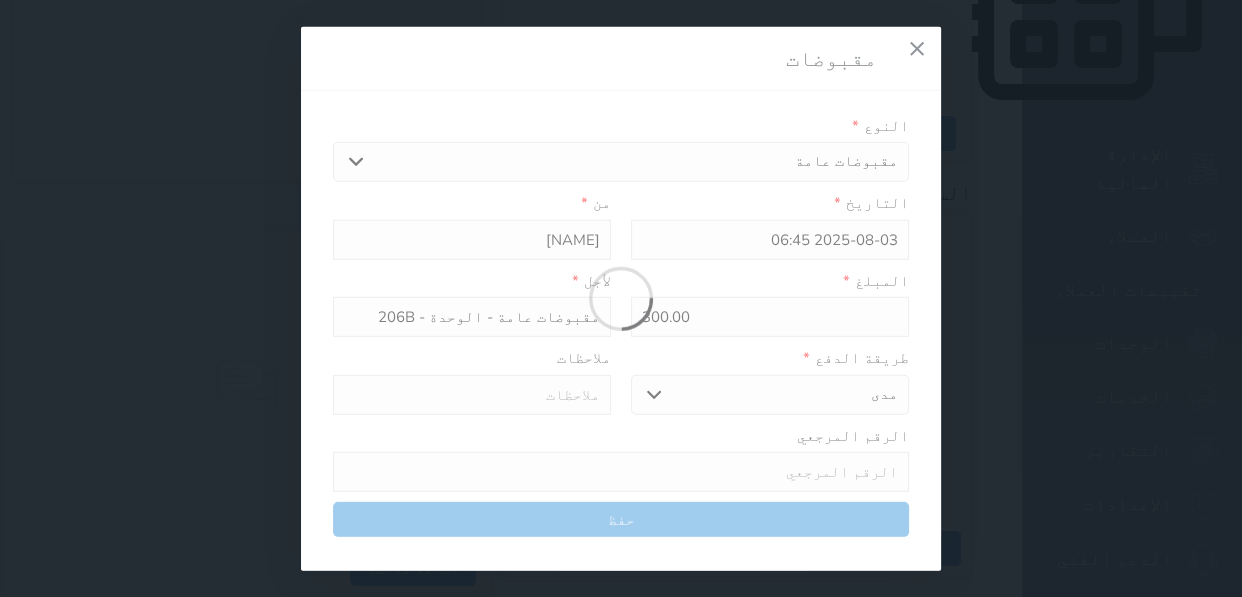 type on "0" 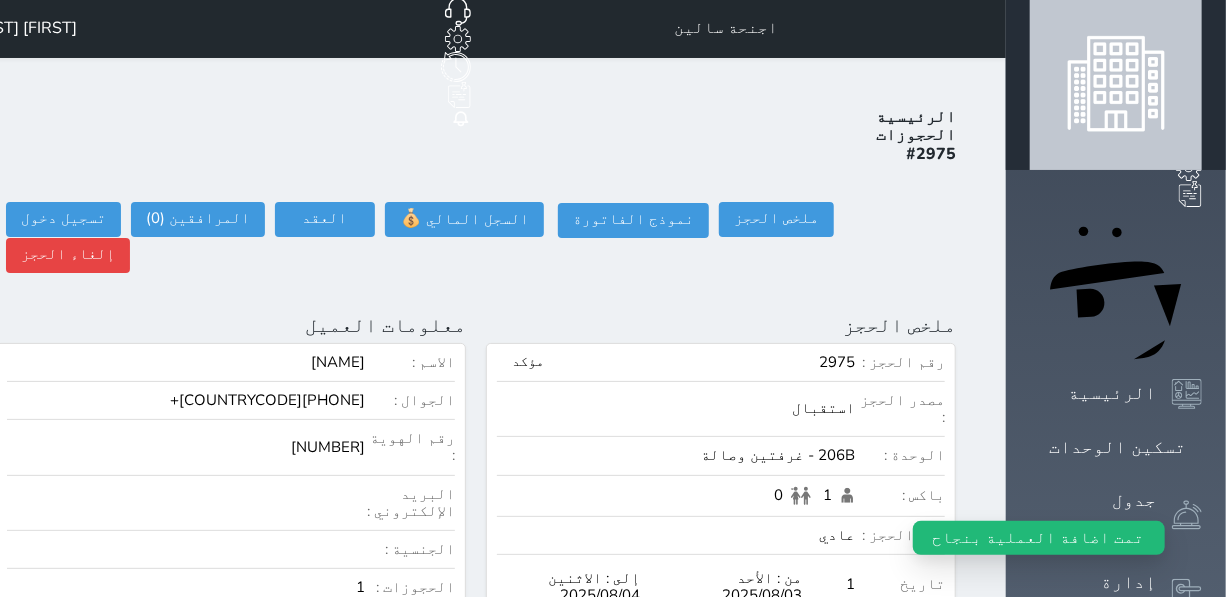 scroll, scrollTop: 0, scrollLeft: 0, axis: both 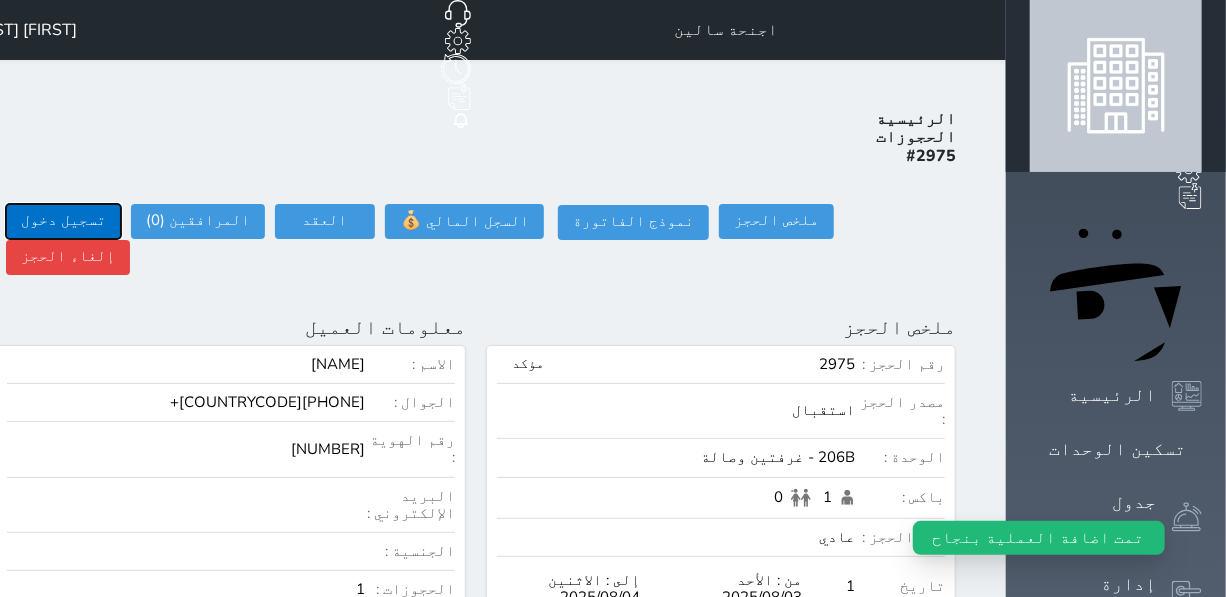 click on "تسجيل دخول" at bounding box center [63, 221] 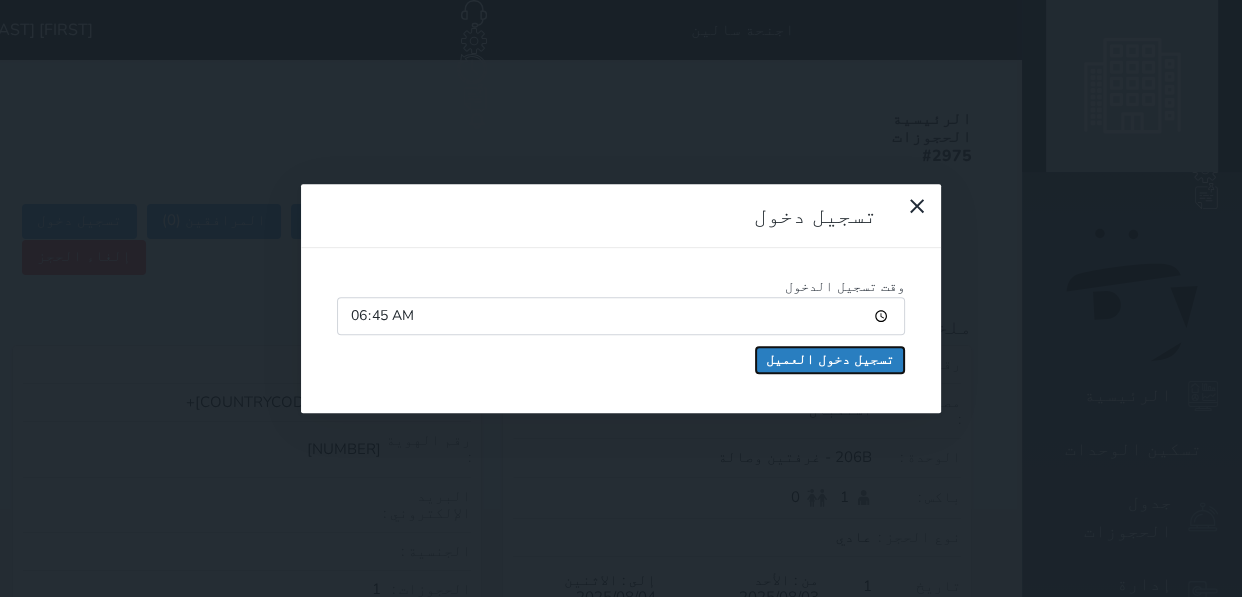 click on "تسجيل دخول العميل" at bounding box center [830, 360] 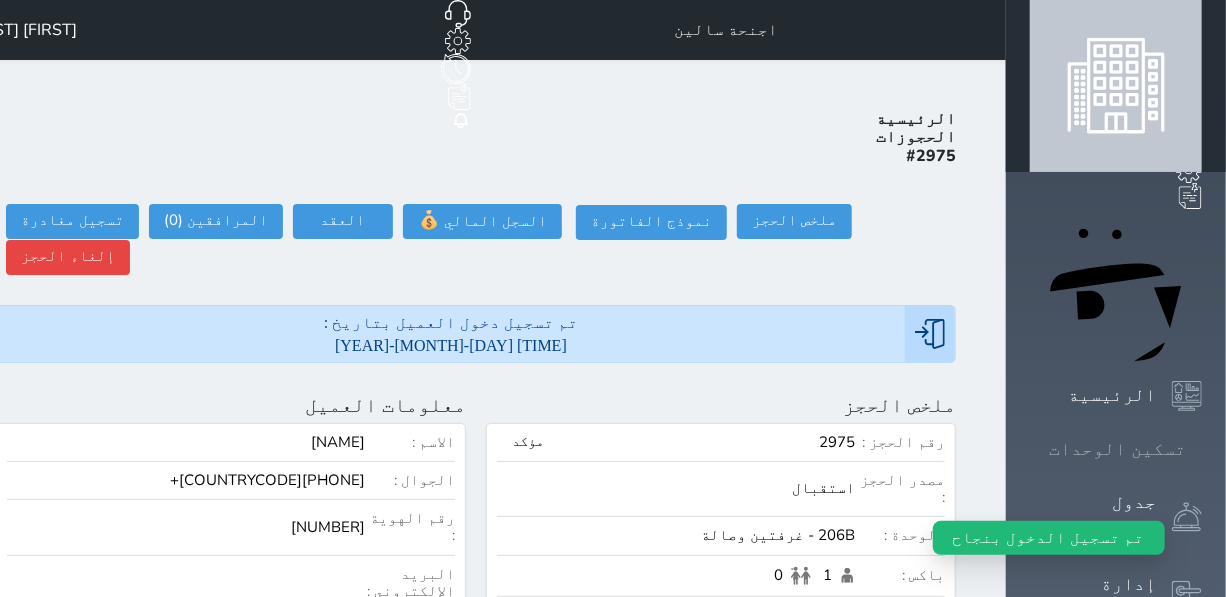 click 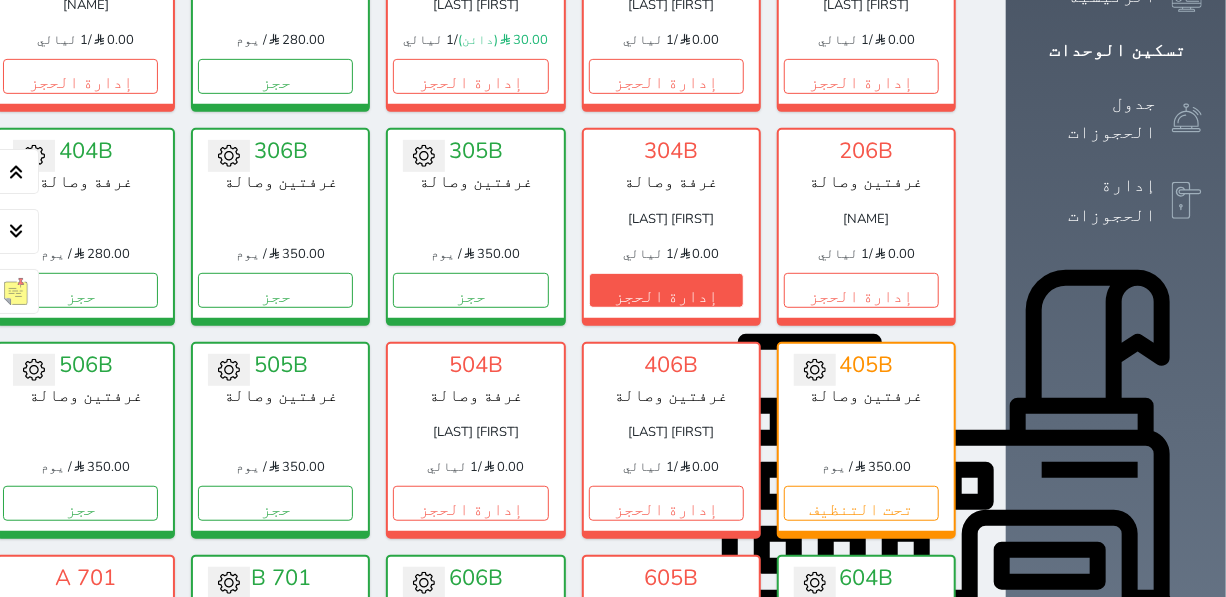 scroll, scrollTop: 440, scrollLeft: 0, axis: vertical 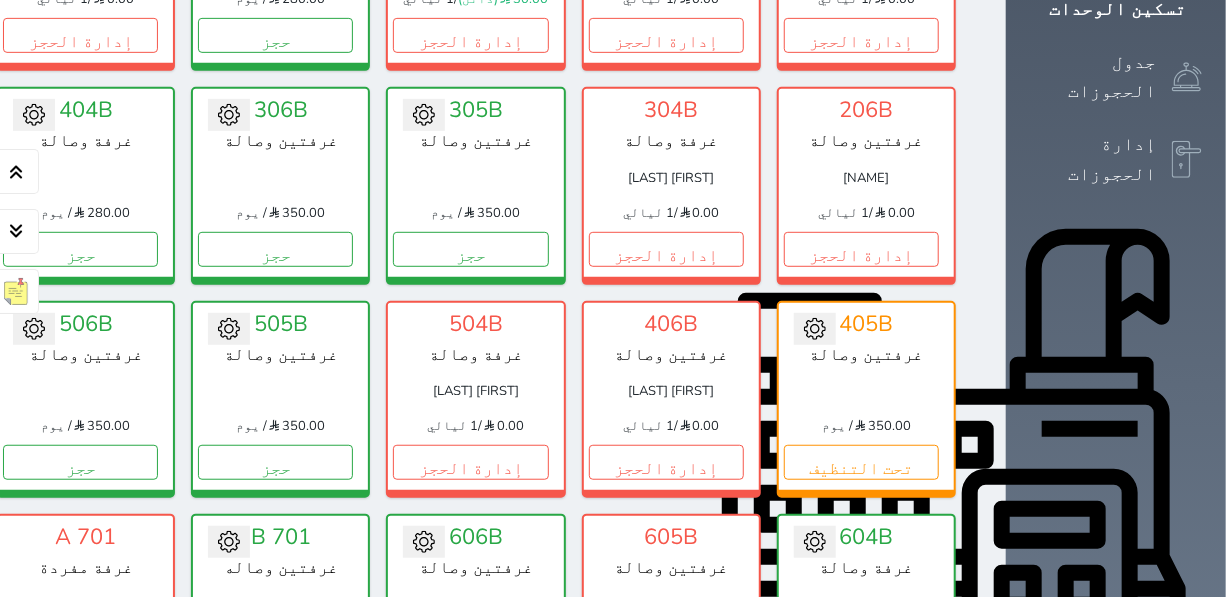 click on "تحويل لتحت الصيانة
تحويل لتحت التنظيف
[UNIT]   غرفتين وصالة
[PRICE]
/ يوم       حجز" at bounding box center (280, 185) 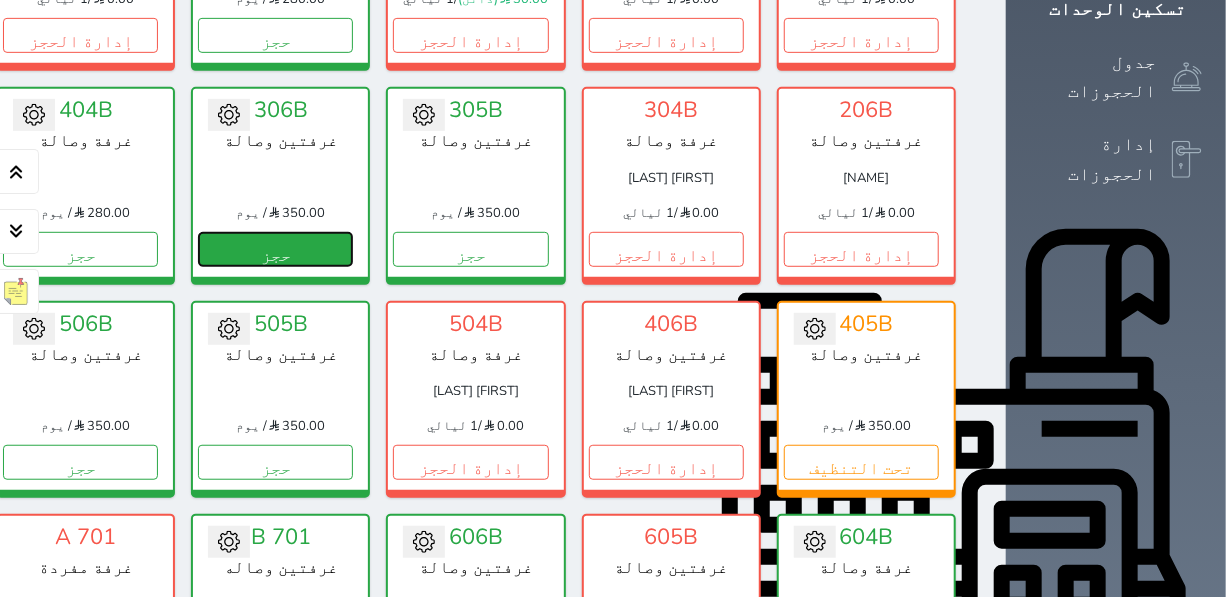 click on "حجز" at bounding box center (275, 249) 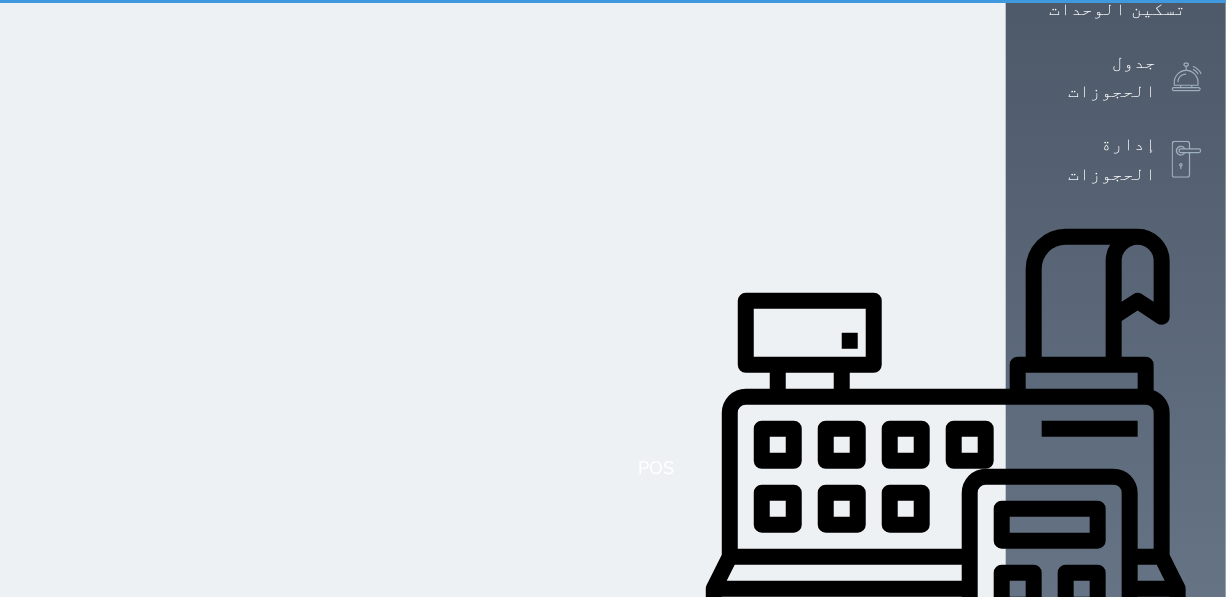 scroll, scrollTop: 106, scrollLeft: 0, axis: vertical 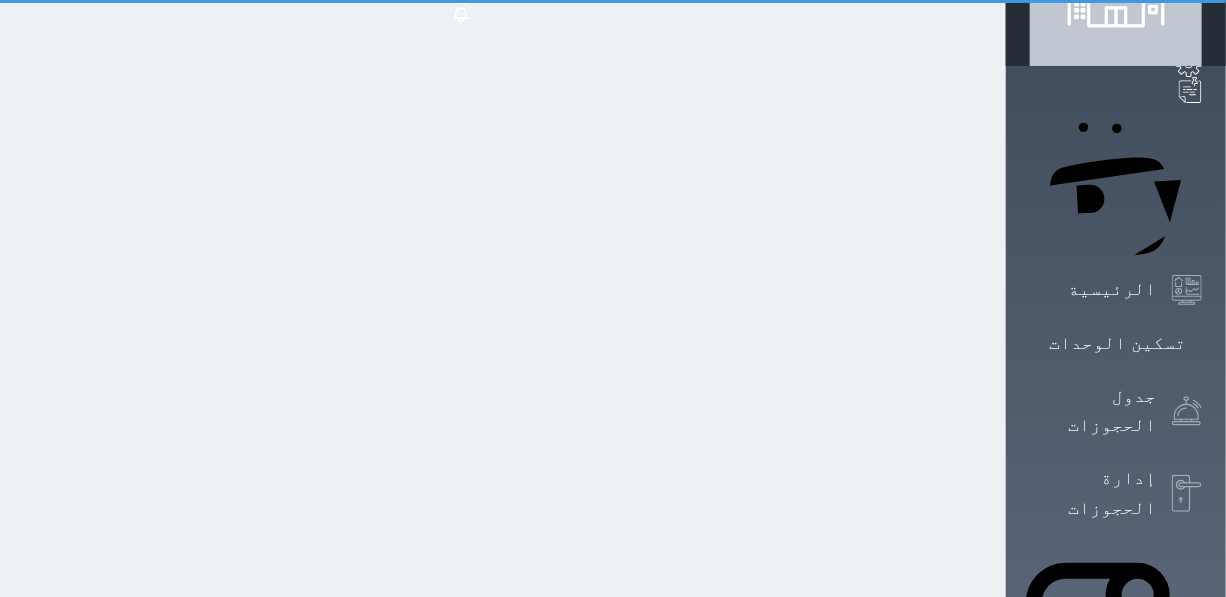 select on "1" 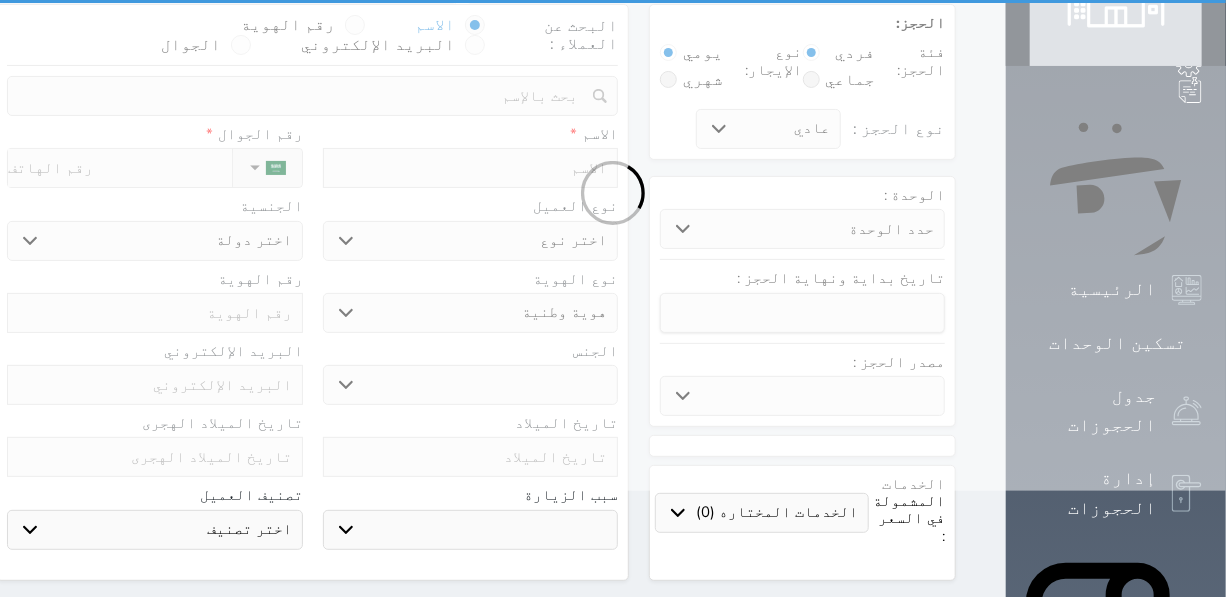 scroll, scrollTop: 0, scrollLeft: 0, axis: both 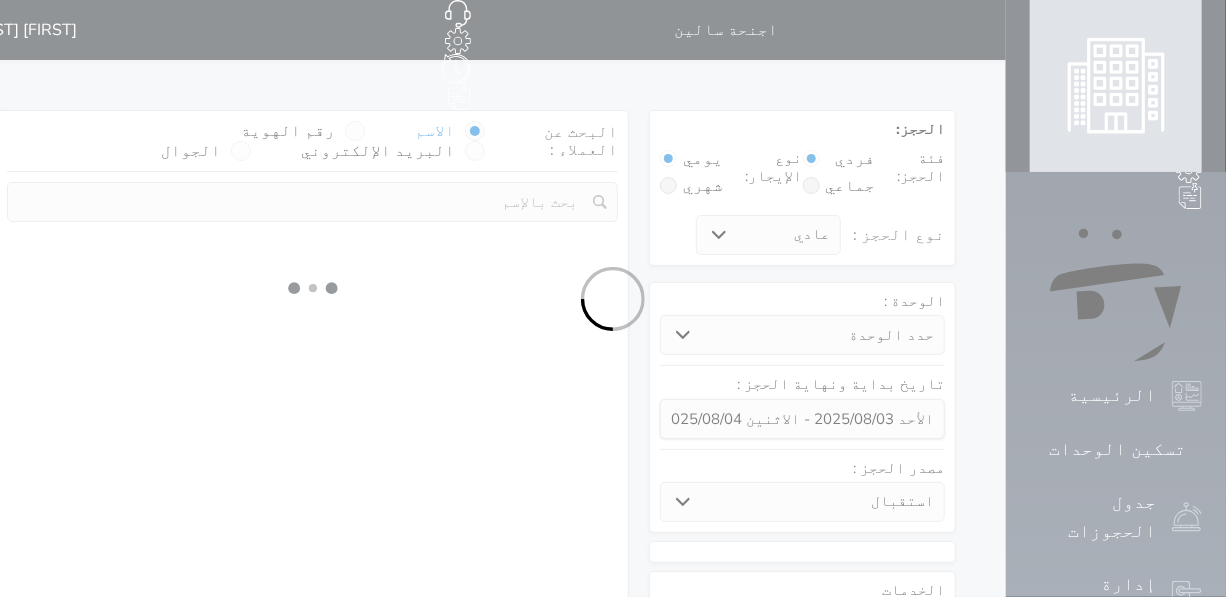 select 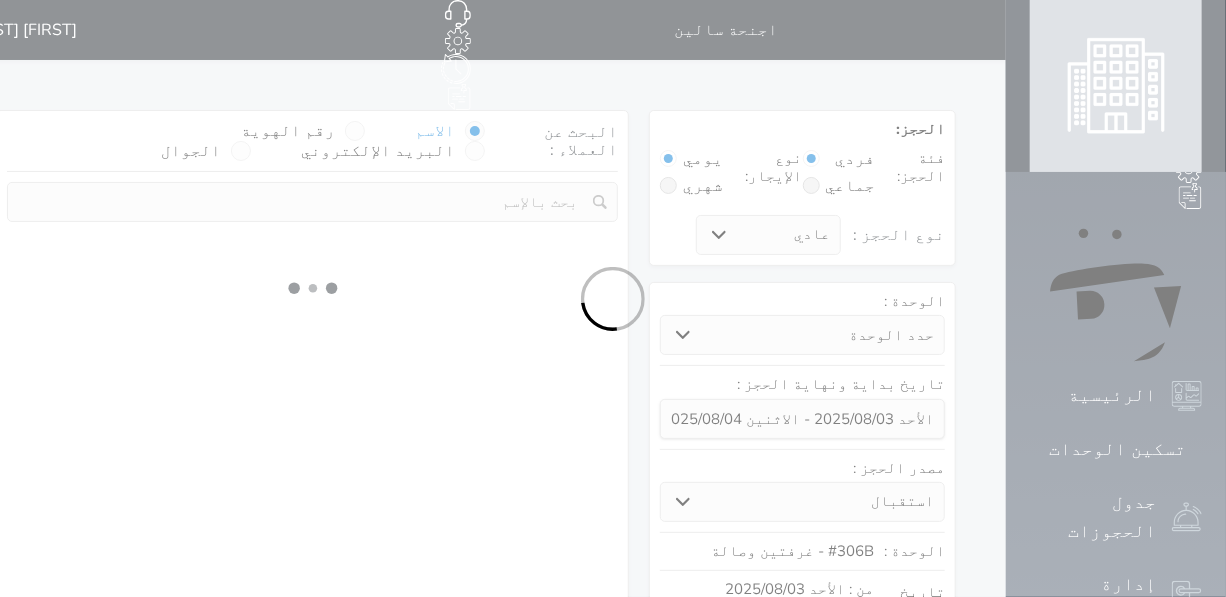 select on "1" 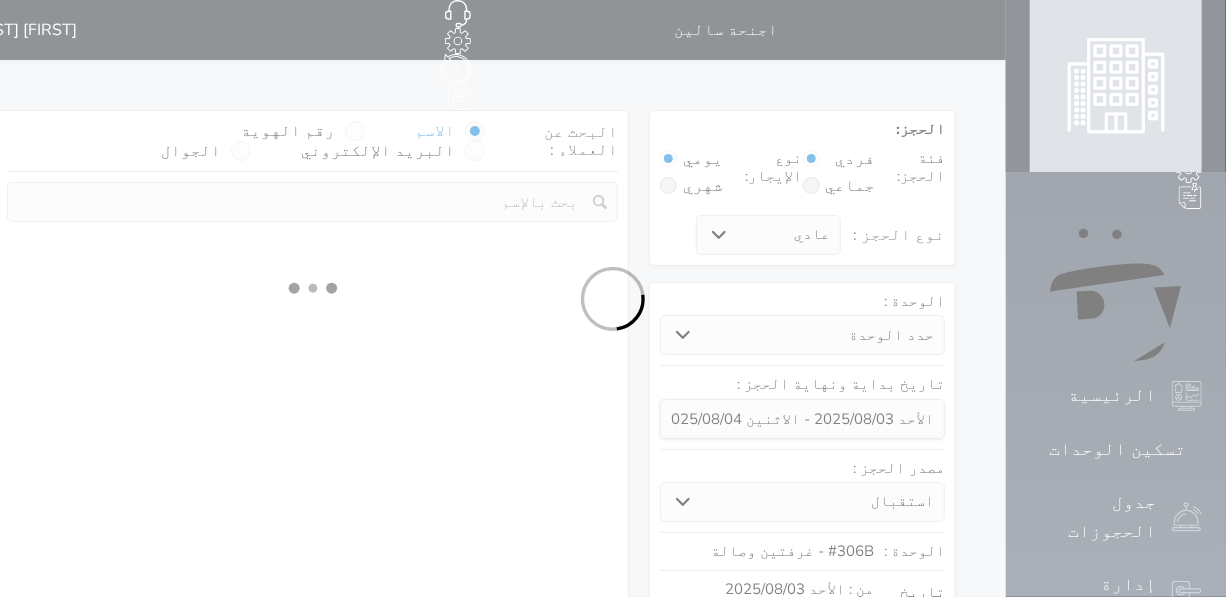 select on "113" 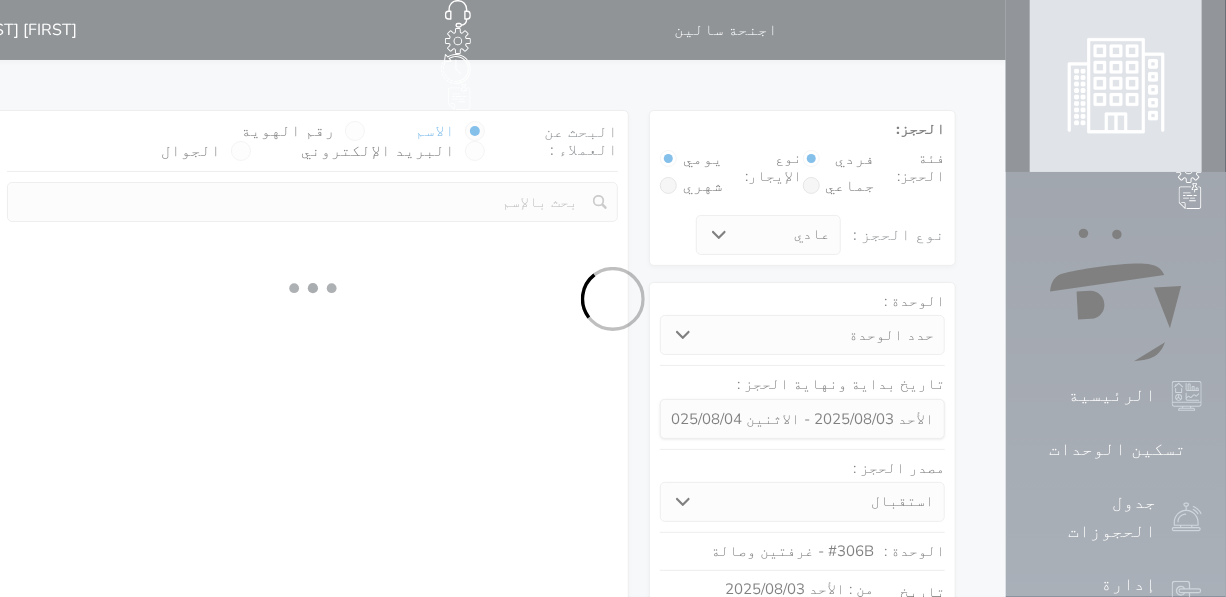 select on "1" 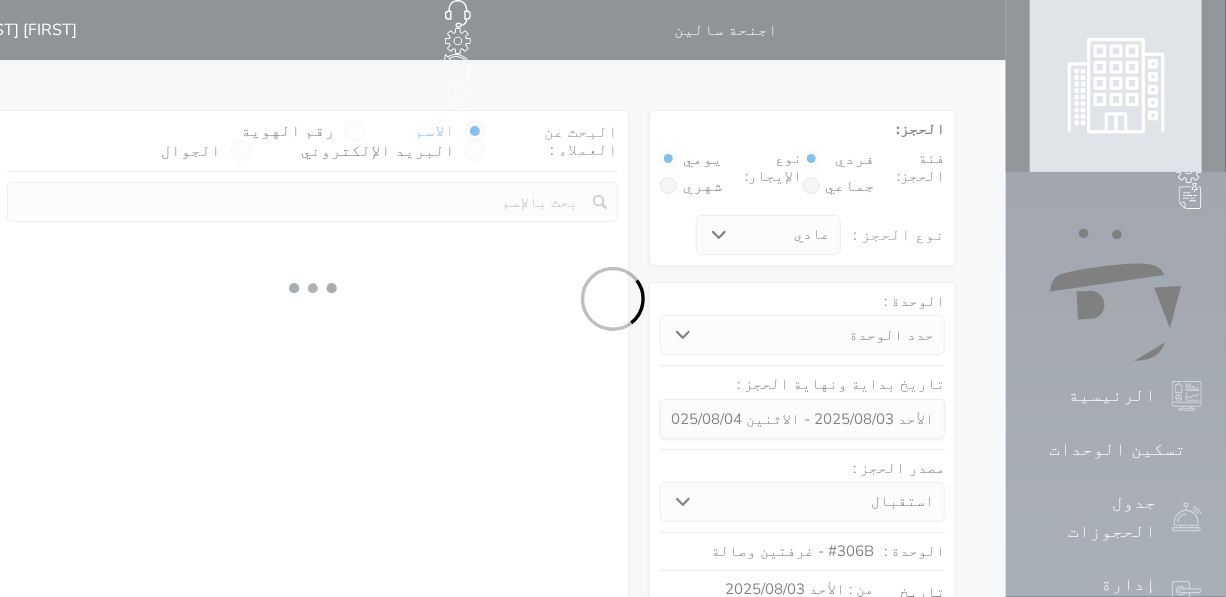 select 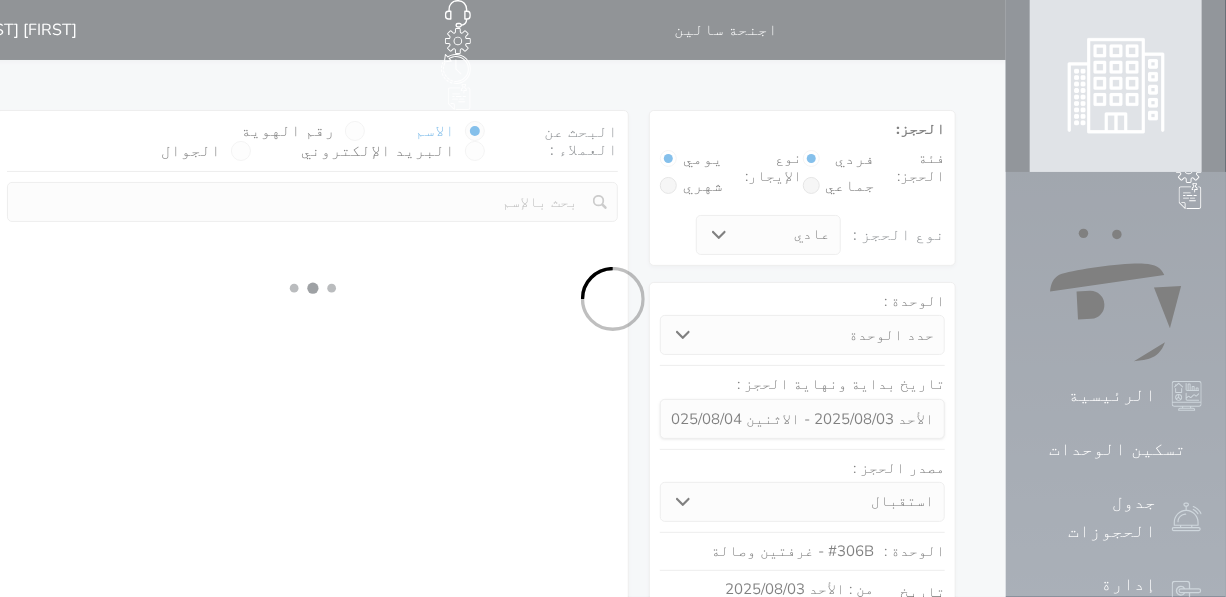 type 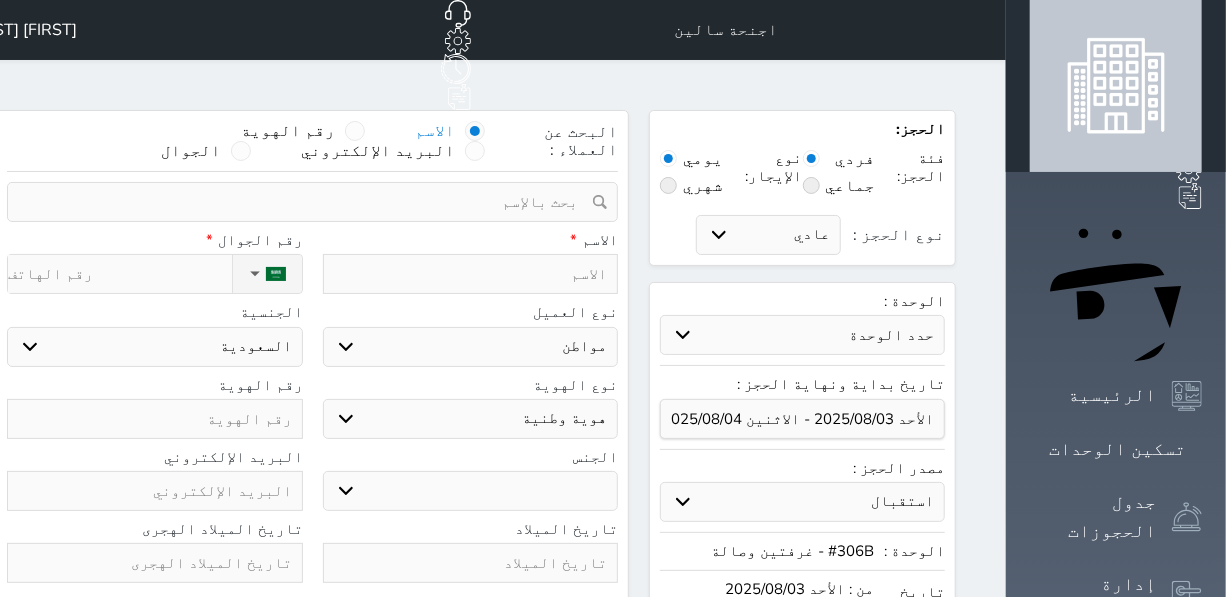 click on "البحث عن العملاء :        الاسم       رقم الهوية       البريد الإلكتروني       الجوال           تغيير العميل                      ملاحظات                           سجل حجوزات العميل undefined                   إجمالى رصيد العميل : 0 ريال     رقم الحجز   الوحدة   من   إلى   نوع الحجز   الرصيد   الاجرائات         النتائج  : من (  ) - إلى  (  )   العدد  :              سجل الكمبيالات الغير محصلة على العميل undefined                 رقم الحجز   المبلغ الكلى    المبلغ المحصل    المبلغ المتبقى    تاريخ الإستحقاق         النتائج  : من (  ) - إلى  (  )   العدد  :      الاسم *     رقم الجوال *       ▼     Afghanistan (‫افغانستان‬‎)   +93   Albania (Shqipëri)   +355   Algeria (‫الجزائر‬‎)   +213   American Samoa" at bounding box center [312, 521] 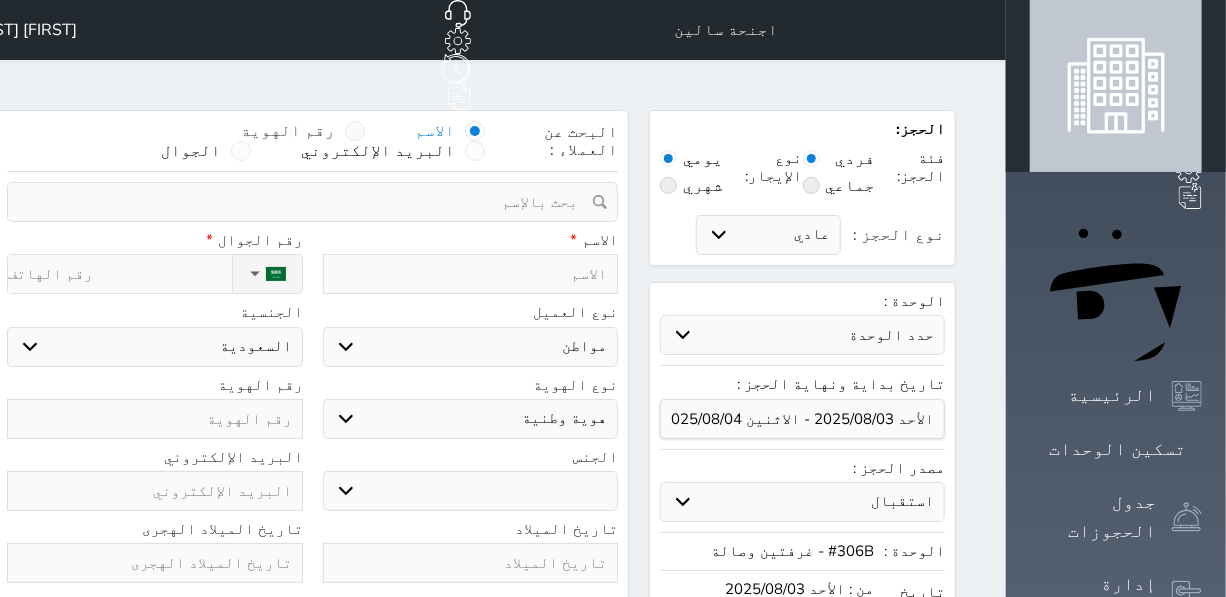 click on "رقم الهوية" at bounding box center (288, 131) 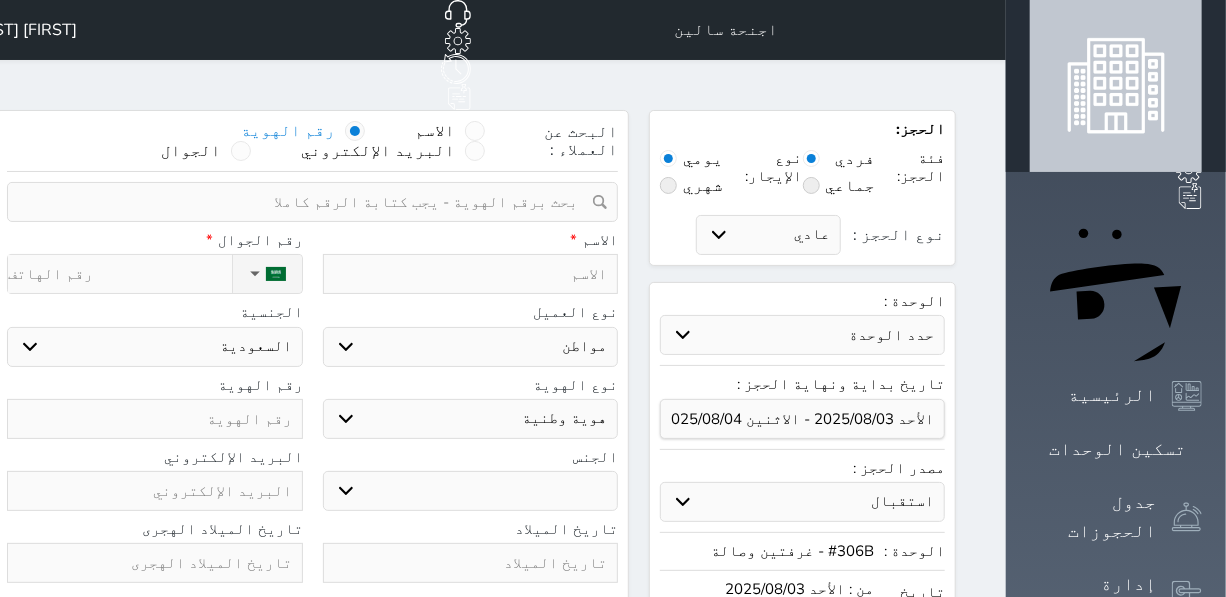 click at bounding box center [305, 202] 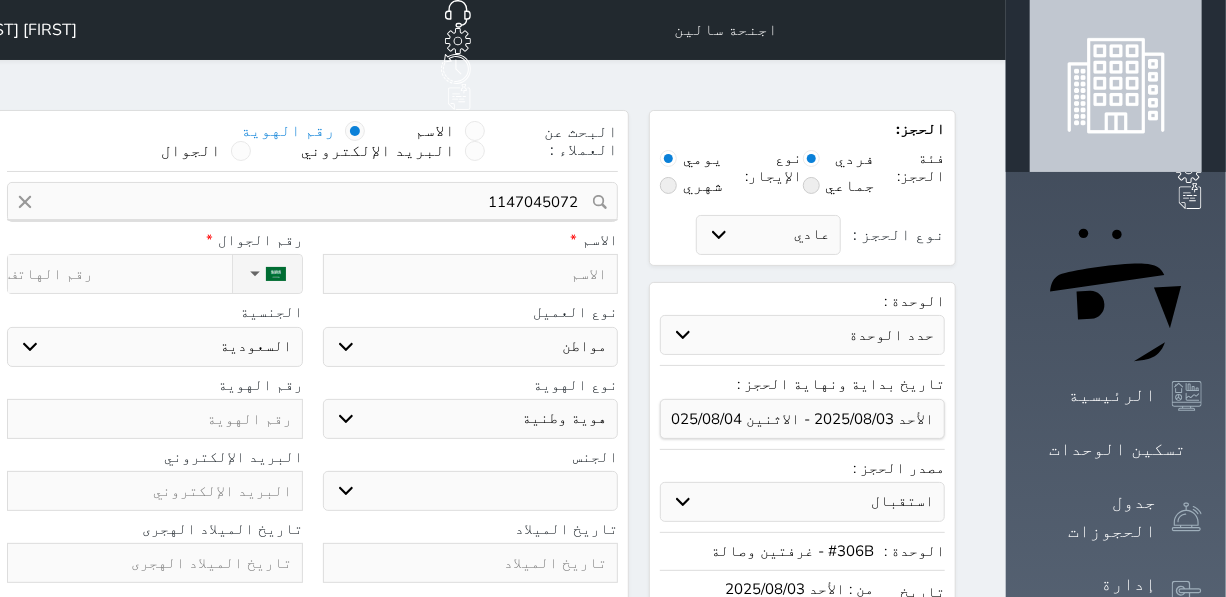 click at bounding box center [155, 419] 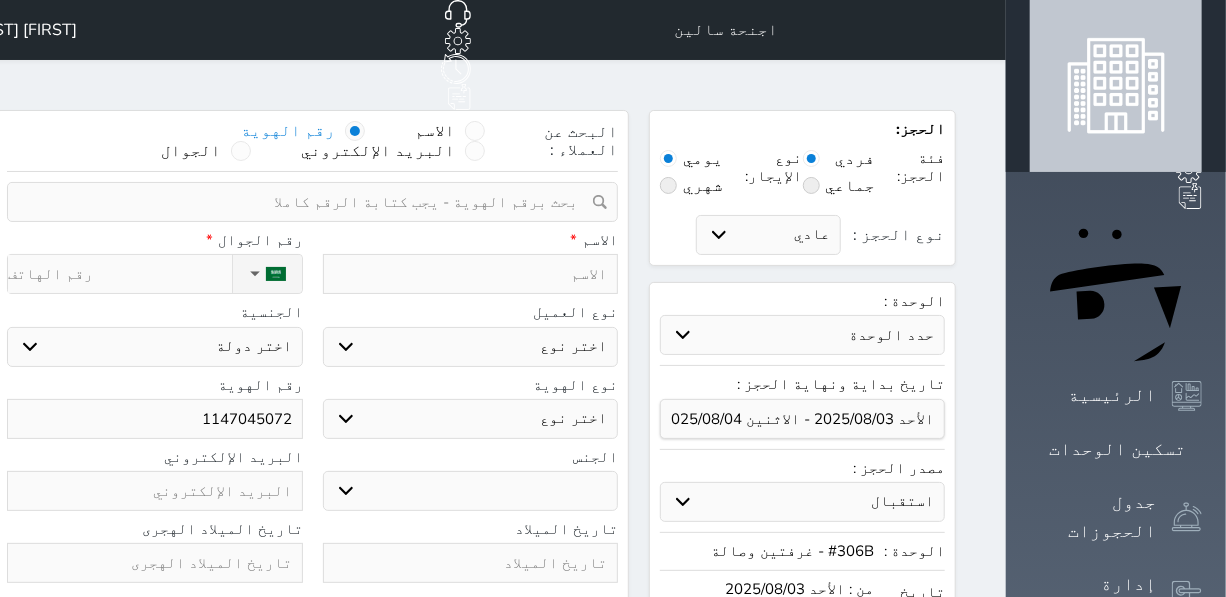 click at bounding box center [471, 274] 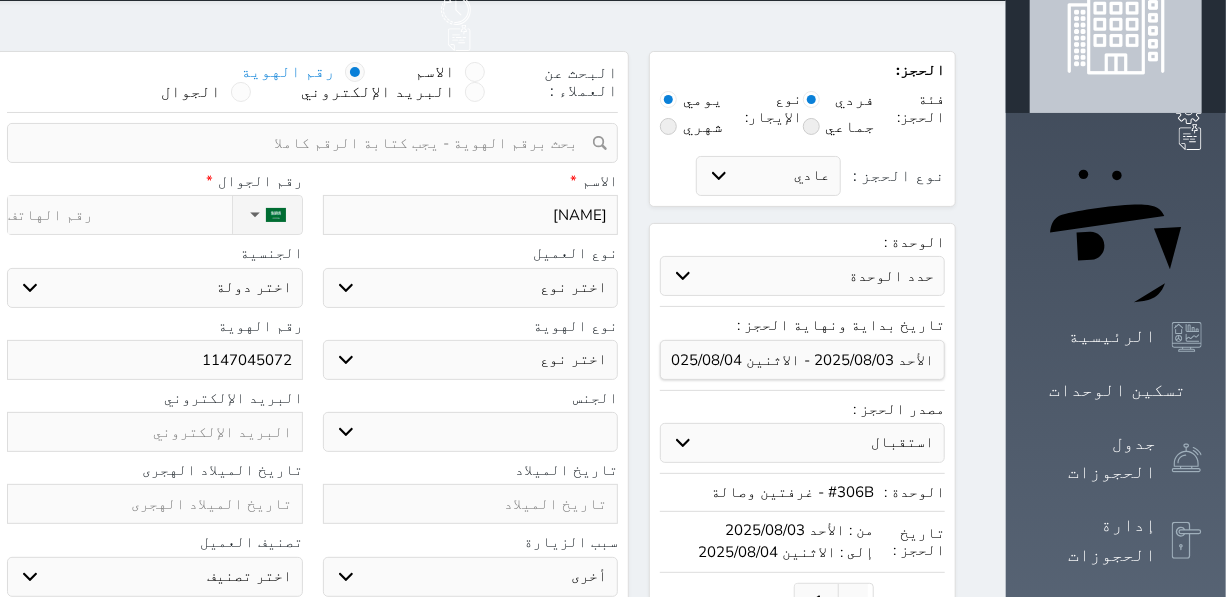 scroll, scrollTop: 90, scrollLeft: 0, axis: vertical 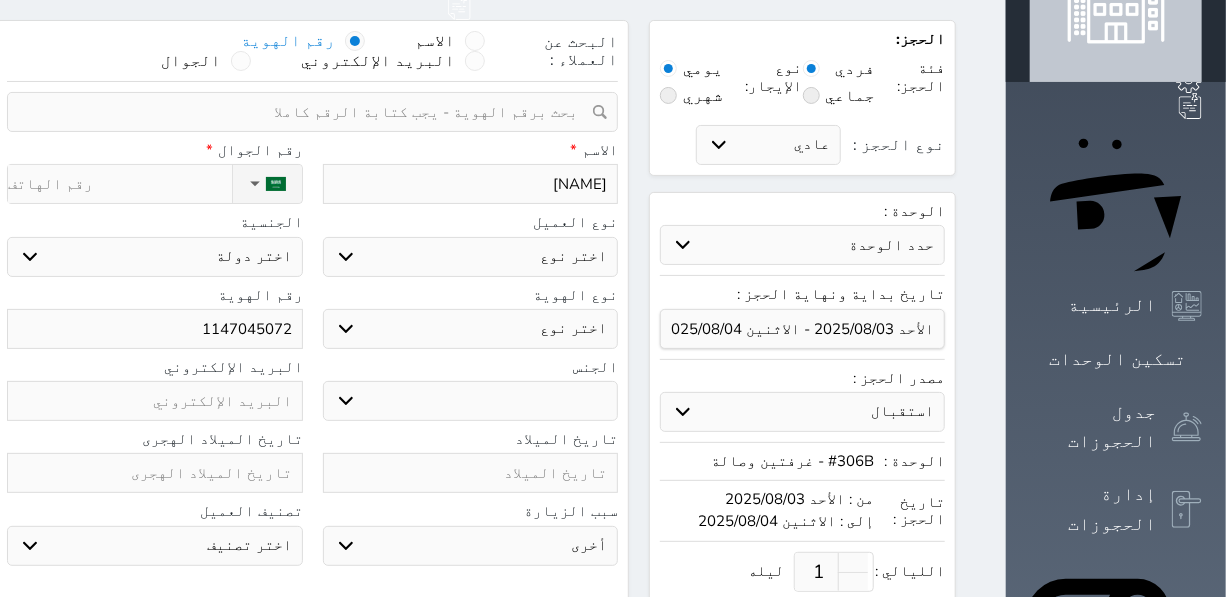 click on "نوع الحجز :" at bounding box center (119, 184) 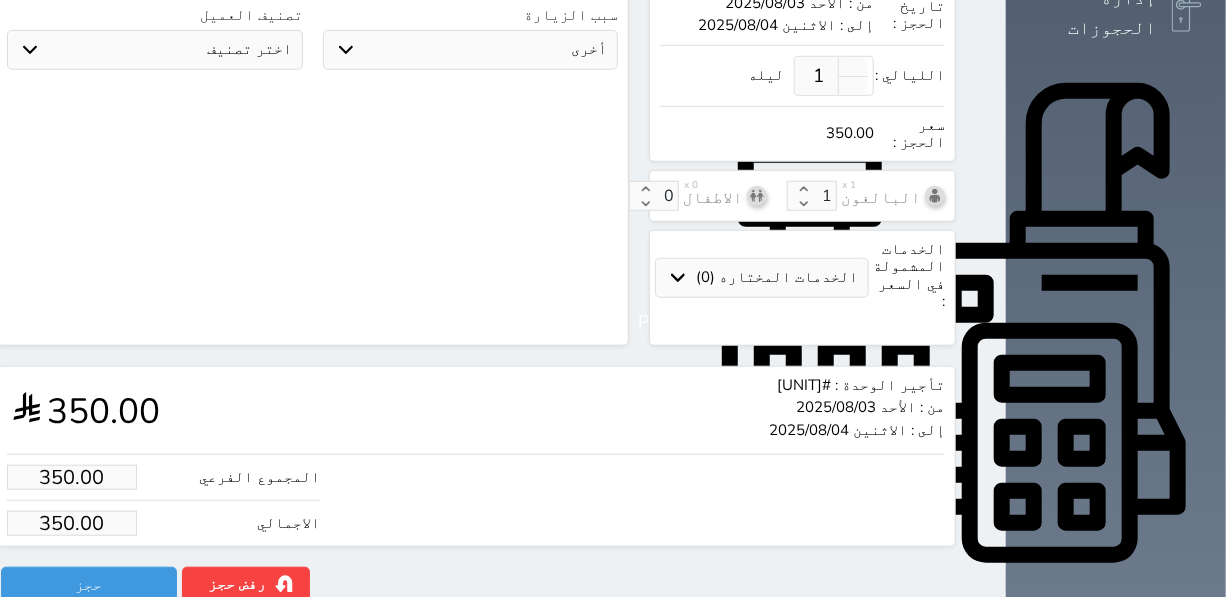scroll, scrollTop: 589, scrollLeft: 0, axis: vertical 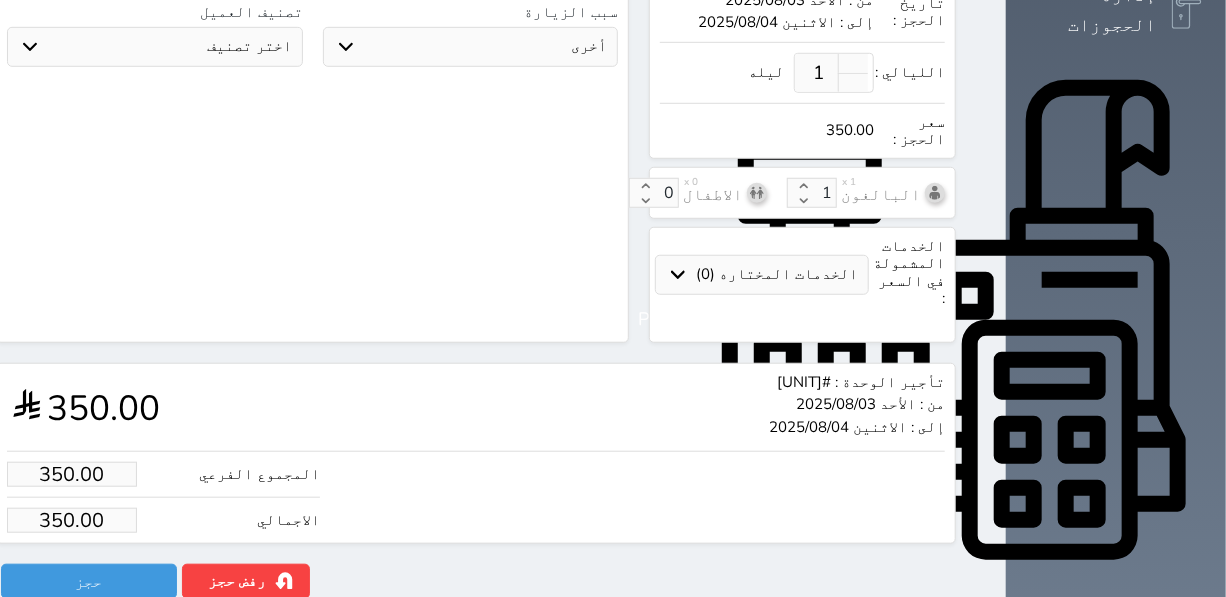 click on "350.00" at bounding box center (72, 520) 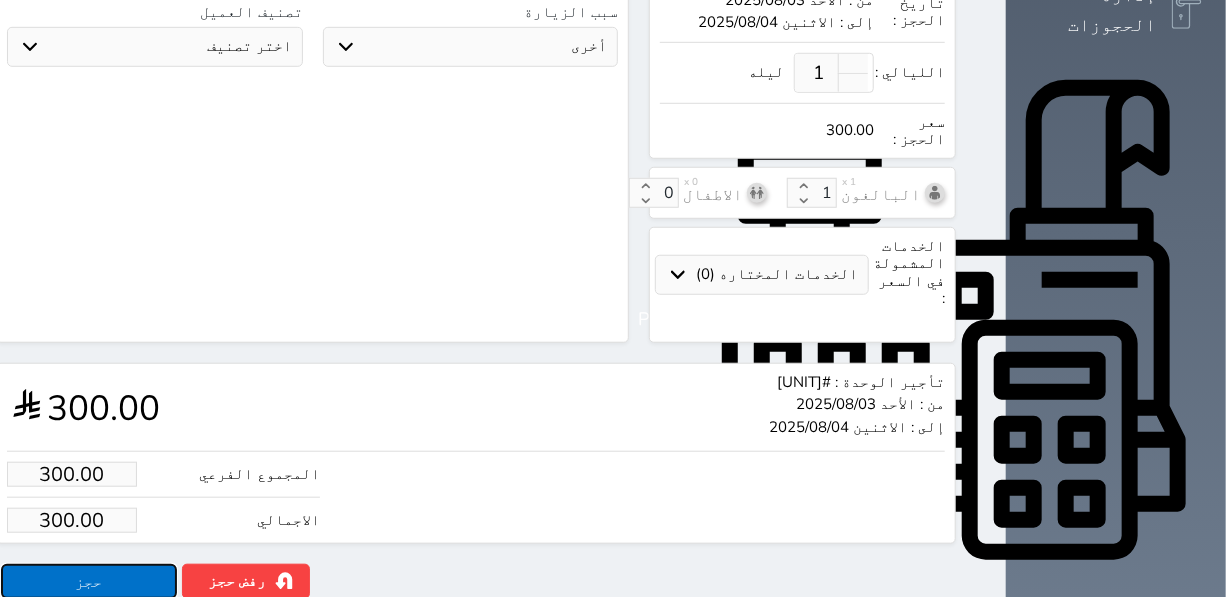 click on "حجز" at bounding box center [89, 581] 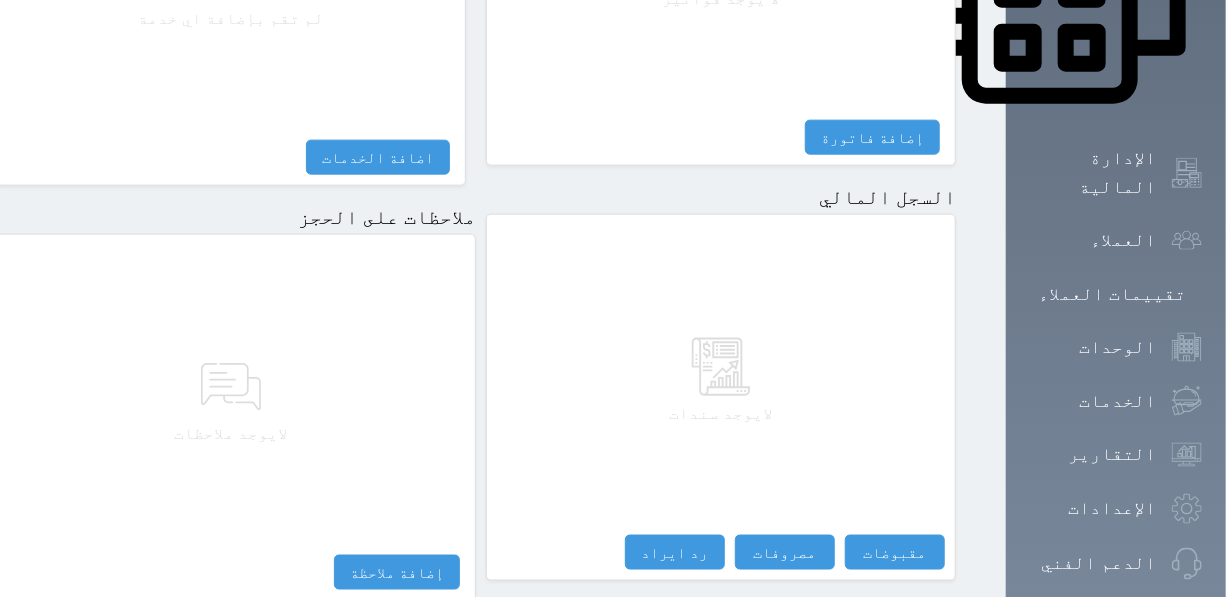 scroll, scrollTop: 1049, scrollLeft: 0, axis: vertical 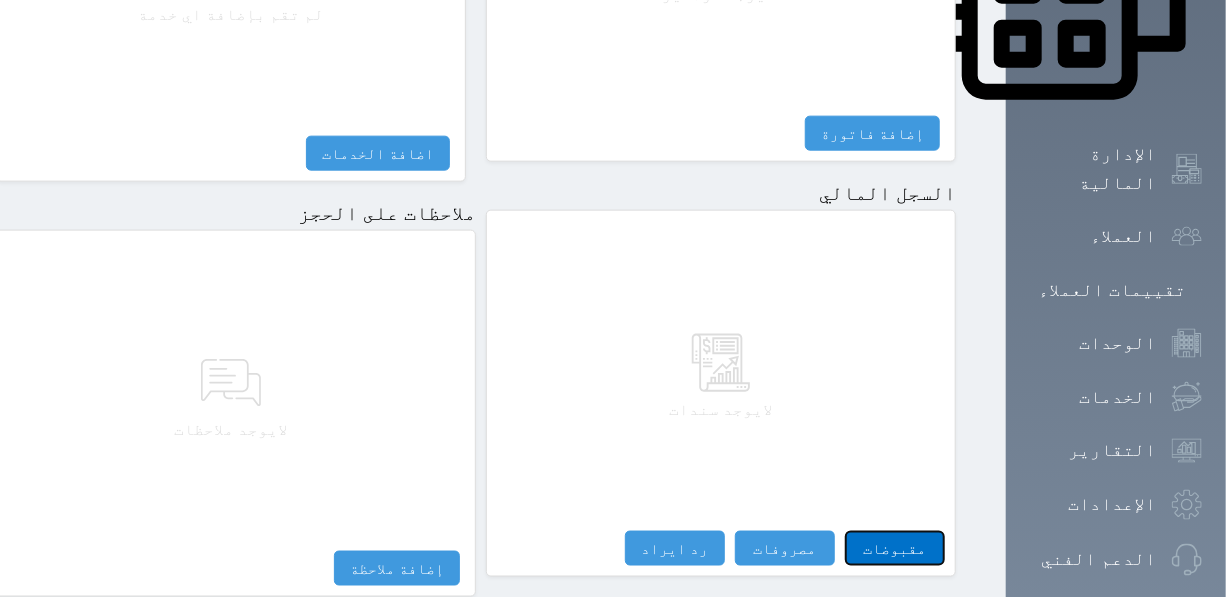 click on "مقبوضات" at bounding box center (895, 548) 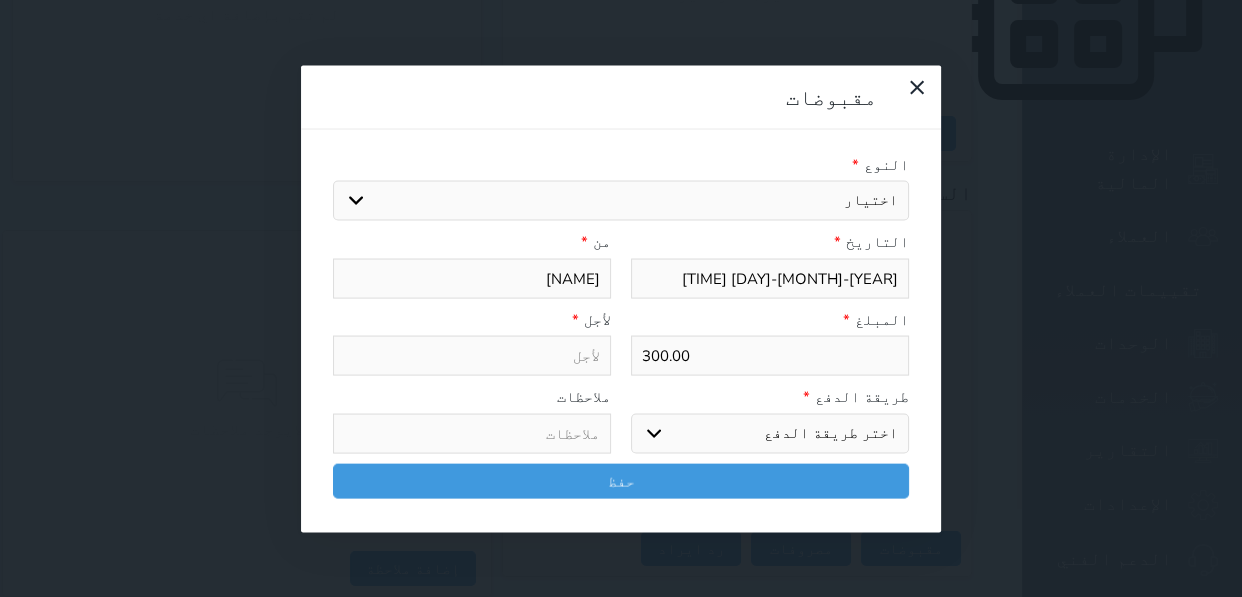 click on "اختيار   مقبوضات عامة قيمة إيجار فواتير تامين عربون لا ينطبق آخر مغسلة واي فاي - الإنترنت مواقف السيارات طعام الأغذية والمشروبات مشروبات المشروبات الباردة المشروبات الساخنة الإفطار غداء عشاء مخبز و كعك حمام سباحة الصالة الرياضية سبا و خدمات الجمال اختيار وإسقاط (خدمات النقل) ميني بار كابل - تلفزيون سرير إضافي تصفيف الشعر التسوق خدمات الجولات السياحية المنظمة خدمات الدليل السياحي" at bounding box center (621, 201) 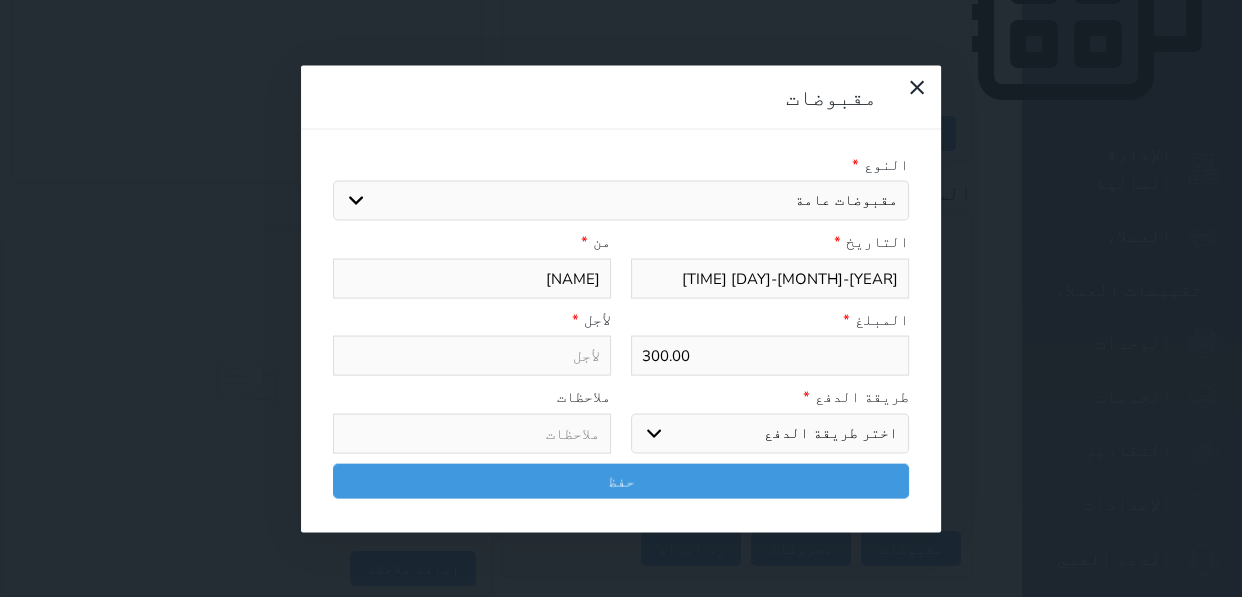 click on "اختيار   مقبوضات عامة قيمة إيجار فواتير تامين عربون لا ينطبق آخر مغسلة واي فاي - الإنترنت مواقف السيارات طعام الأغذية والمشروبات مشروبات المشروبات الباردة المشروبات الساخنة الإفطار غداء عشاء مخبز و كعك حمام سباحة الصالة الرياضية سبا و خدمات الجمال اختيار وإسقاط (خدمات النقل) ميني بار كابل - تلفزيون سرير إضافي تصفيف الشعر التسوق خدمات الجولات السياحية المنظمة خدمات الدليل السياحي" at bounding box center [621, 201] 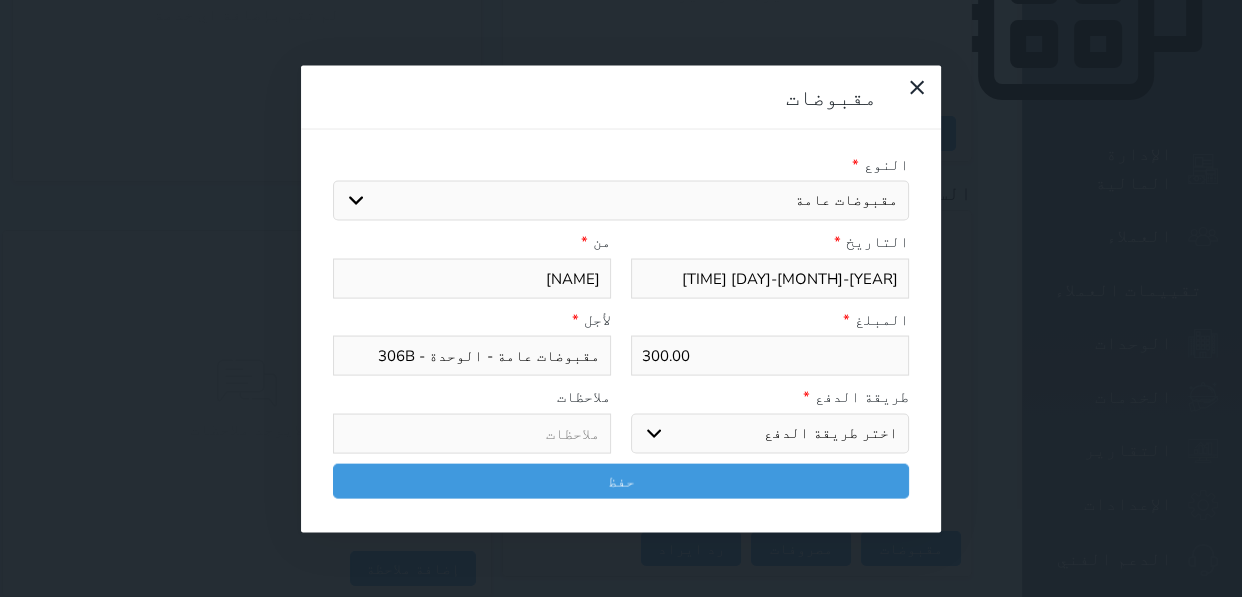 click on "اختر طريقة الدفع   دفع نقدى   تحويل بنكى   مدى   بطاقة ائتمان   آجل" at bounding box center (770, 433) 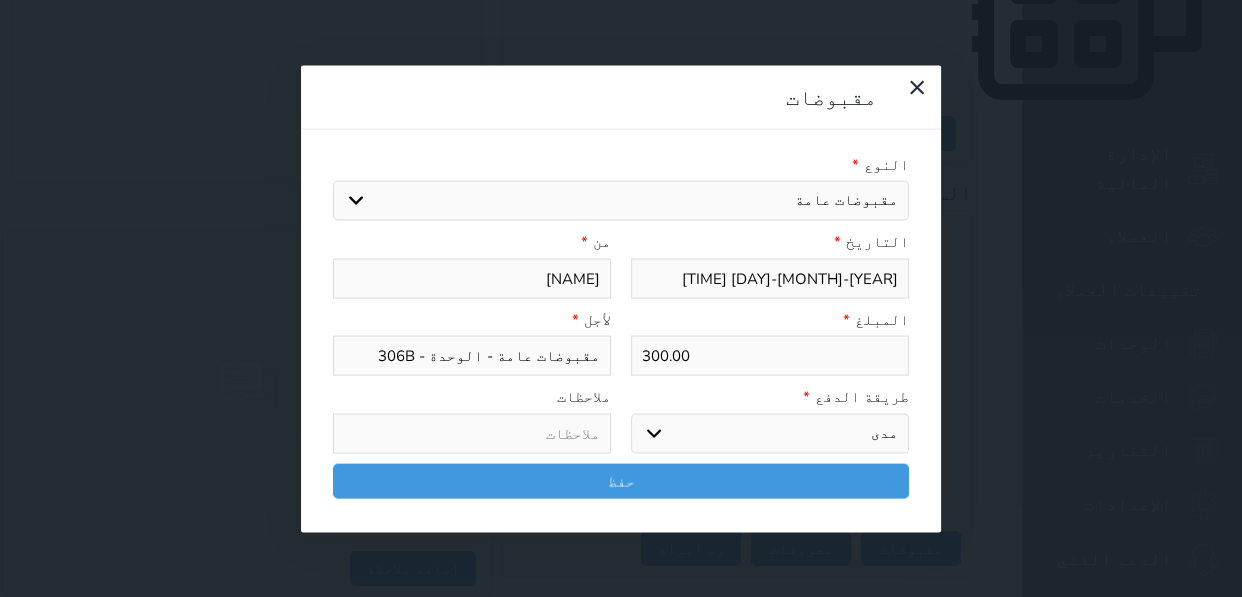 click on "اختر طريقة الدفع   دفع نقدى   تحويل بنكى   مدى   بطاقة ائتمان   آجل" at bounding box center (770, 433) 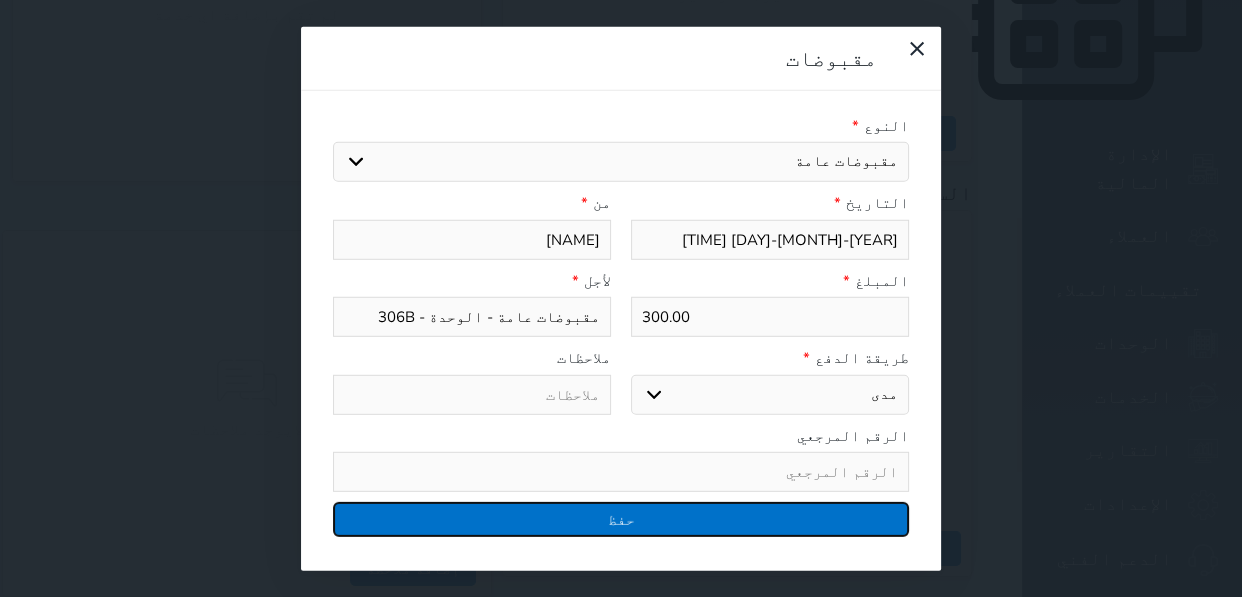 click on "حفظ" at bounding box center (621, 519) 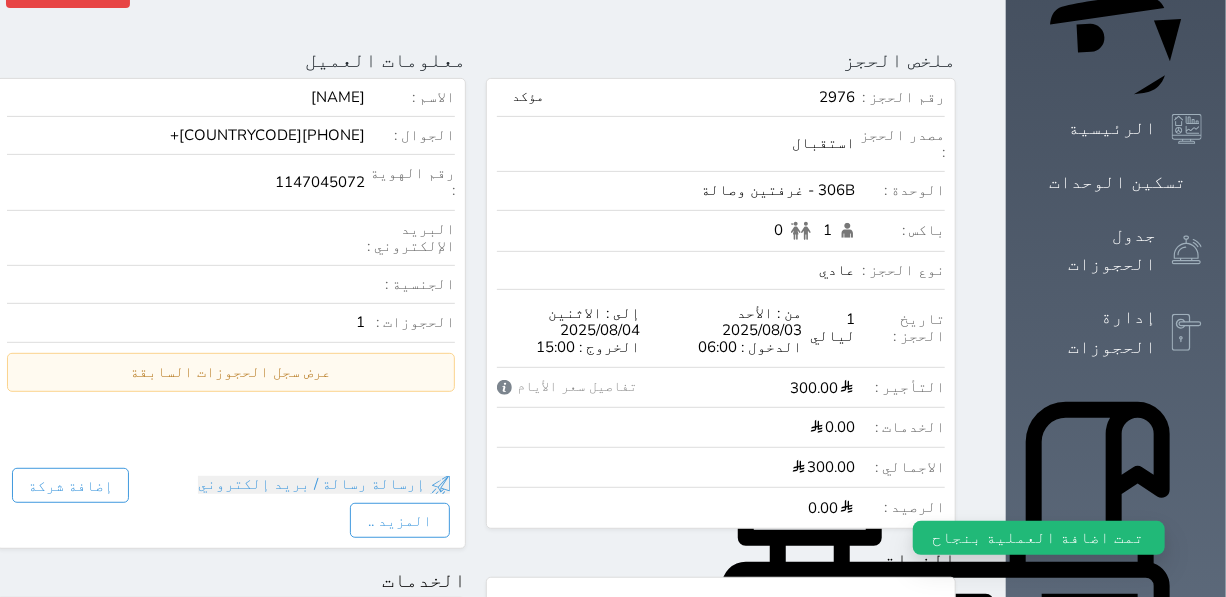 scroll, scrollTop: 49, scrollLeft: 0, axis: vertical 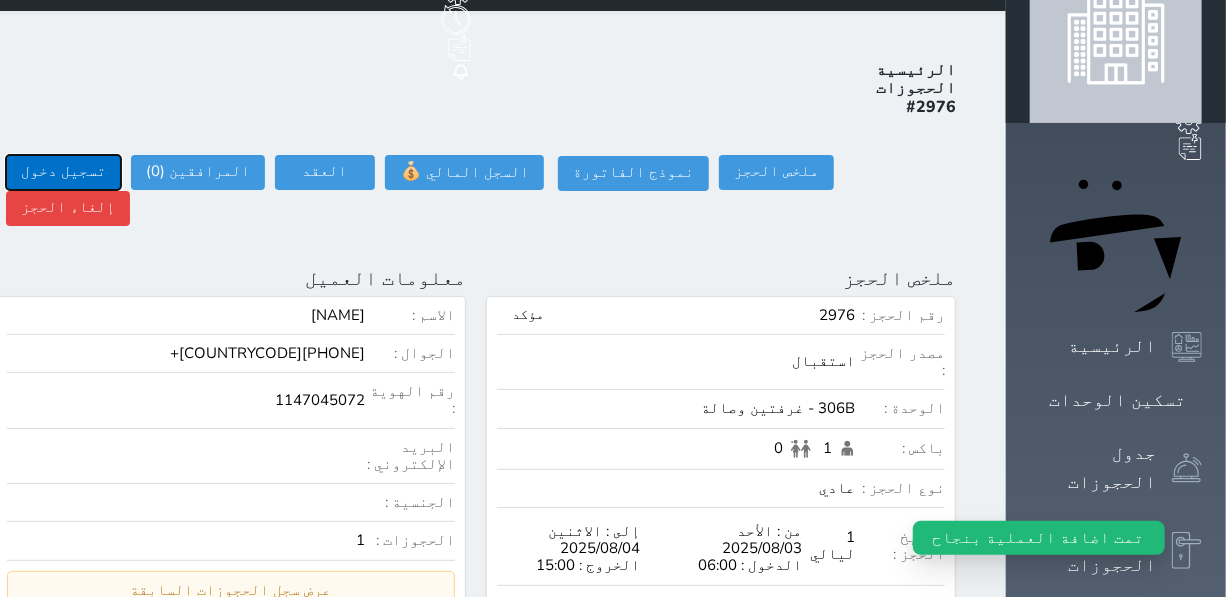click on "تسجيل دخول" at bounding box center [63, 172] 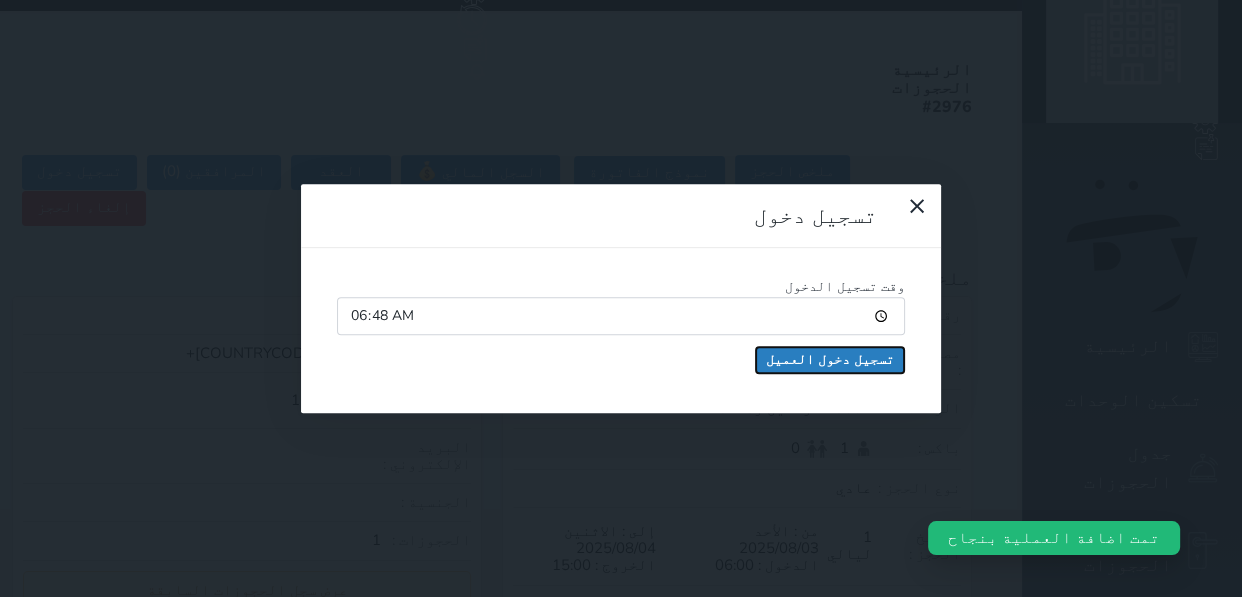 click on "تسجيل دخول العميل" at bounding box center (830, 360) 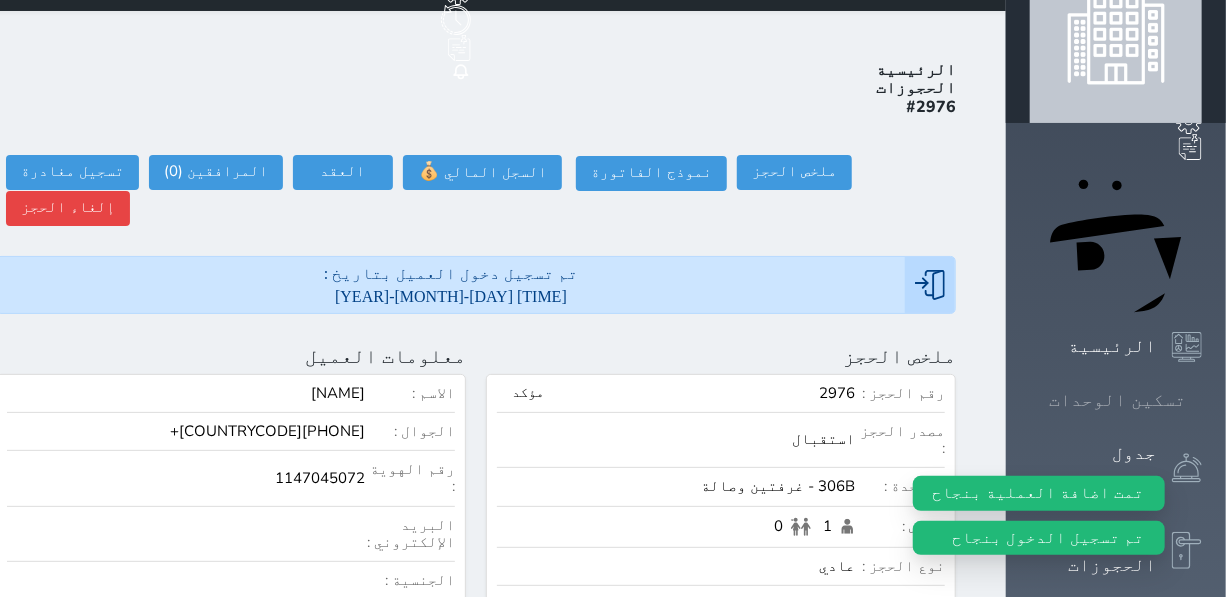 click 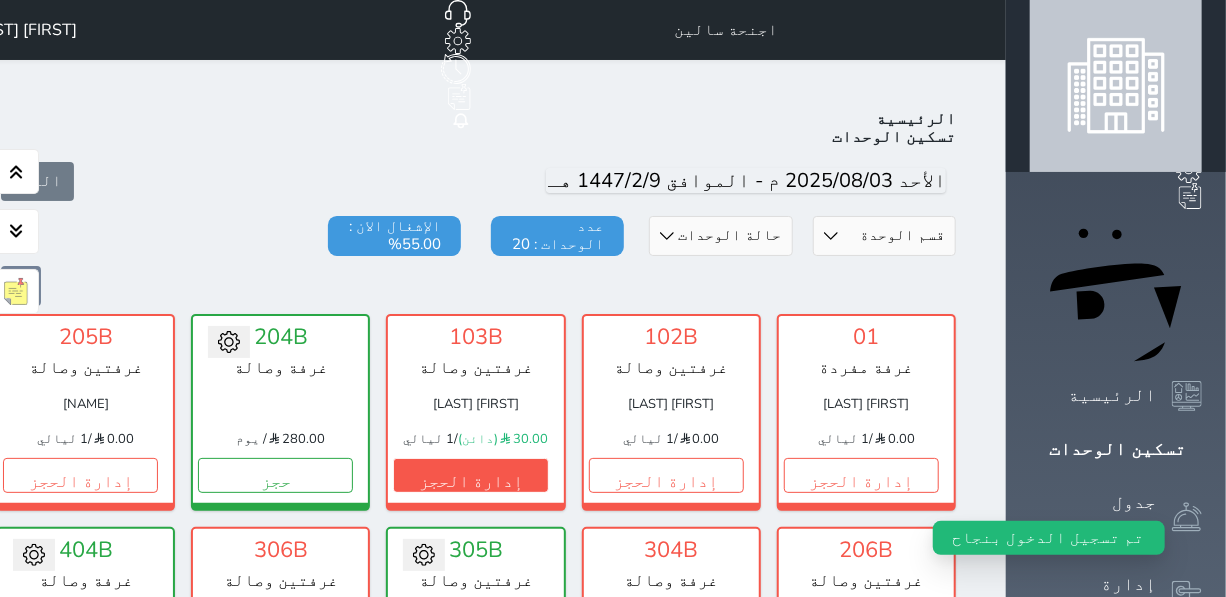 scroll, scrollTop: 77, scrollLeft: 0, axis: vertical 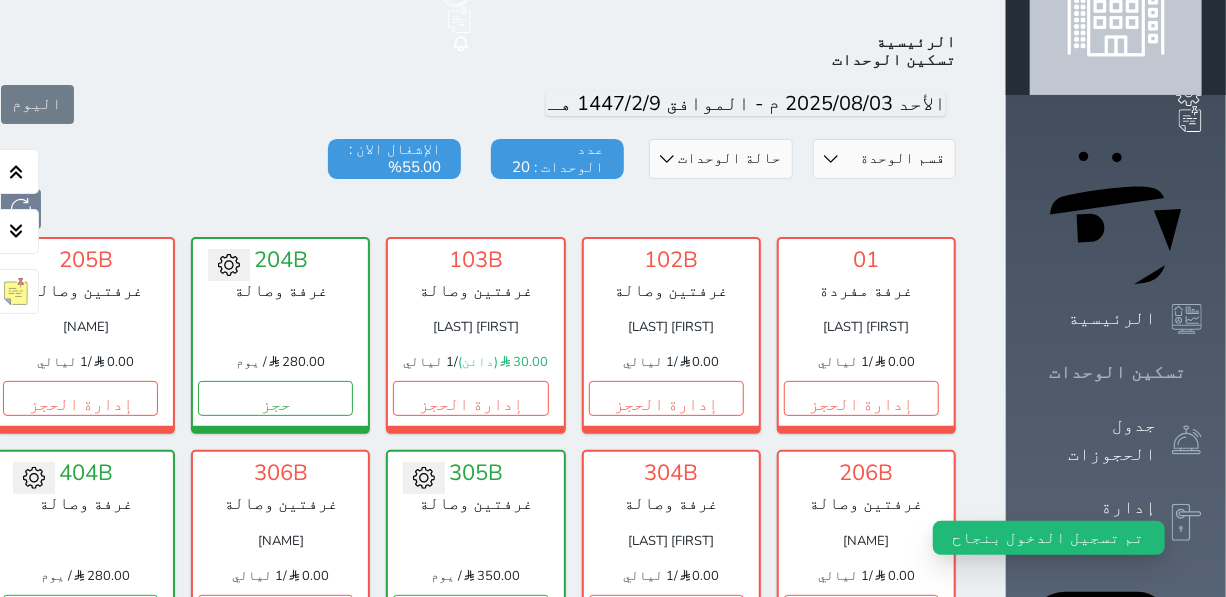click 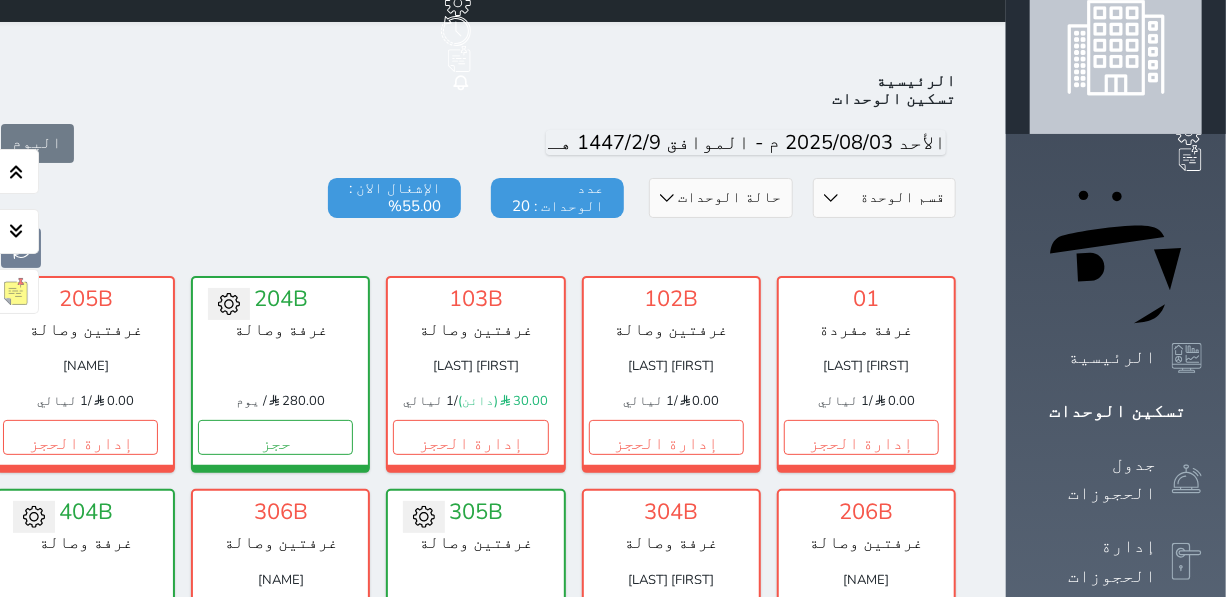 scroll, scrollTop: 0, scrollLeft: 0, axis: both 